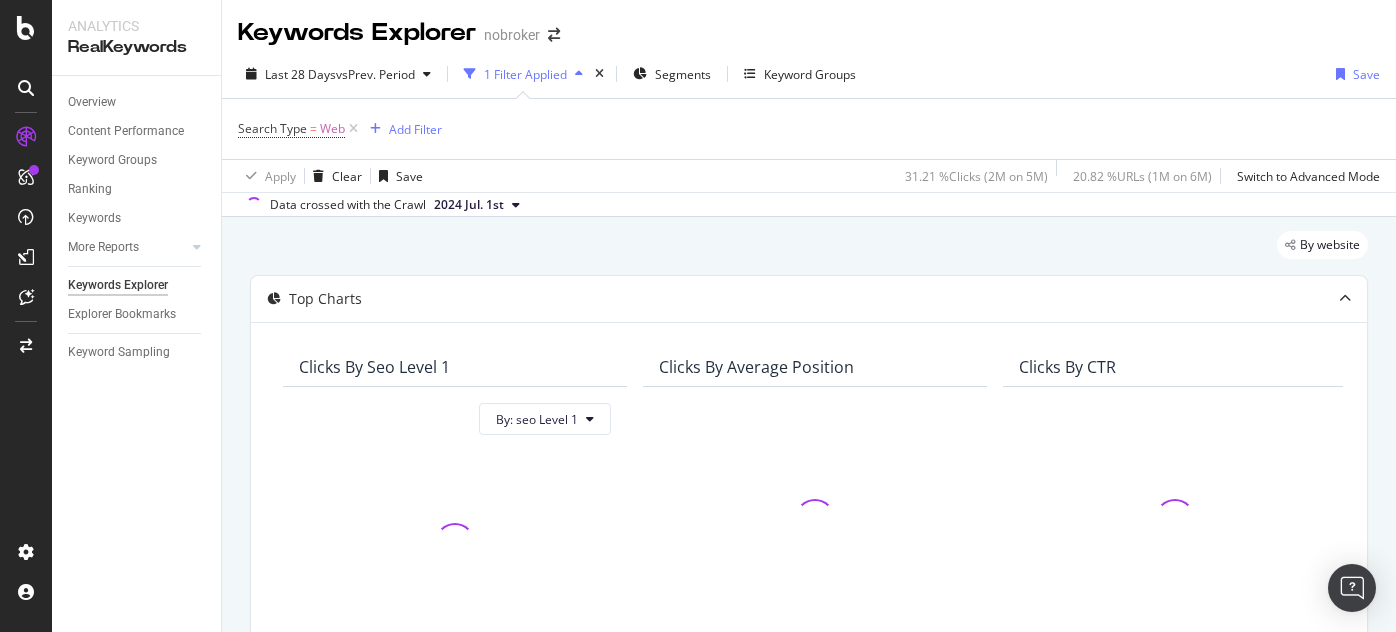 scroll, scrollTop: 0, scrollLeft: 0, axis: both 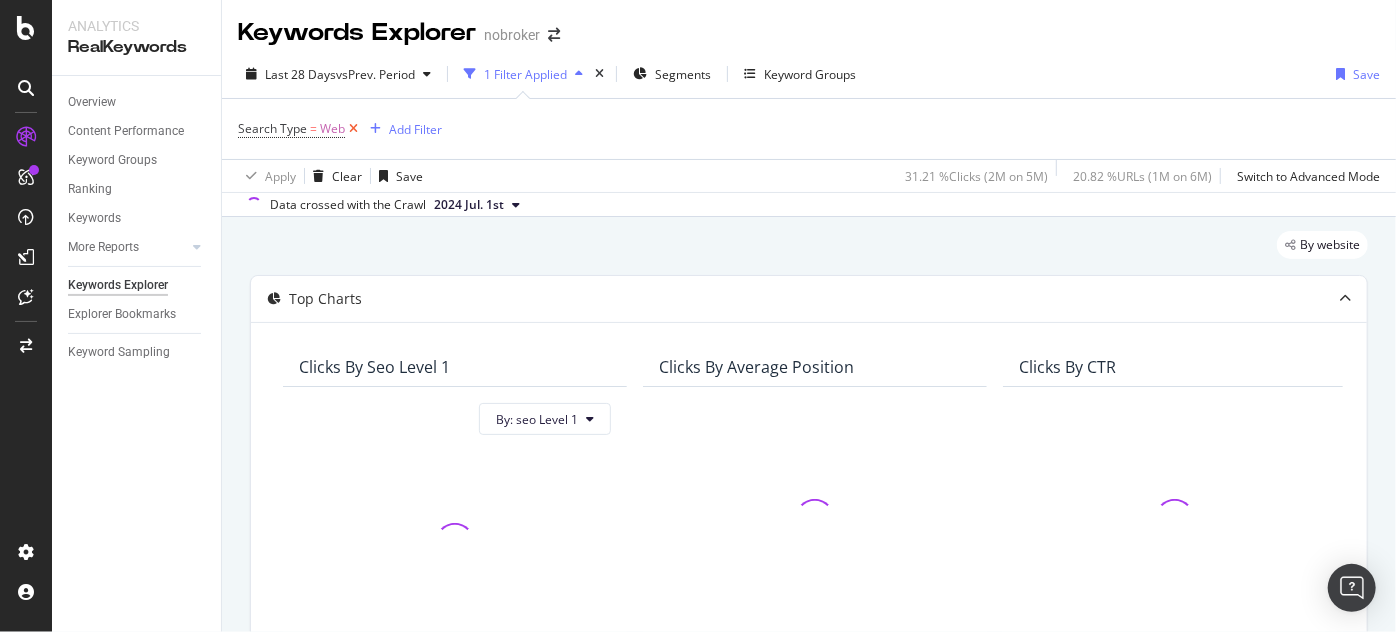 click at bounding box center [353, 129] 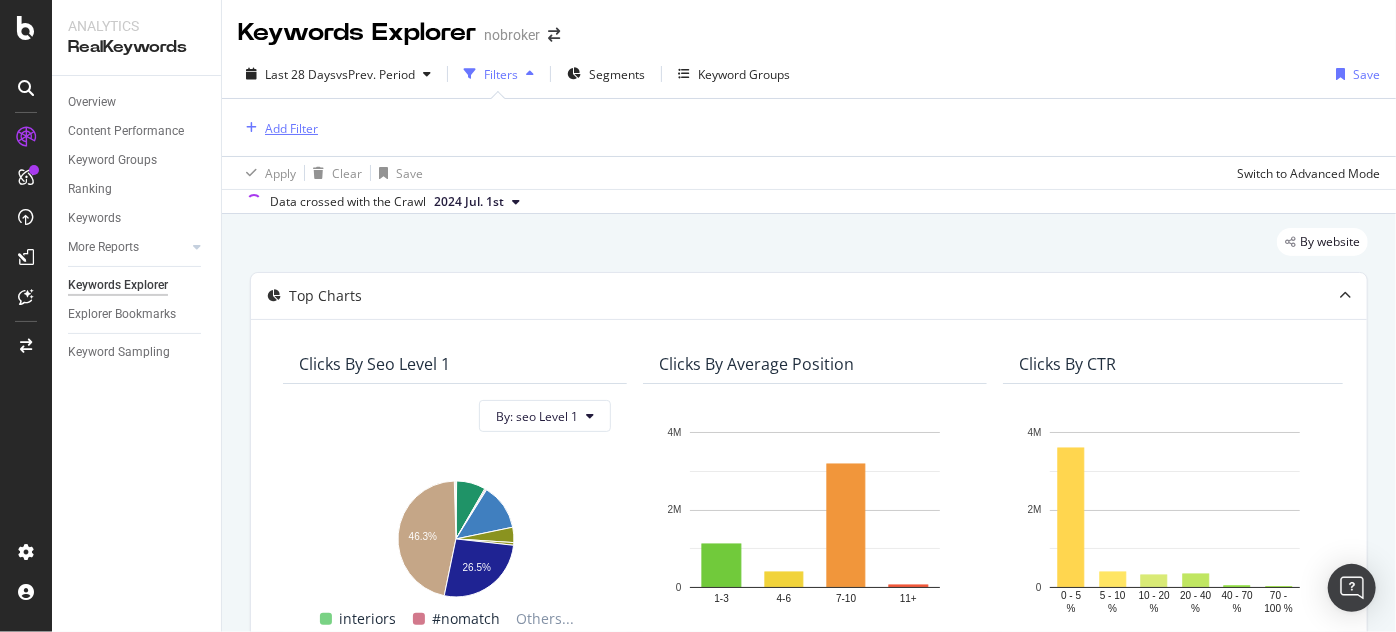 click on "Add Filter" at bounding box center (291, 128) 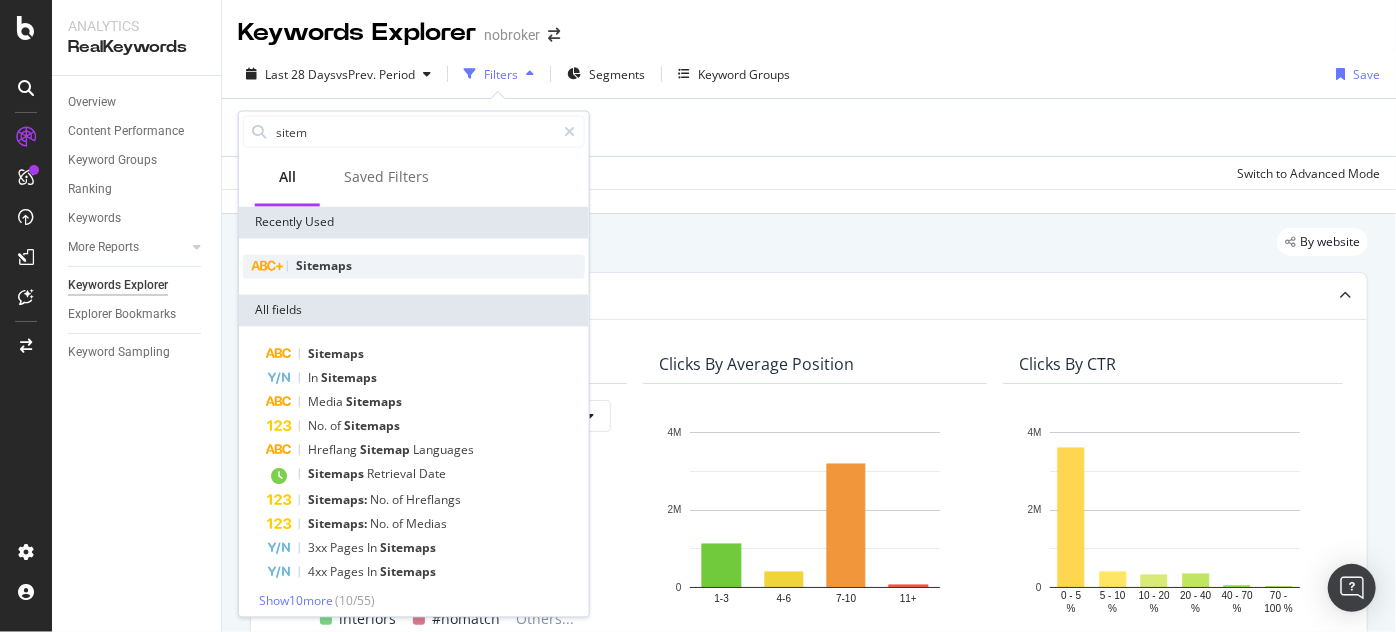 type on "sitem" 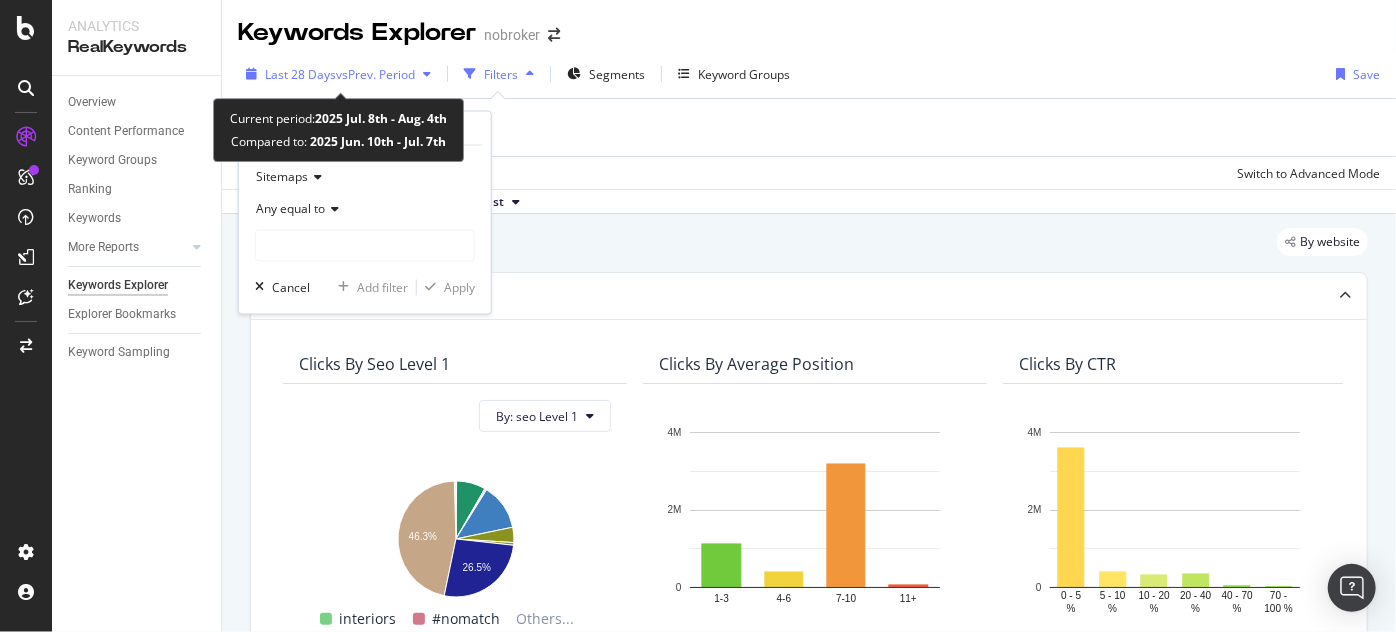 click on "Last 28 Days" at bounding box center (300, 74) 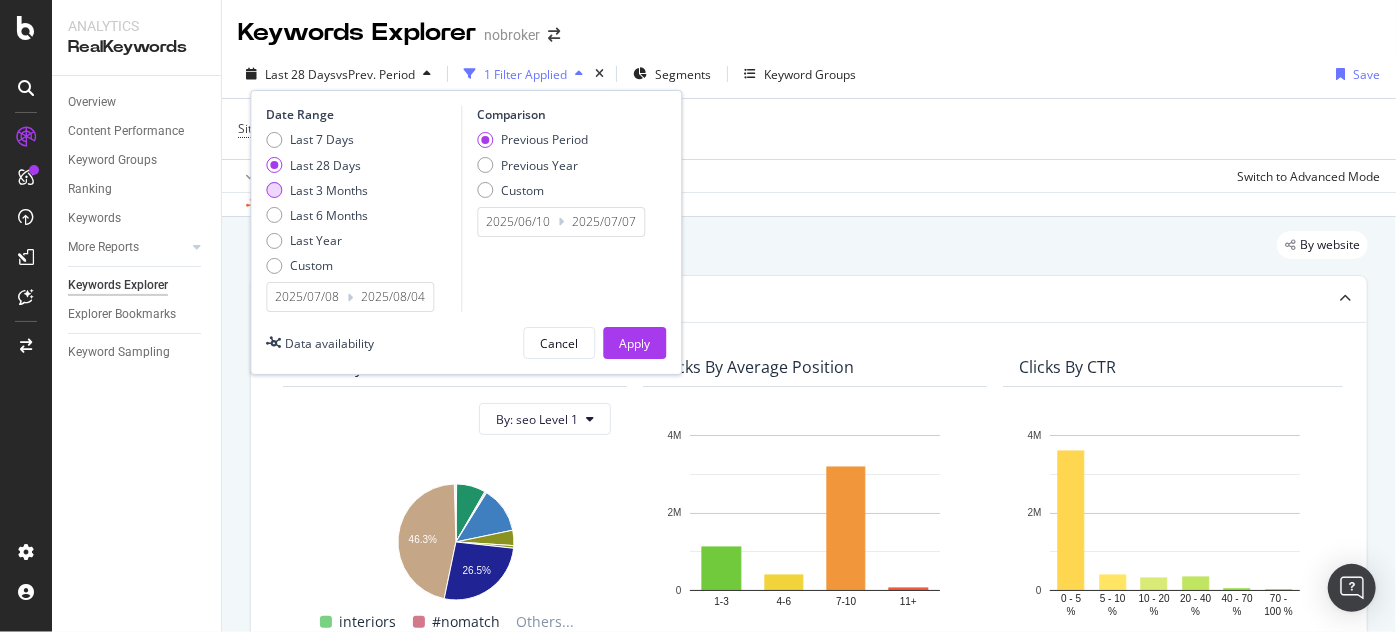 click on "Last 3 Months" at bounding box center (329, 190) 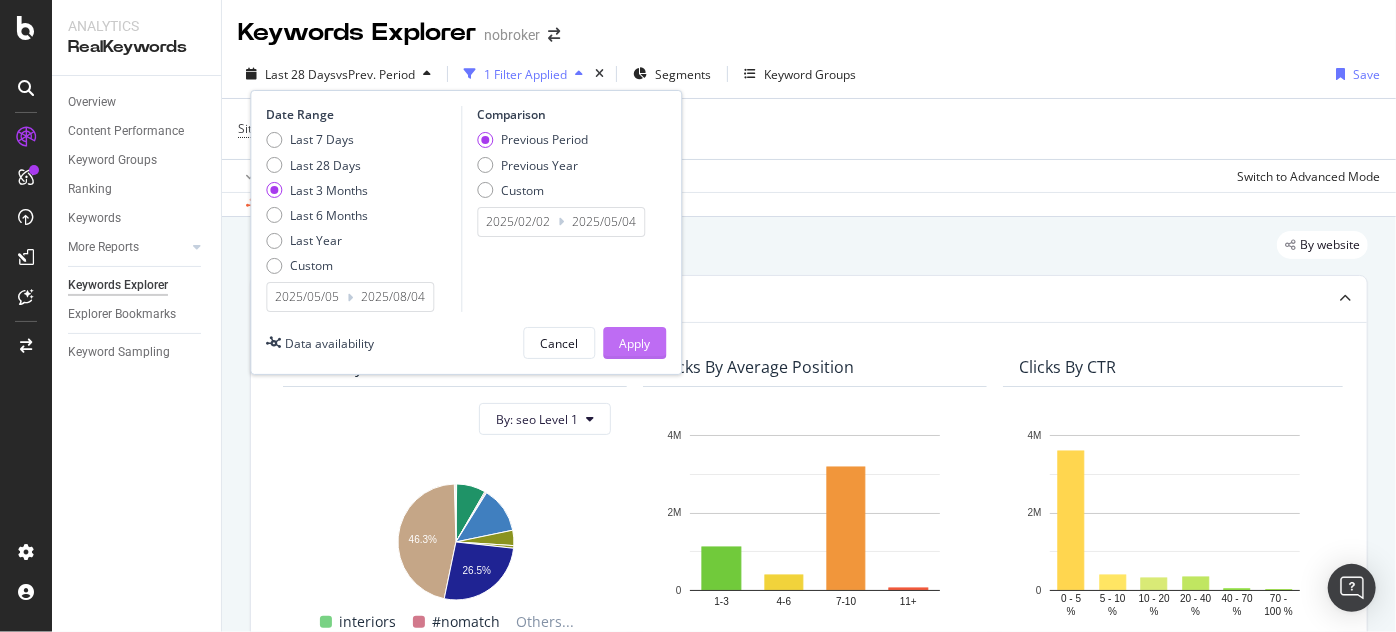 click on "Apply" at bounding box center [634, 343] 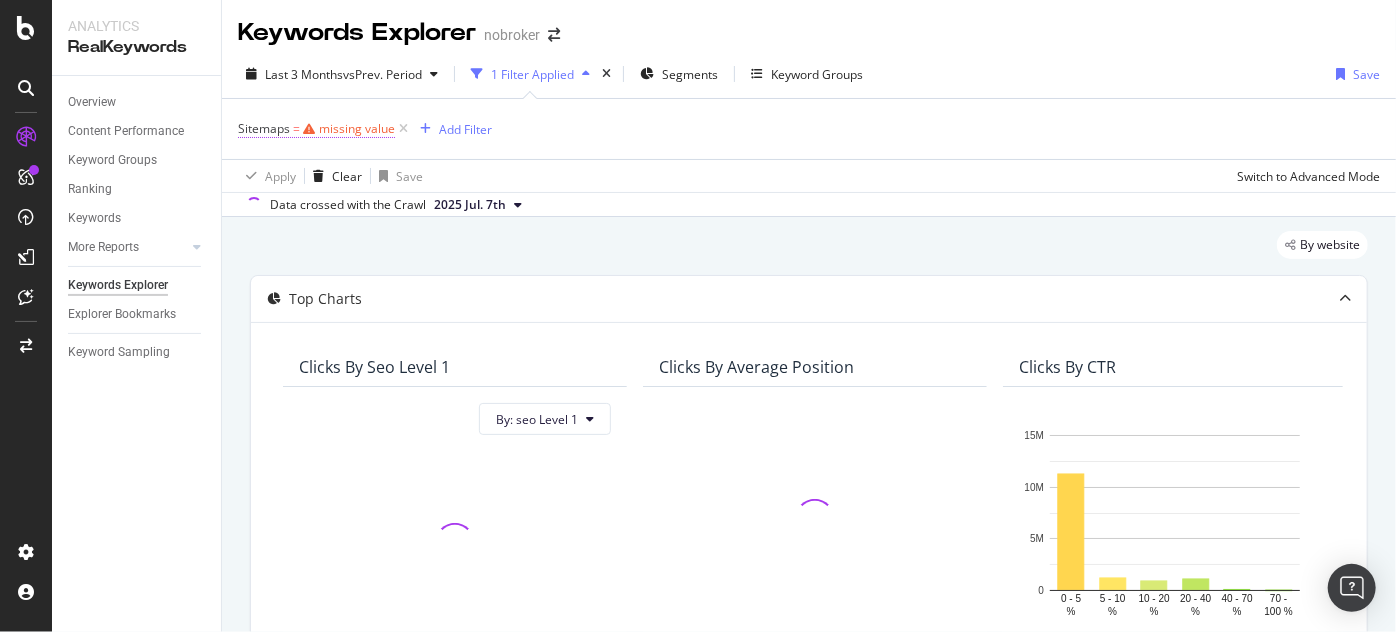 click on "missing value" at bounding box center [357, 128] 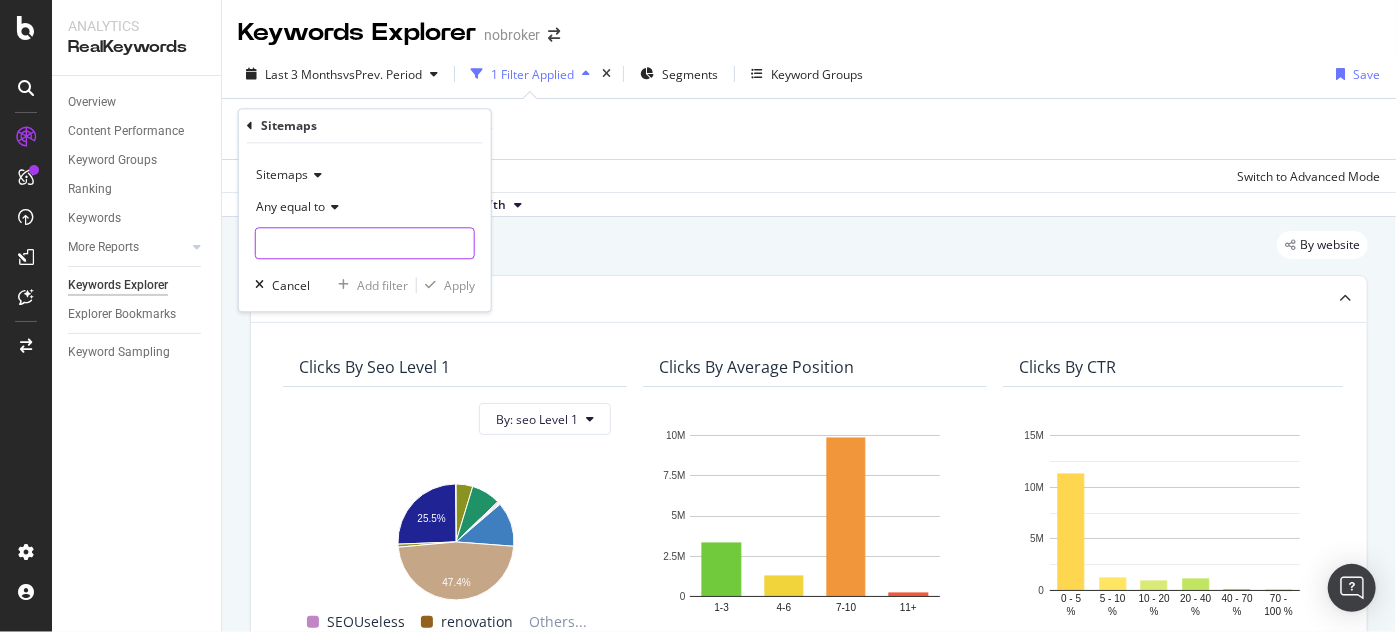 click at bounding box center [365, 244] 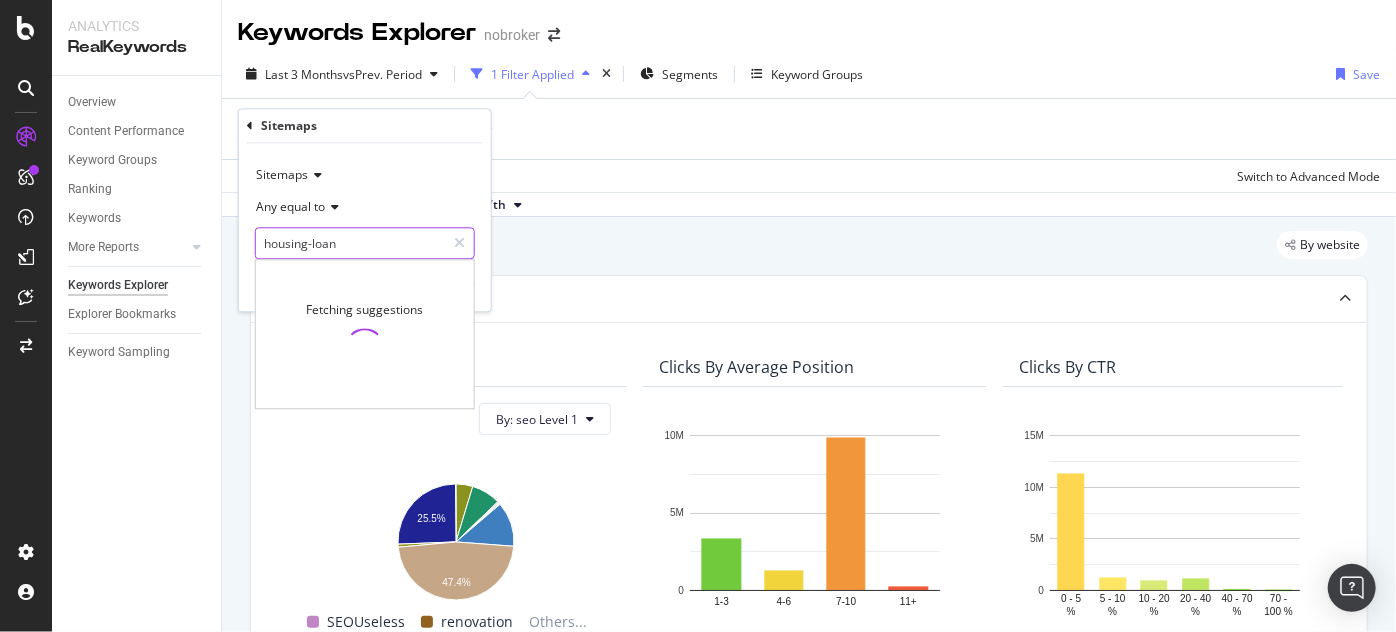 click on "housing-loan" at bounding box center [350, 244] 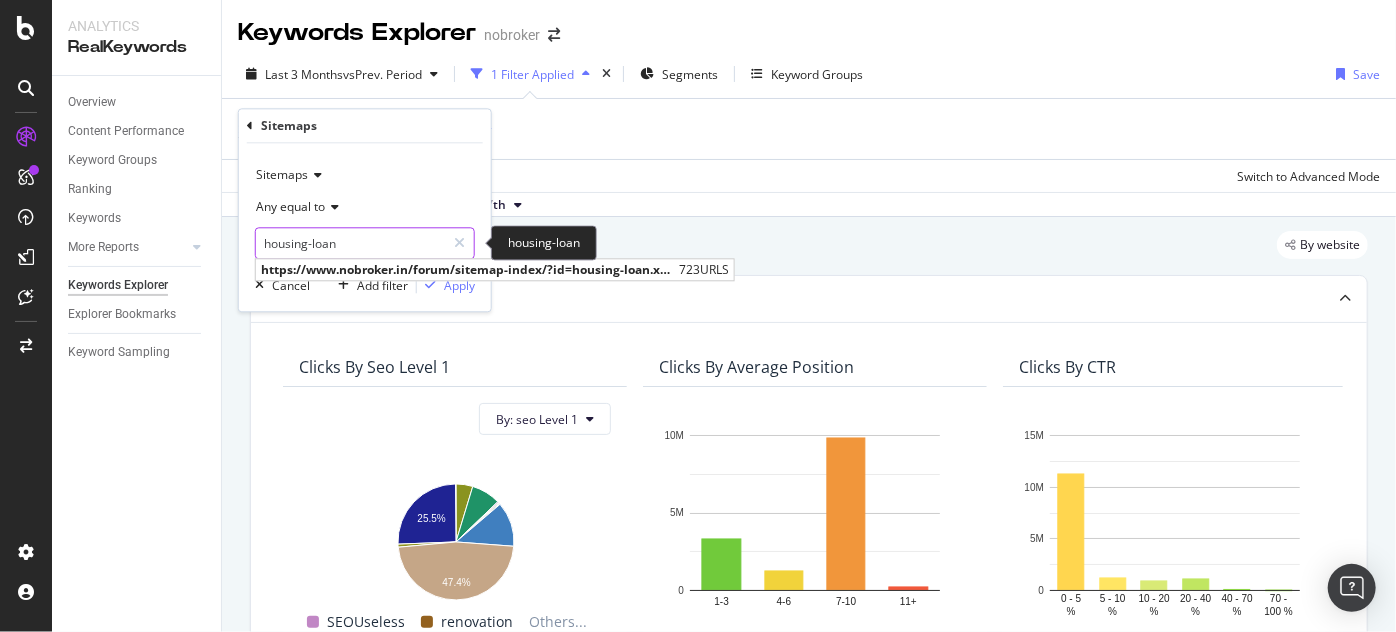 click on "housing-loan" at bounding box center [350, 244] 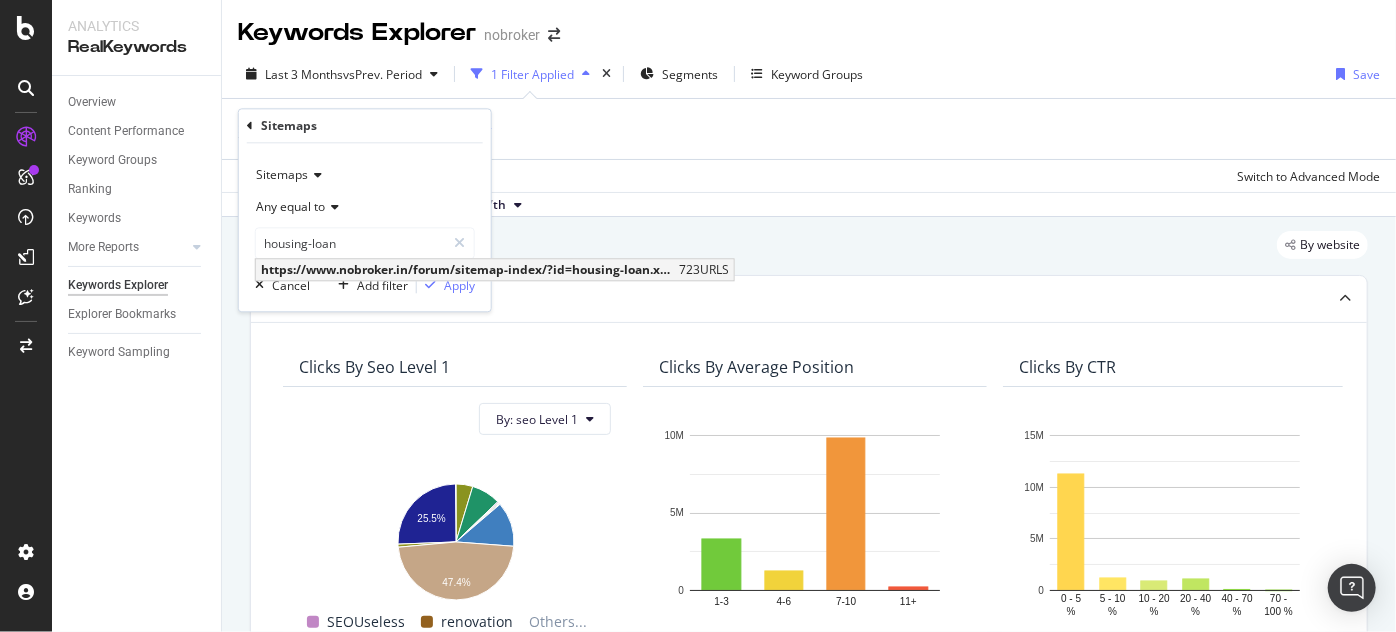 click on "https://www.nobroker.in/forum/sitemap-index/?id=housing-loan.xml" at bounding box center [467, 270] 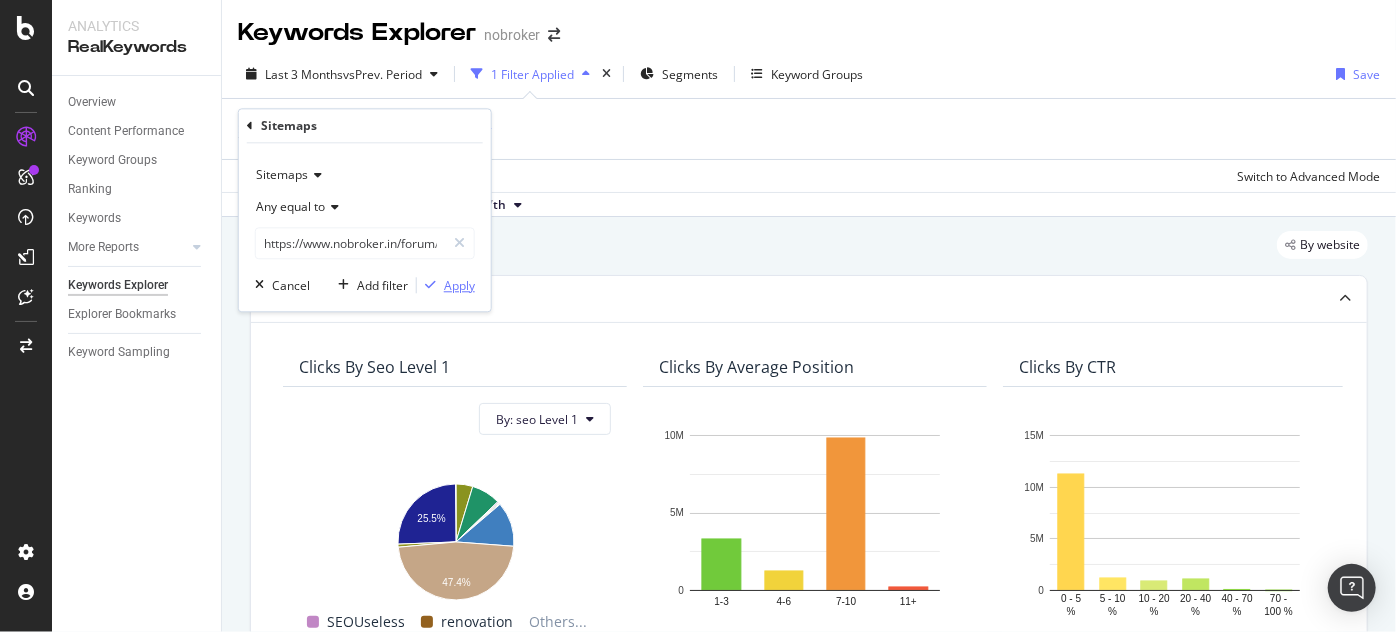 click on "Apply" at bounding box center (459, 285) 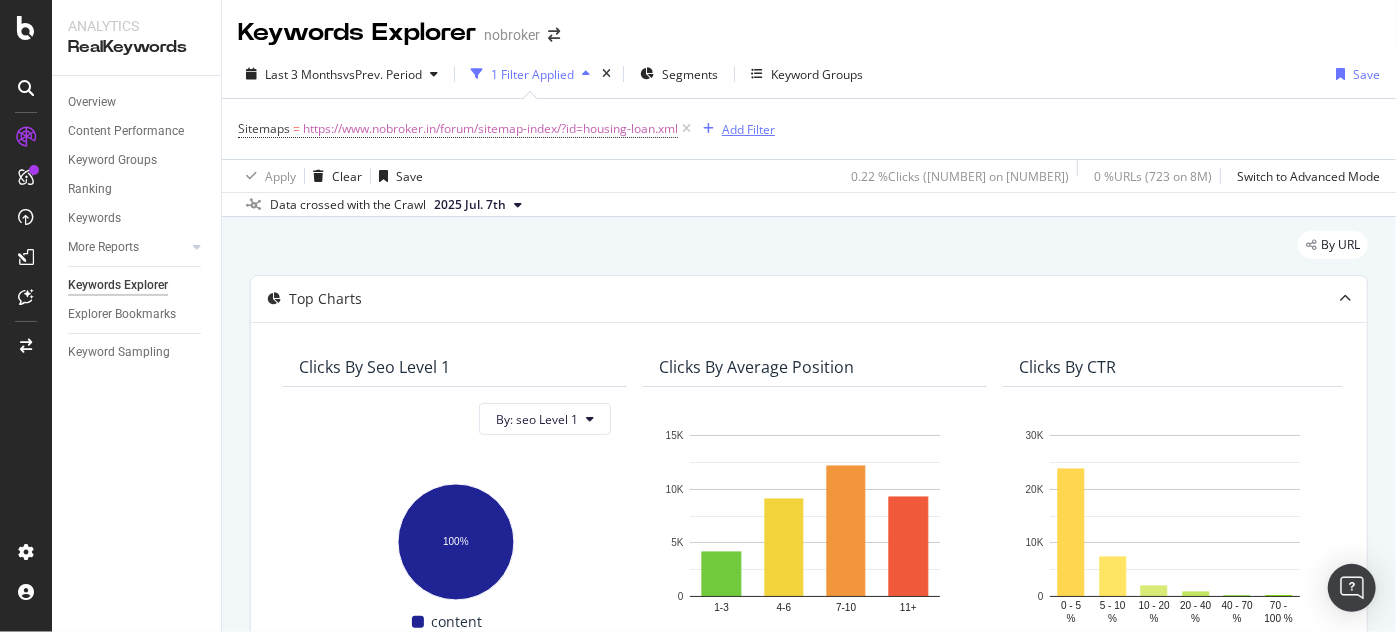 click on "Add Filter" at bounding box center (748, 129) 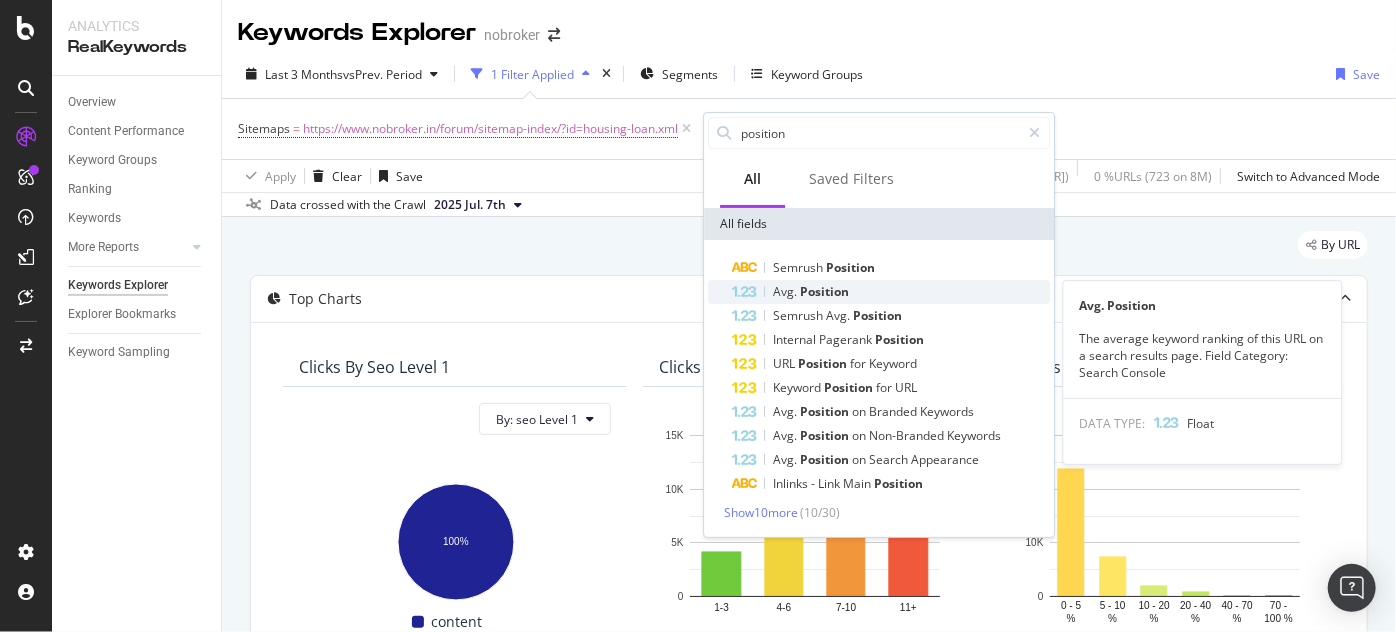 type on "position" 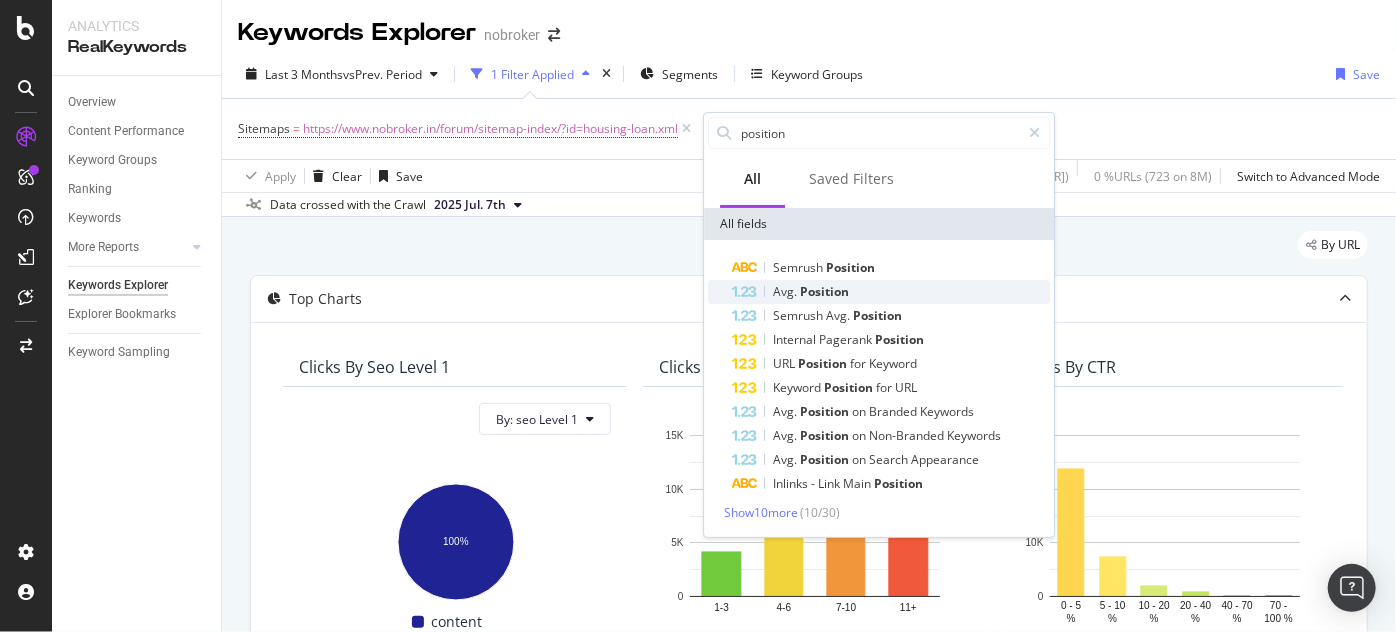 click on "Position" at bounding box center [824, 291] 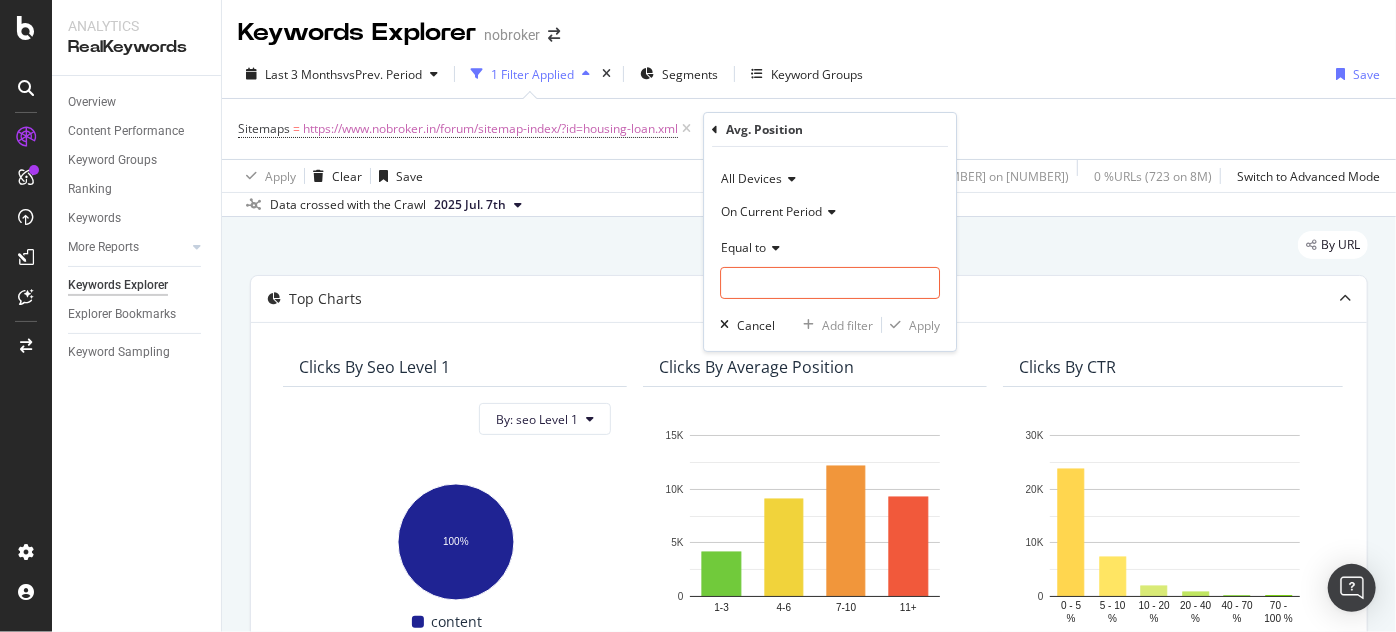 click on "On Current Period" at bounding box center [771, 211] 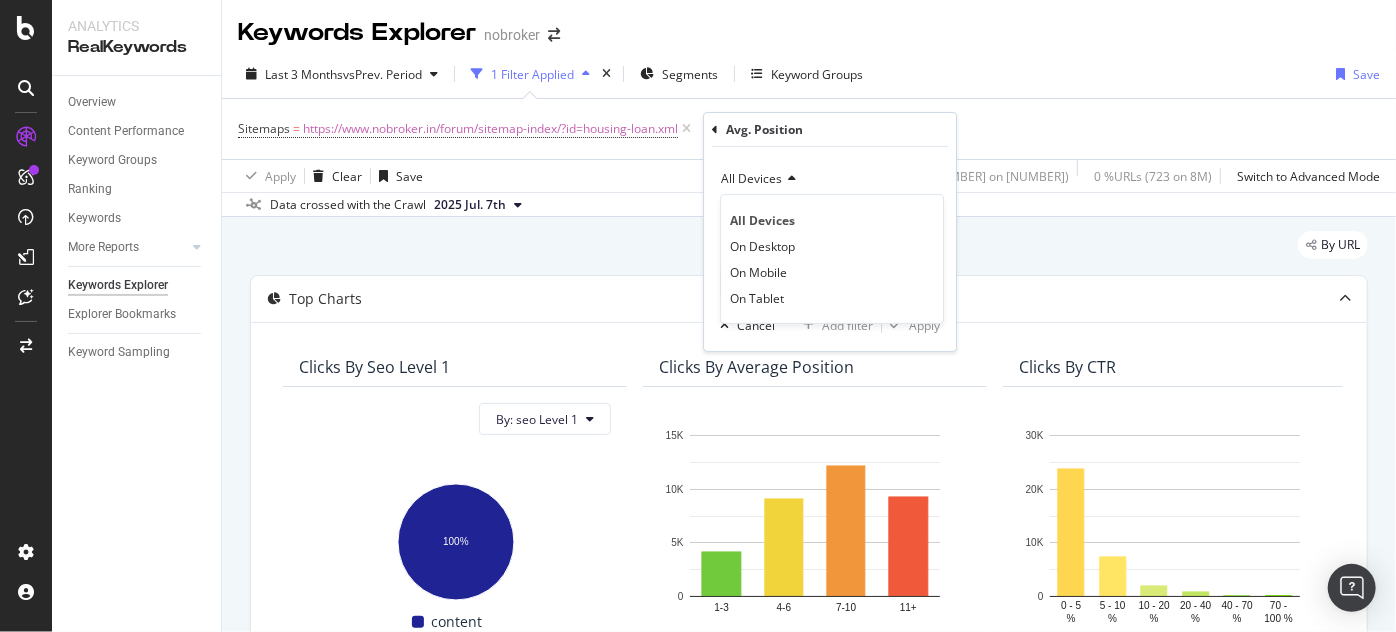 click on "All Devices All Devices On Desktop On Mobile On Tablet On Current Period Equal to Cancel Add filter Apply" at bounding box center (830, 249) 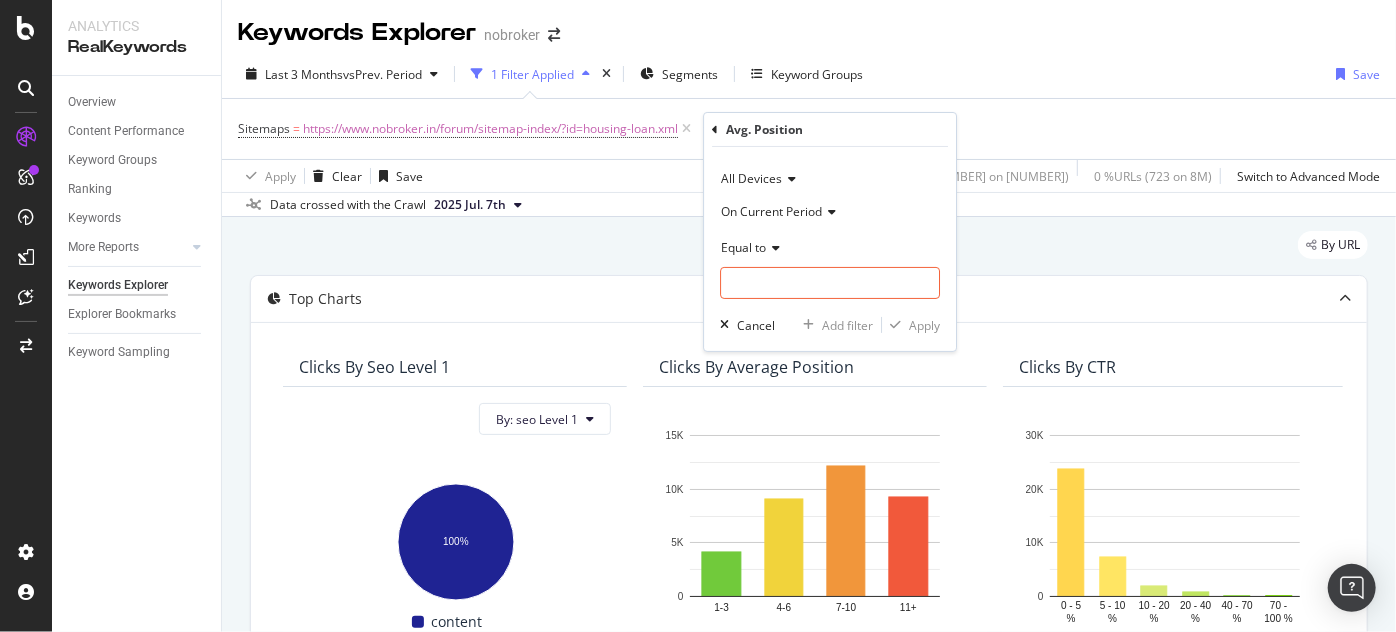 click on "Equal to" at bounding box center (743, 247) 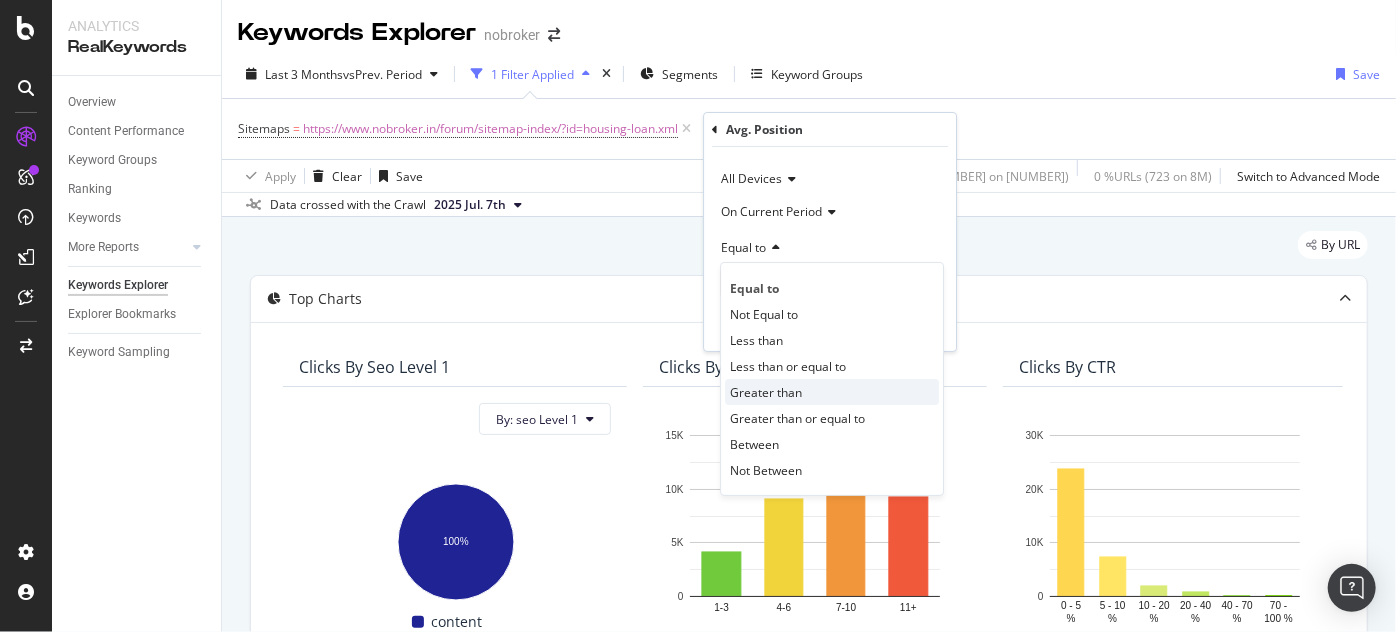 click on "Greater than" at bounding box center (766, 392) 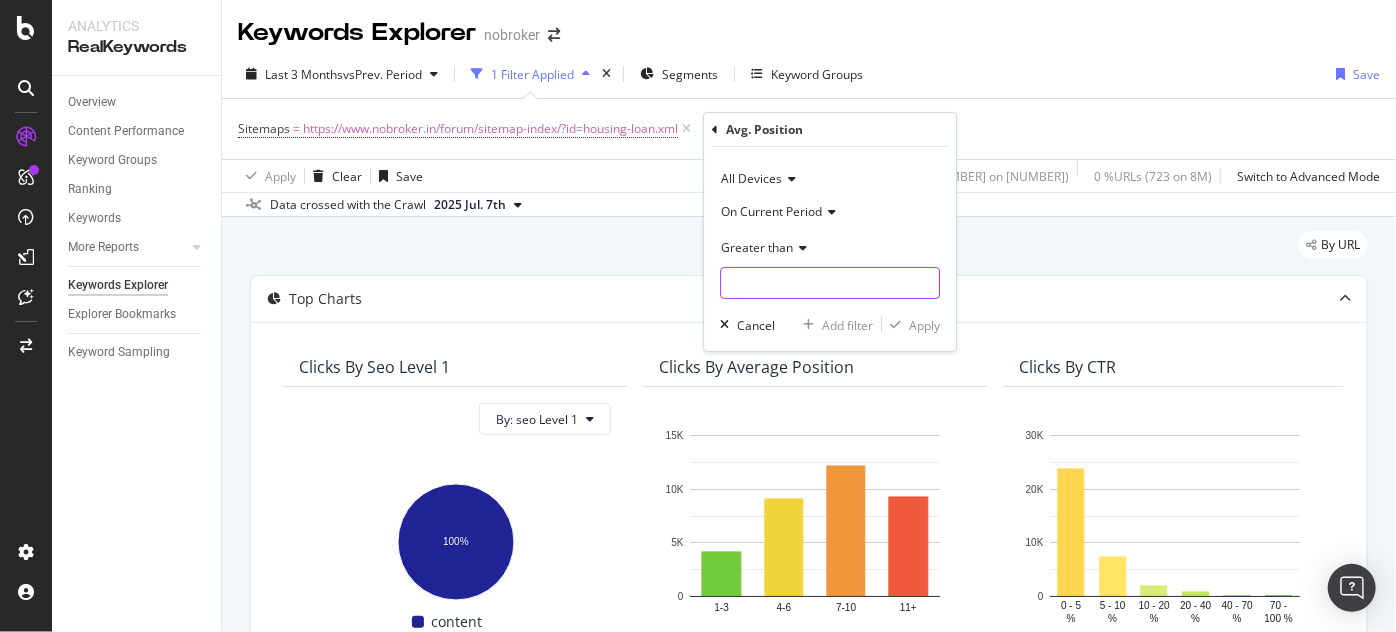 click at bounding box center (830, 283) 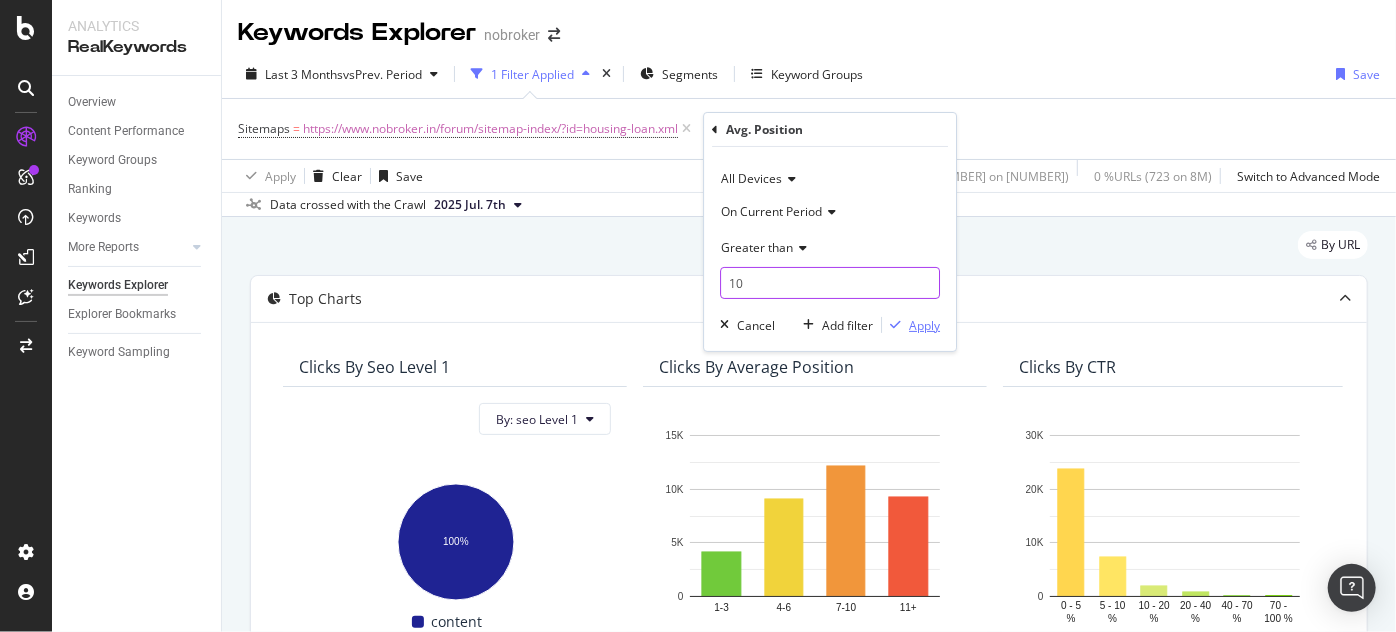 type on "10" 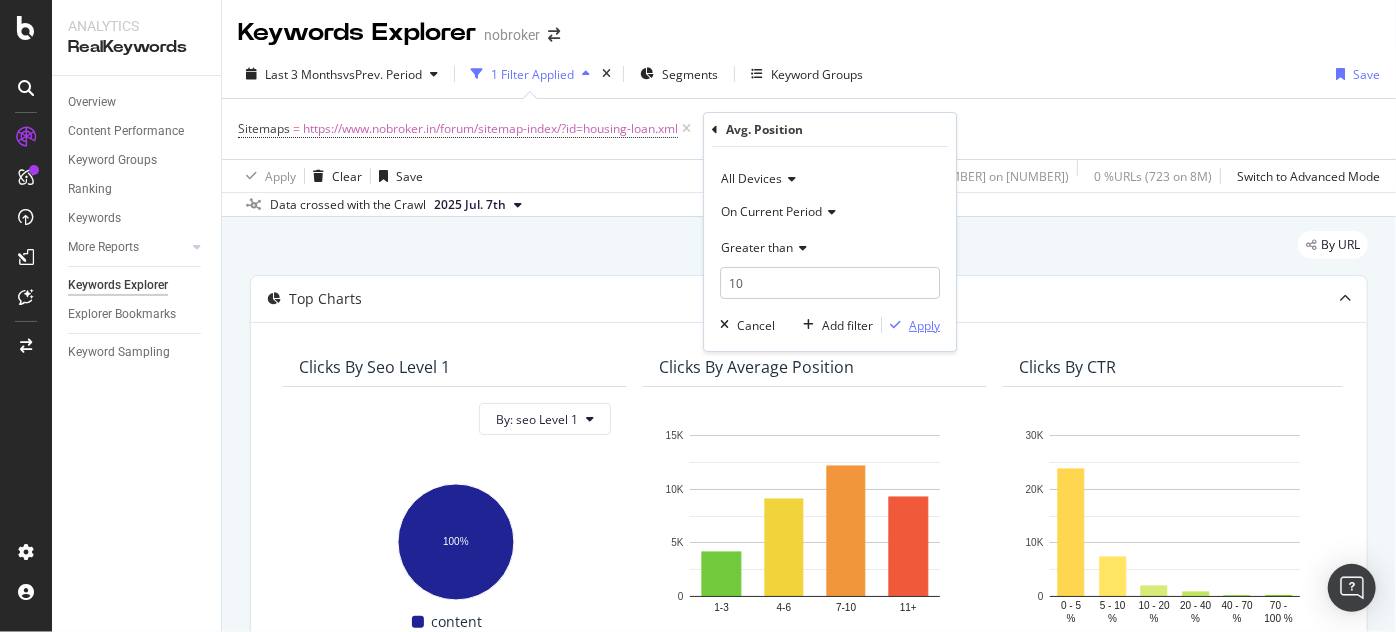 click at bounding box center (895, 325) 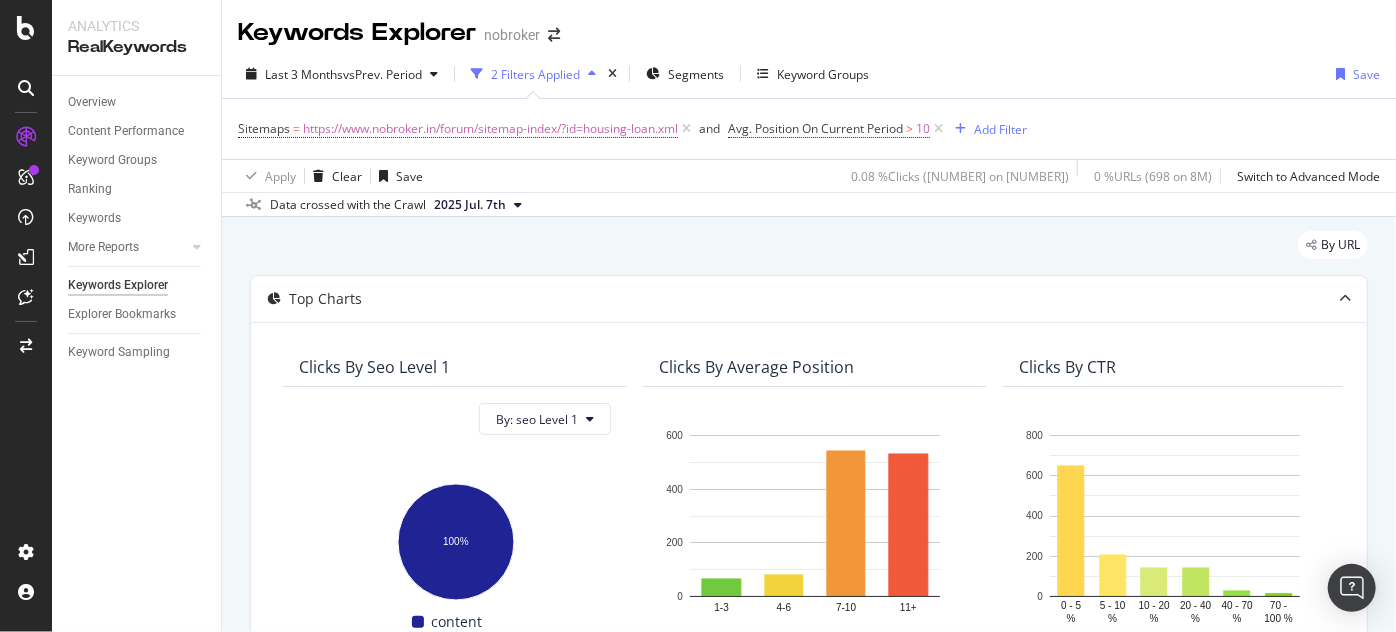 scroll, scrollTop: 500, scrollLeft: 0, axis: vertical 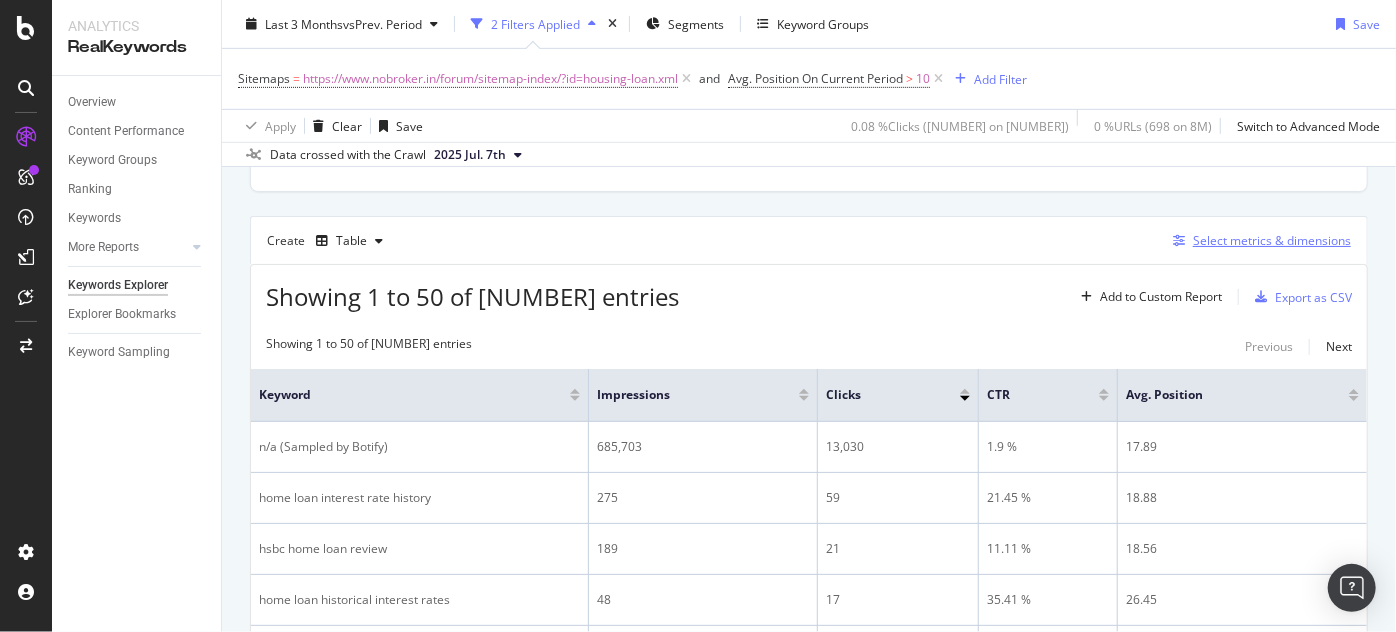 click on "Select metrics & dimensions" at bounding box center (1272, 240) 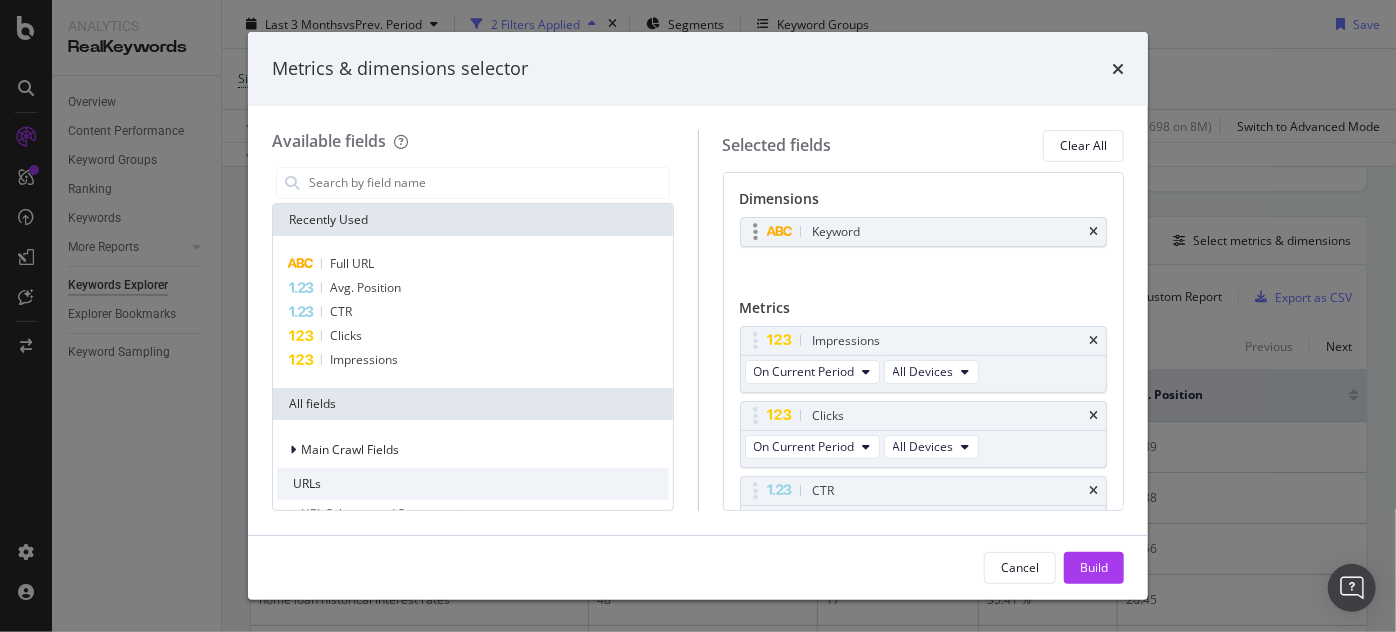 click on "Keyword" at bounding box center [924, 232] 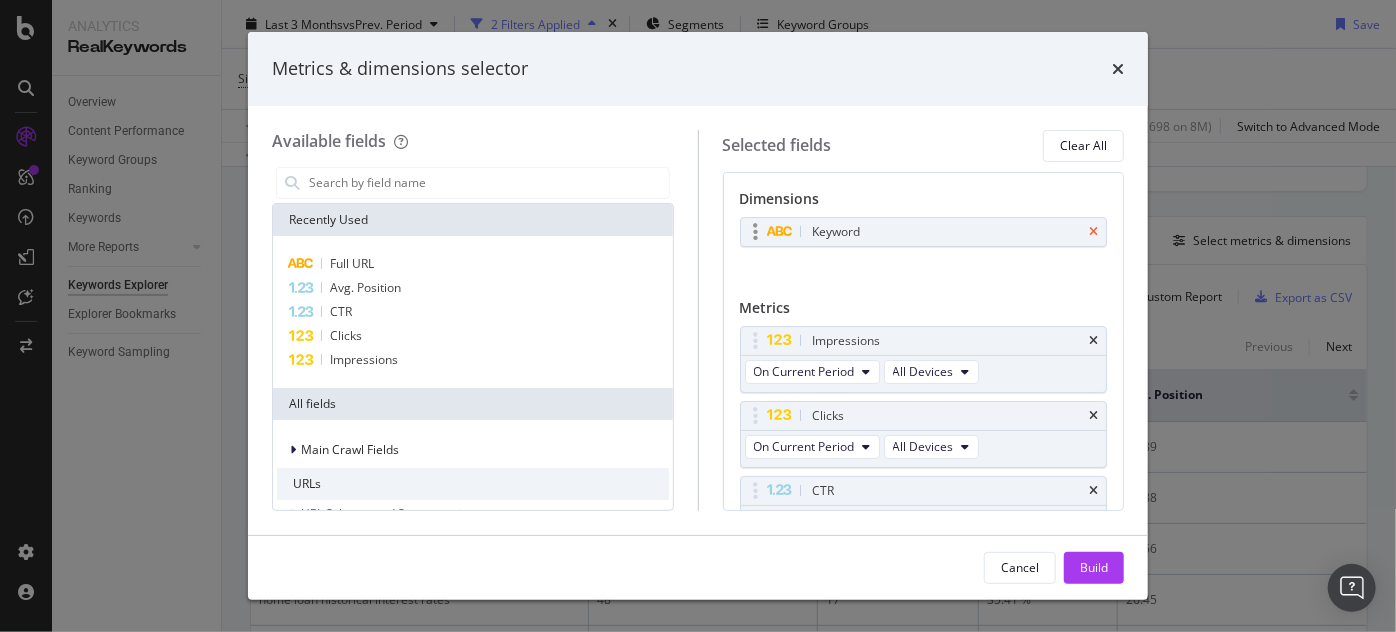 click at bounding box center [1093, 232] 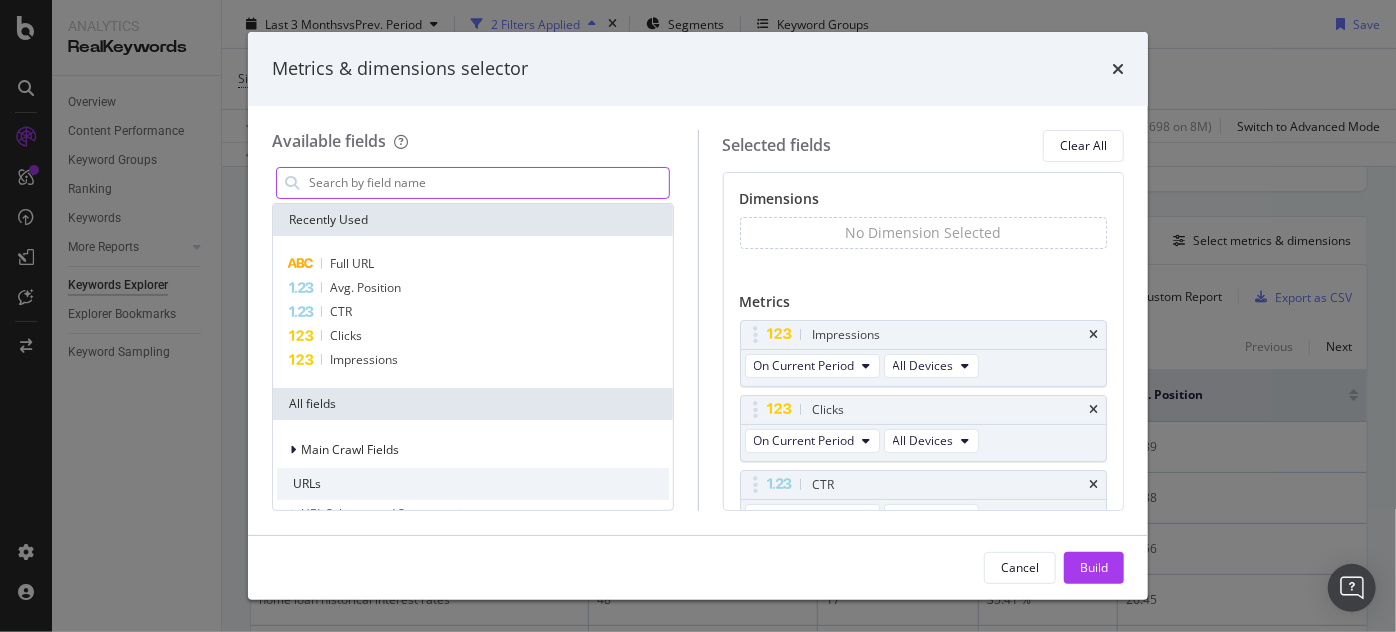 click at bounding box center (488, 183) 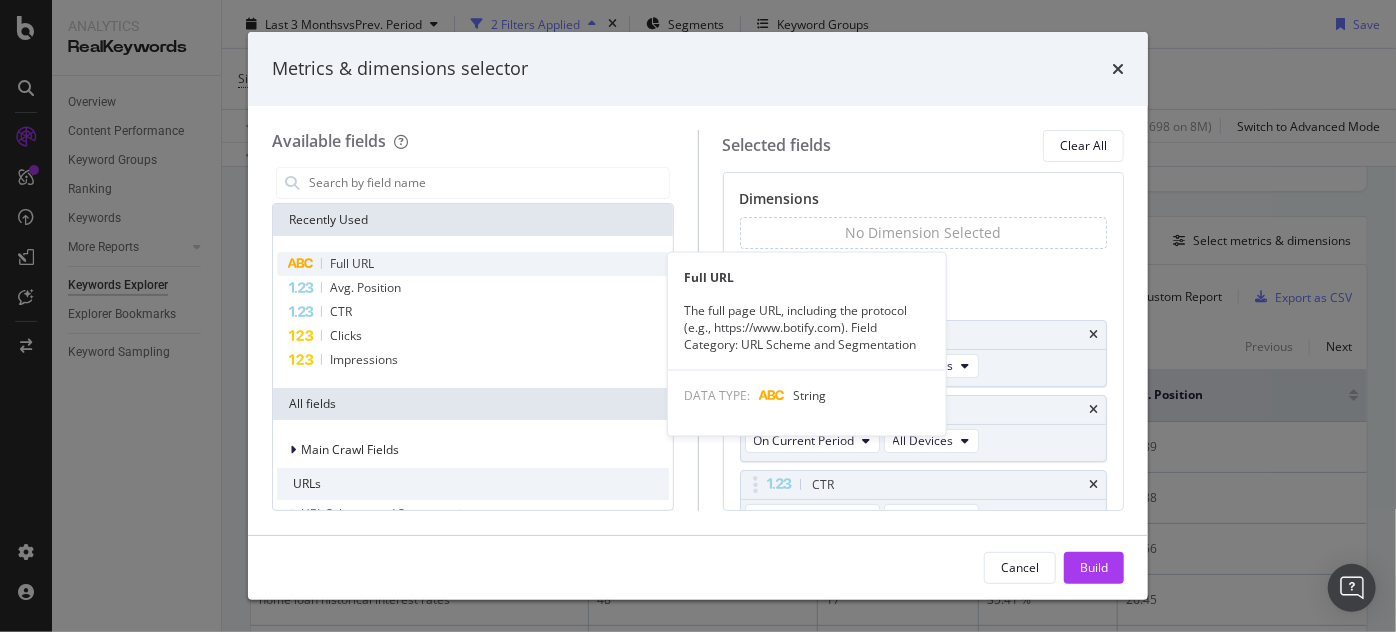 click on "Full URL" at bounding box center [352, 263] 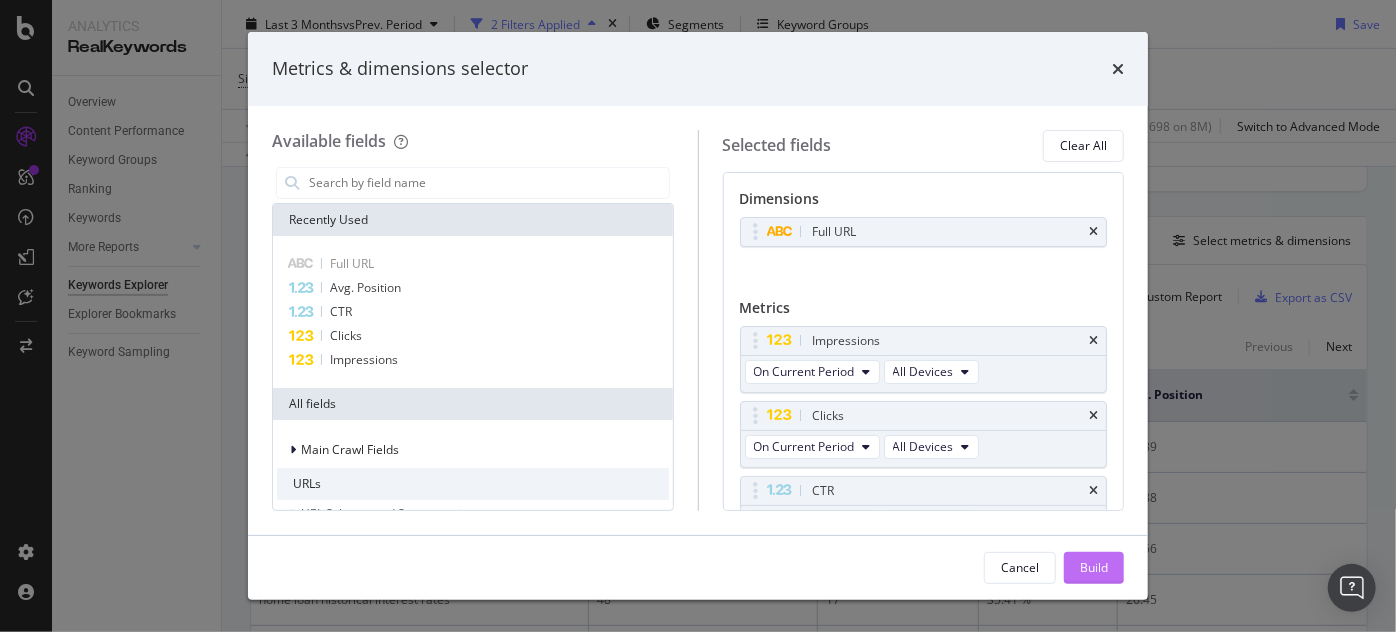 click on "Build" at bounding box center (1094, 568) 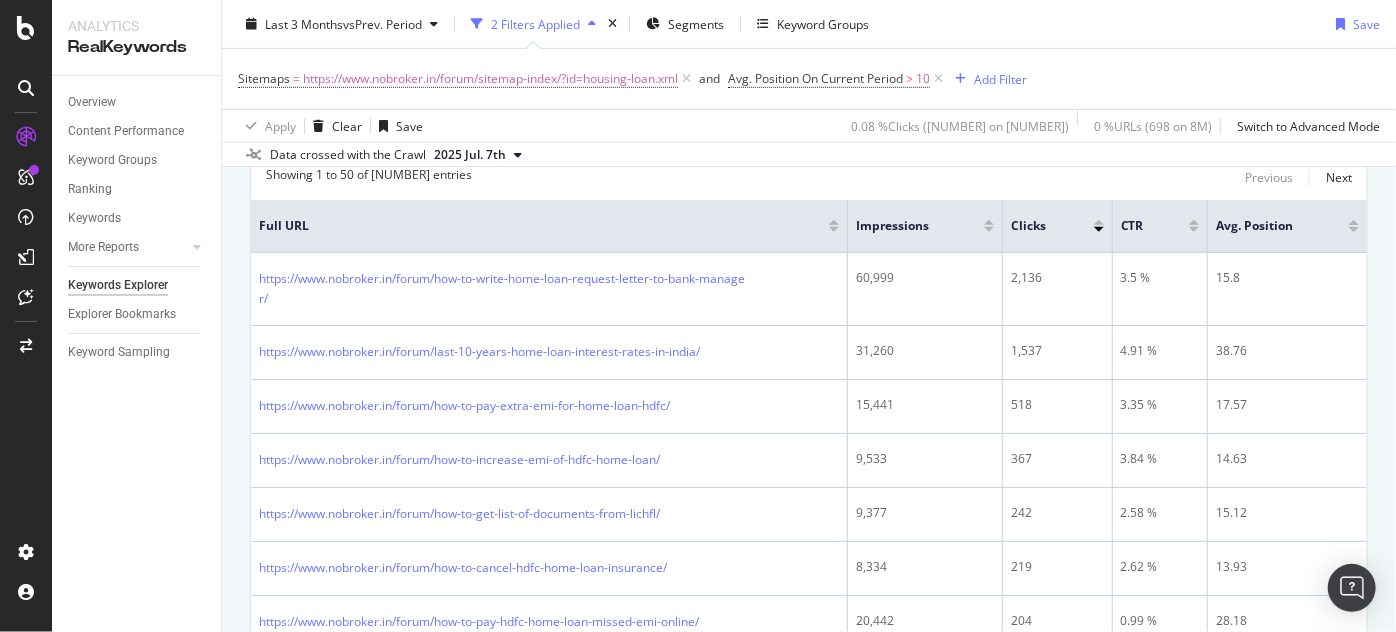 scroll, scrollTop: 692, scrollLeft: 0, axis: vertical 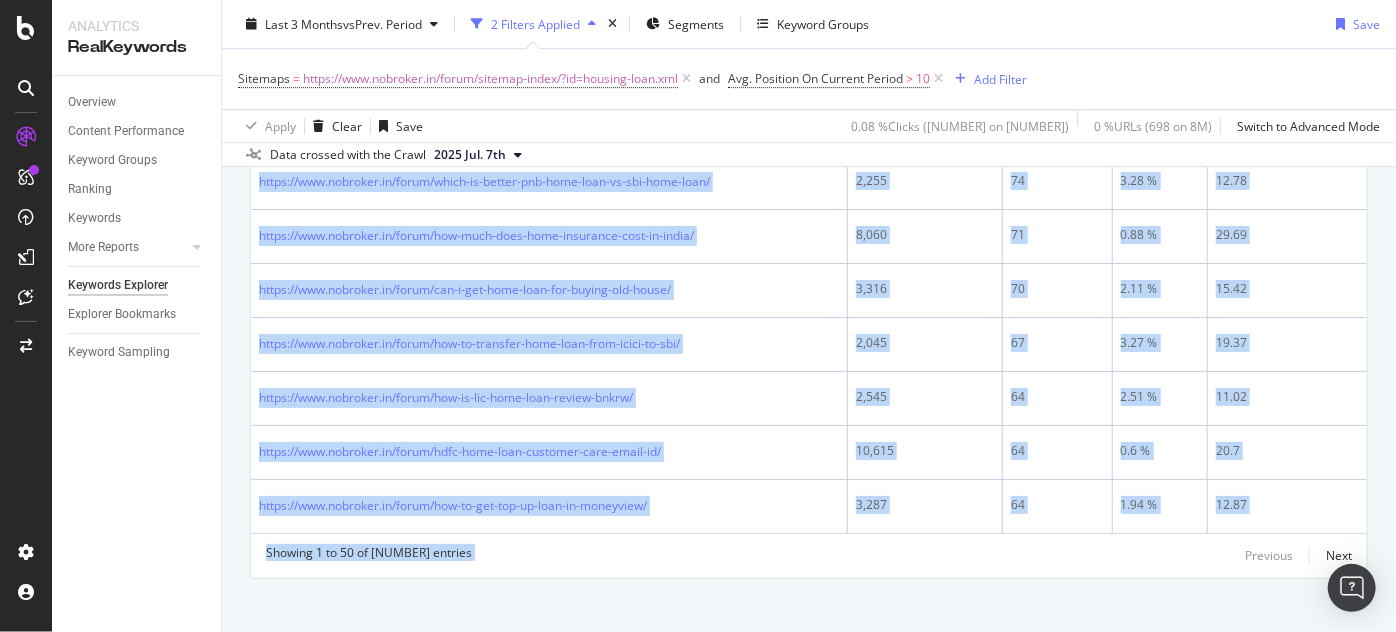 drag, startPoint x: 251, startPoint y: 236, endPoint x: 1171, endPoint y: 674, distance: 1018.94257 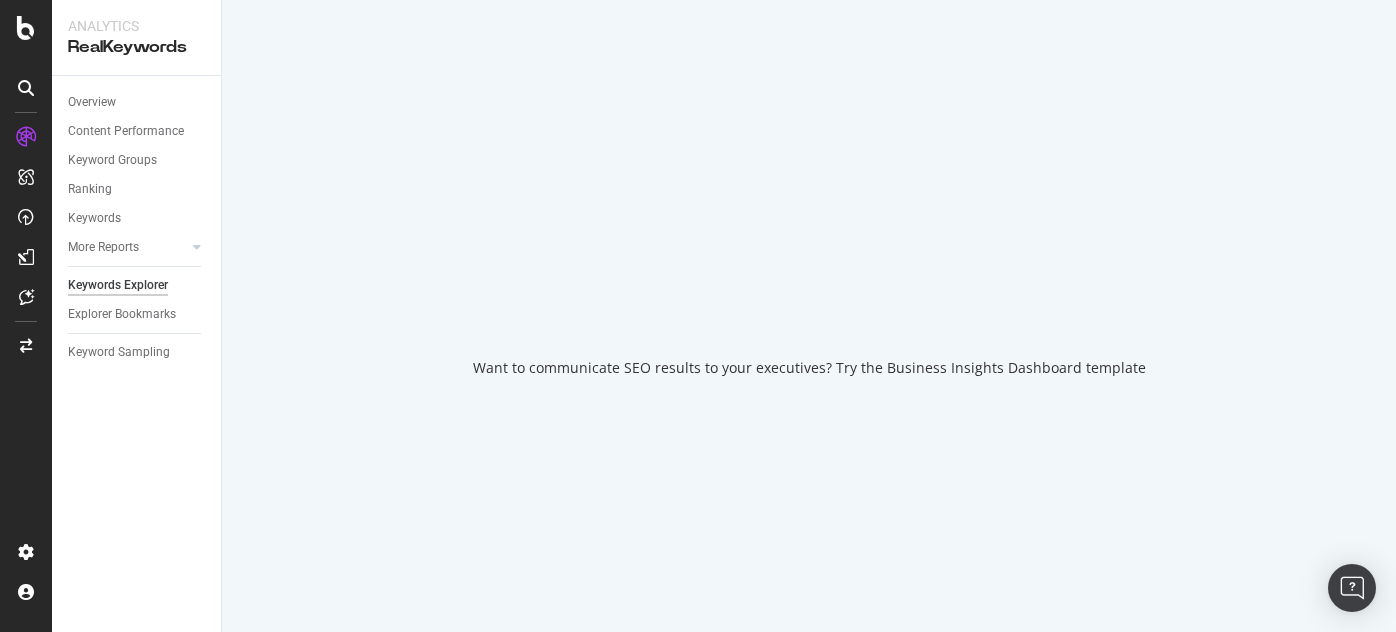 scroll, scrollTop: 0, scrollLeft: 0, axis: both 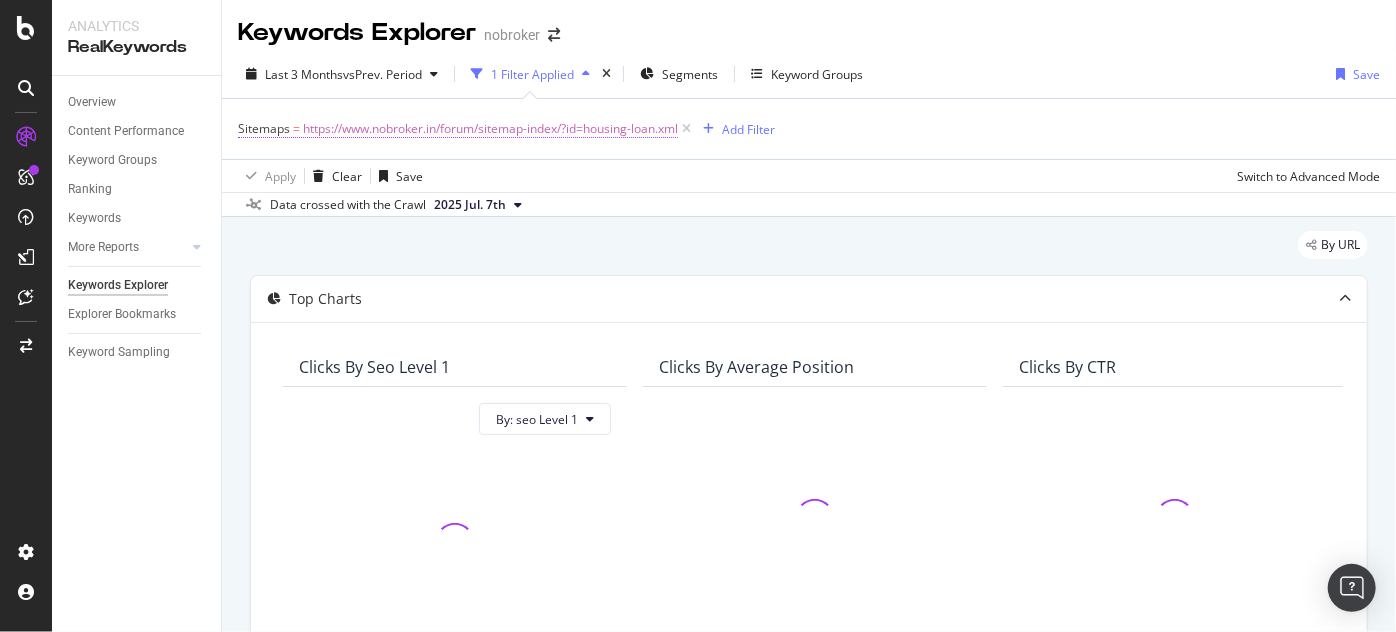 click on "https://www.nobroker.in/forum/sitemap-index/?id=housing-loan.xml" at bounding box center (490, 129) 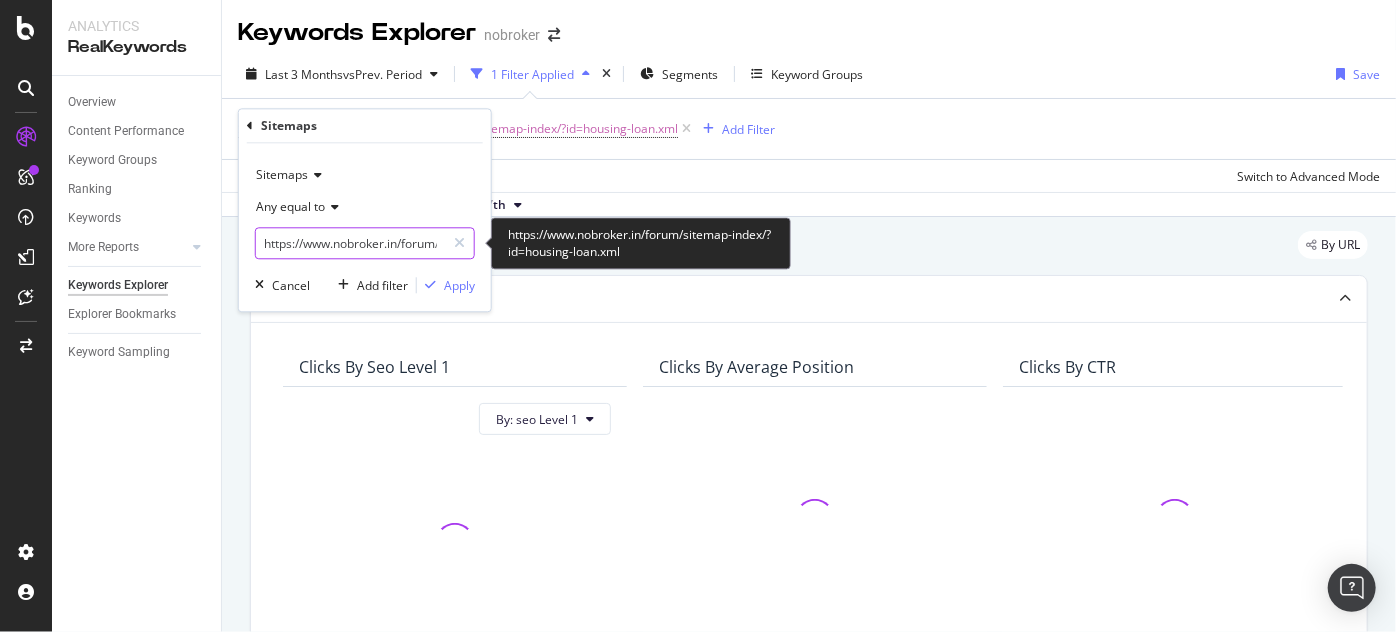 click on "https://www.nobroker.in/forum/sitemap-index/?id=housing-loan.xml" at bounding box center [350, 244] 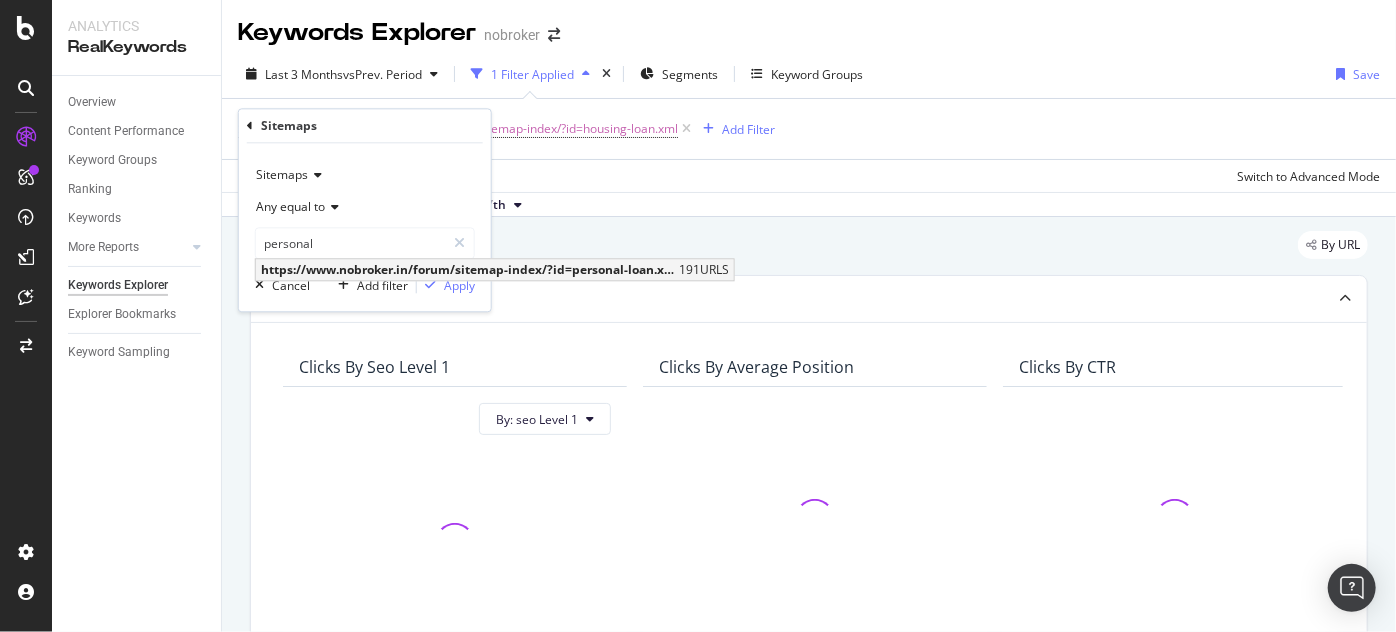 click on "https://www.nobroker.in/forum/sitemap-index/?id=personal-loan.xml" at bounding box center [467, 270] 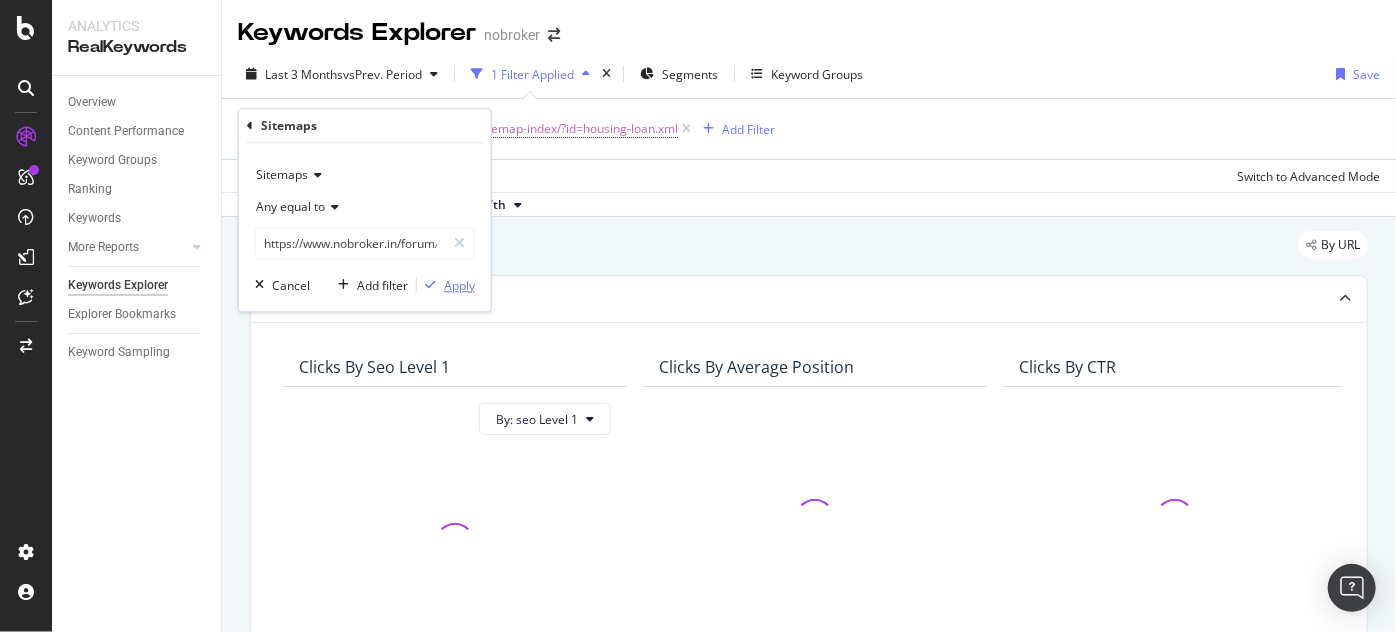 click on "Apply" at bounding box center (459, 285) 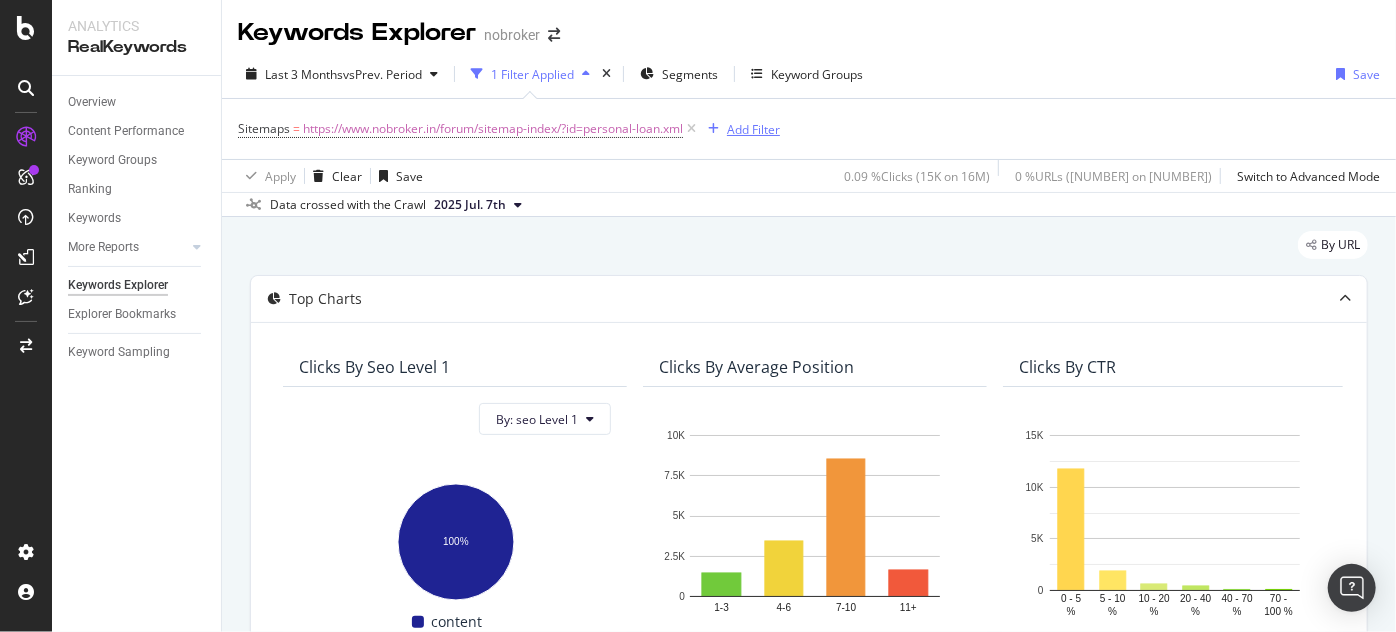 click on "Add Filter" at bounding box center (753, 129) 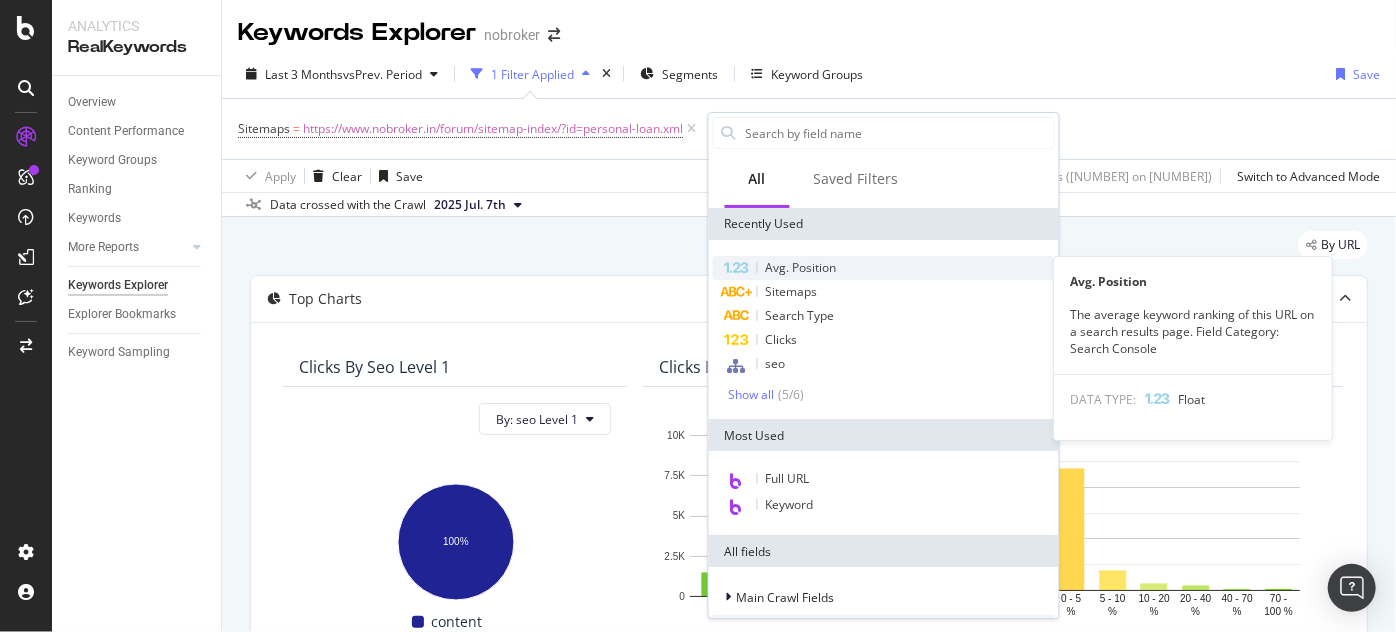 click on "Avg. Position" at bounding box center (801, 267) 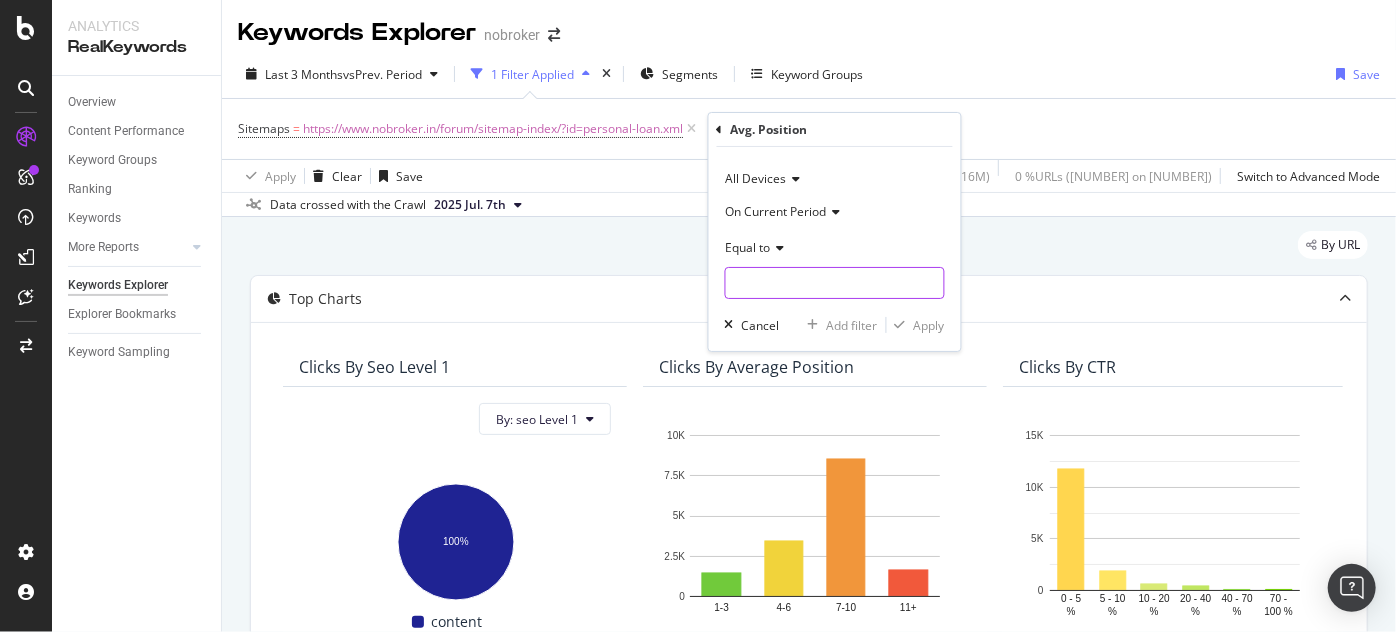 click at bounding box center (835, 283) 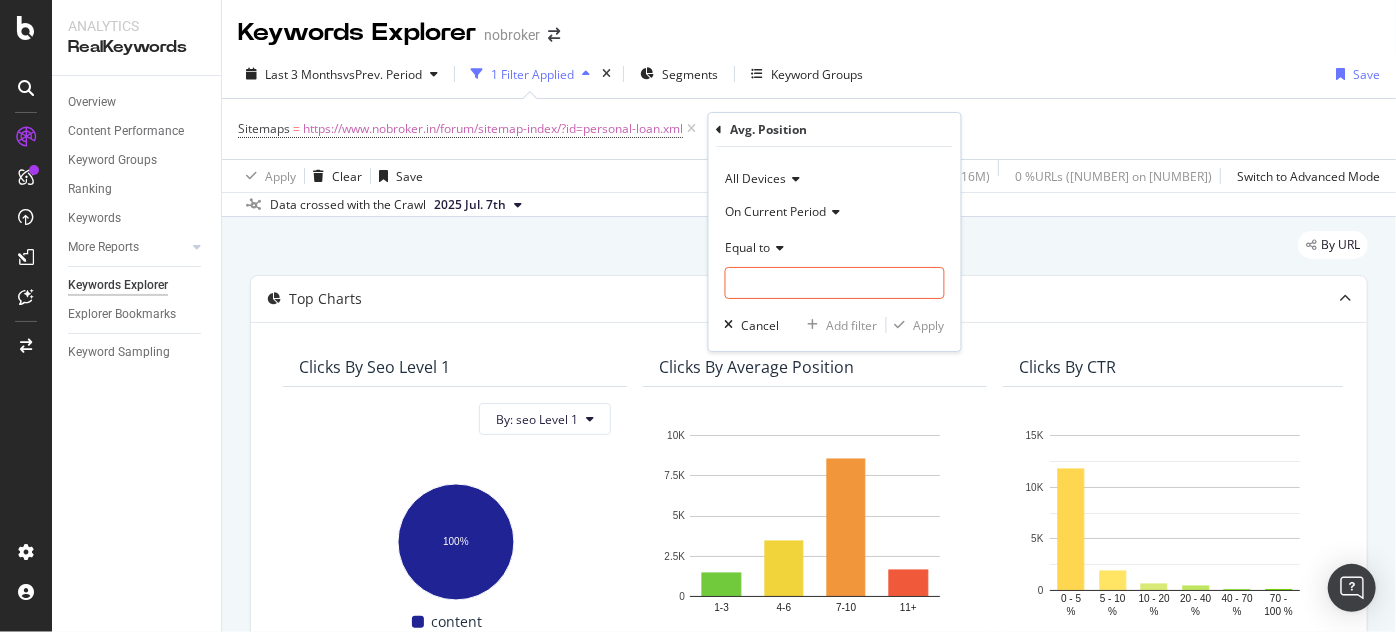 click on "Equal to" at bounding box center [748, 247] 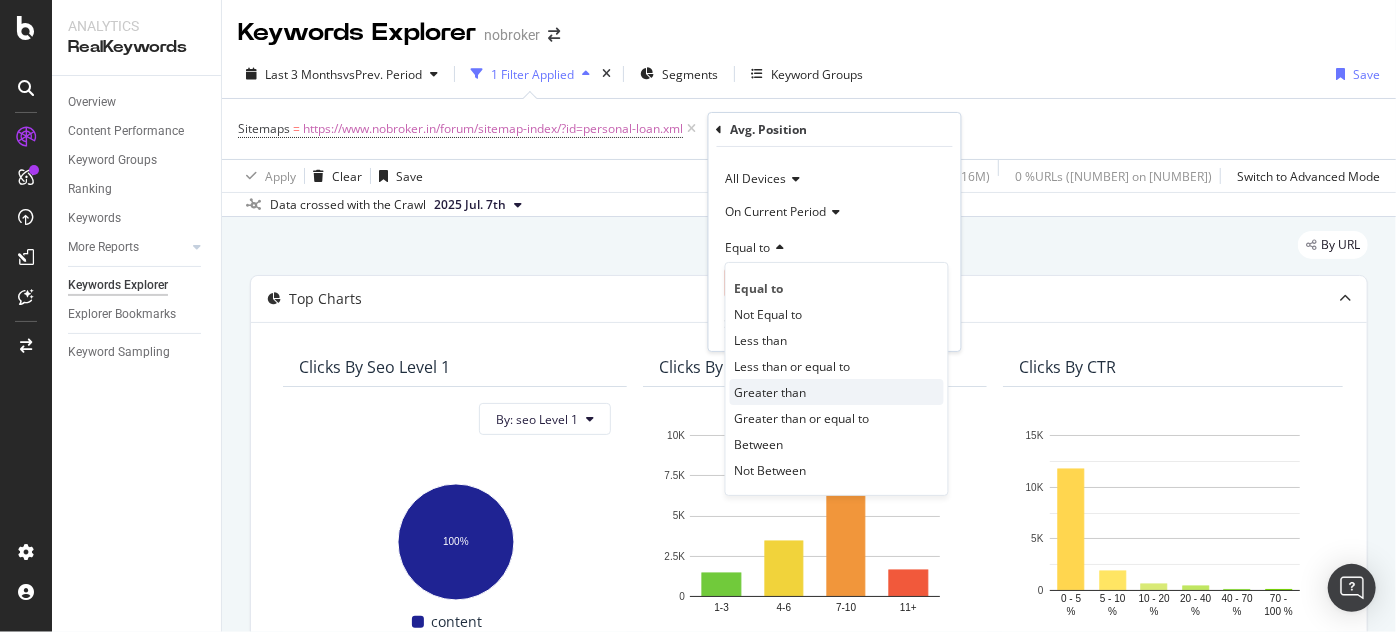 click on "Greater than" at bounding box center [771, 392] 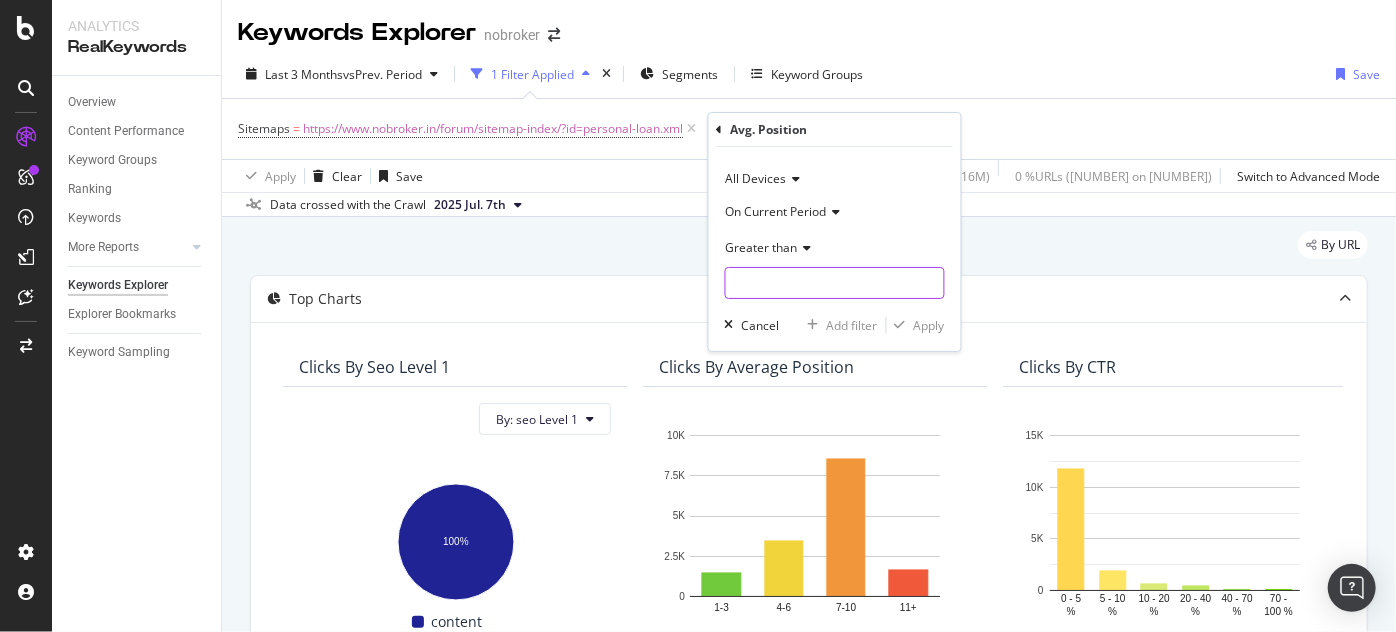 click at bounding box center (835, 283) 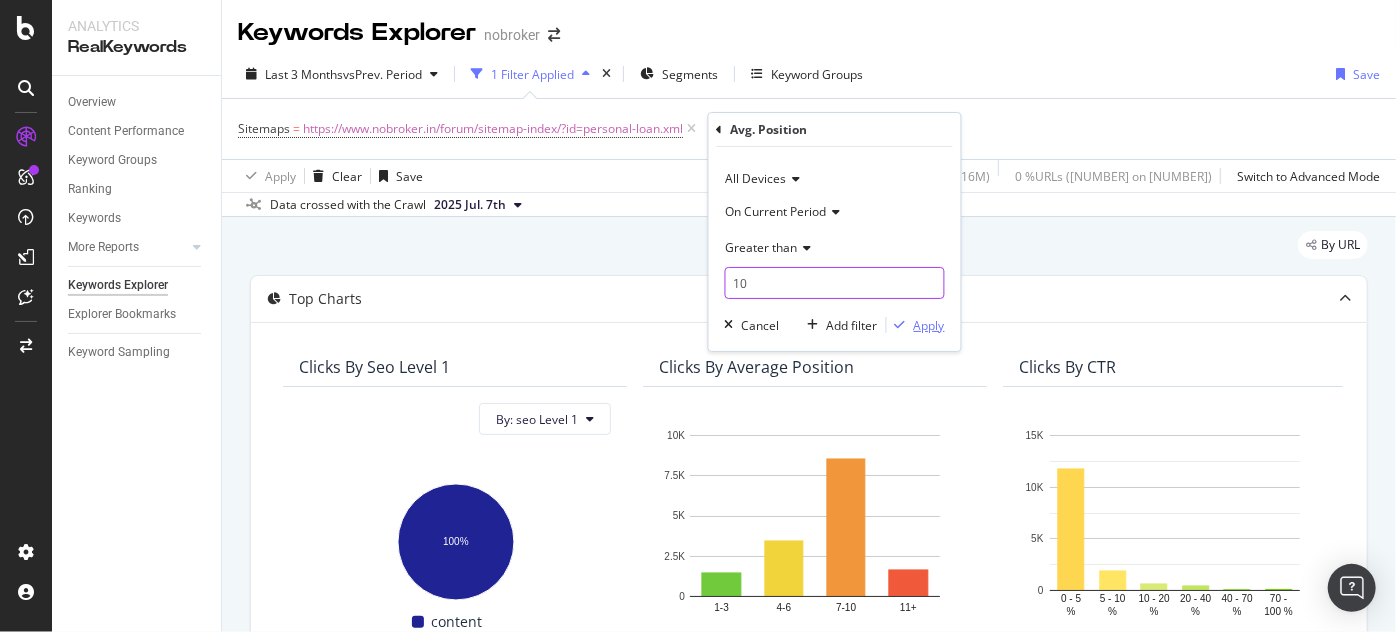 type on "10" 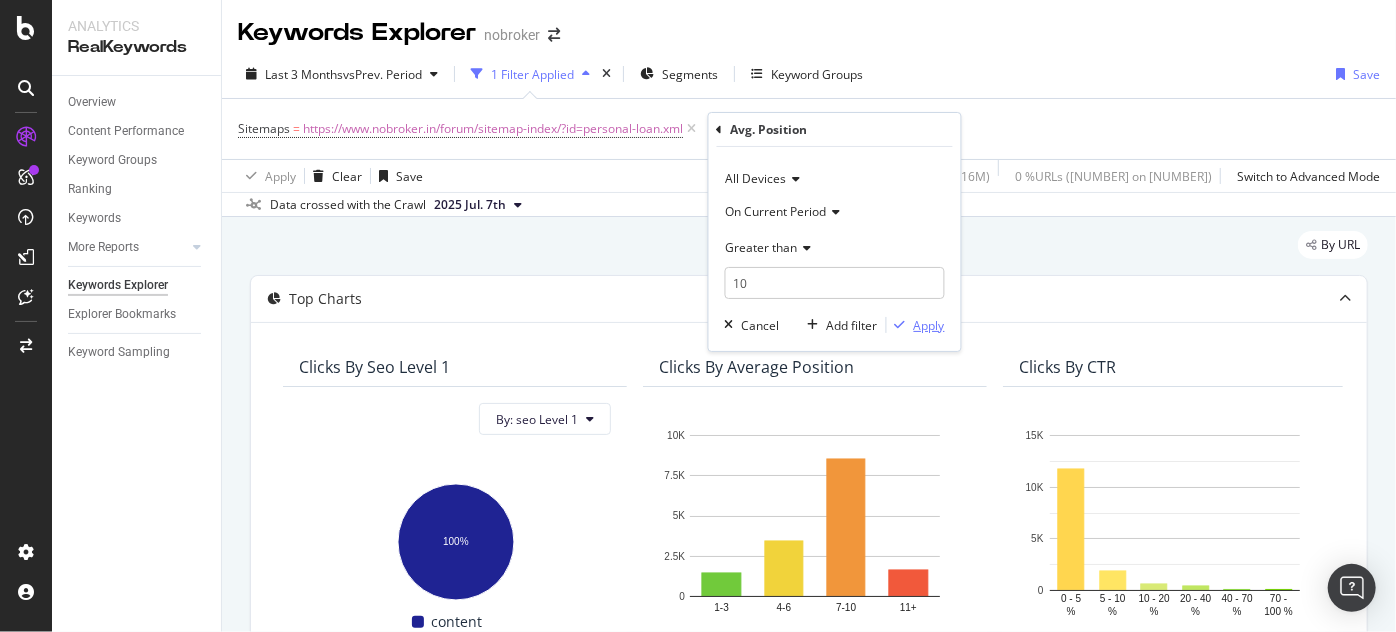 click on "Apply" at bounding box center (929, 325) 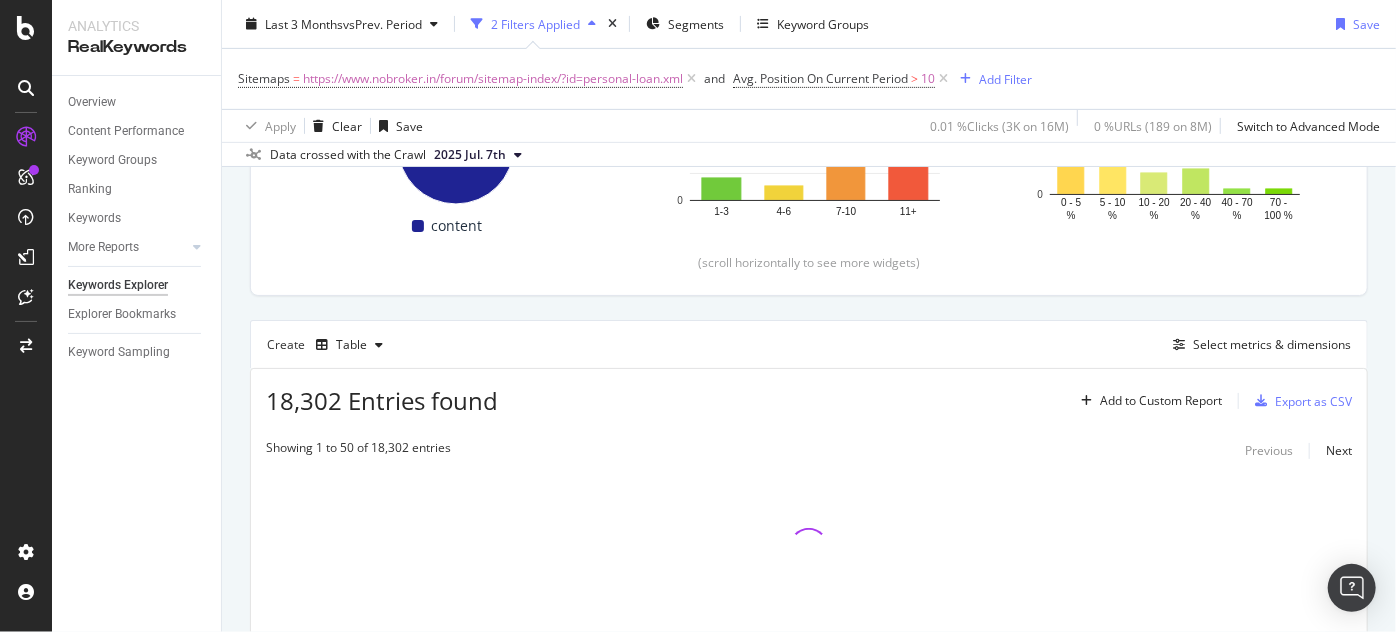 scroll, scrollTop: 500, scrollLeft: 0, axis: vertical 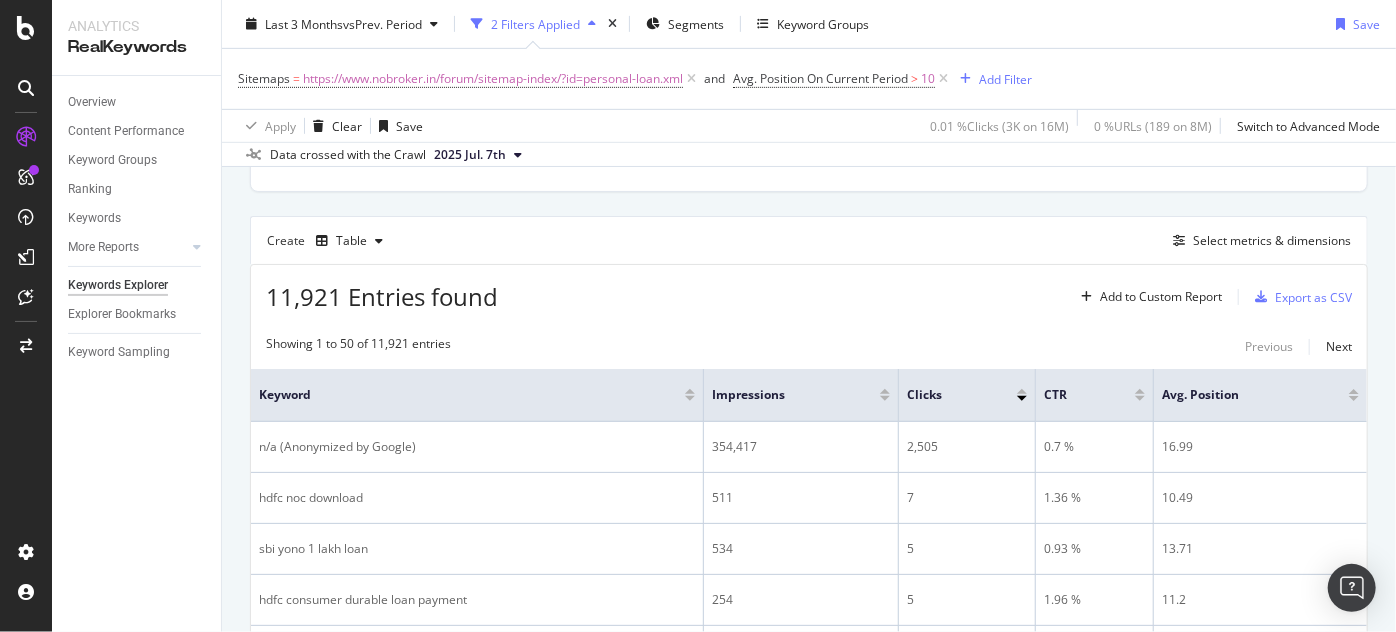 click on "Create   Table Select metrics & dimensions" at bounding box center [809, 240] 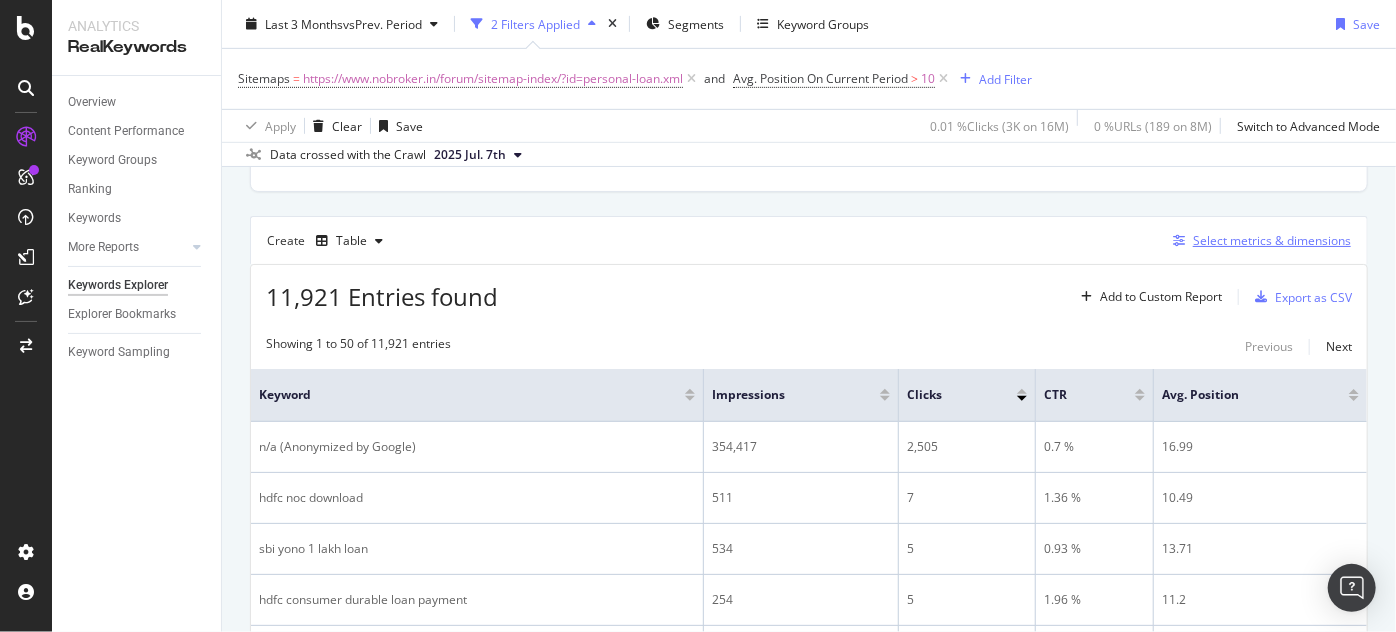 click on "Select metrics & dimensions" at bounding box center [1272, 240] 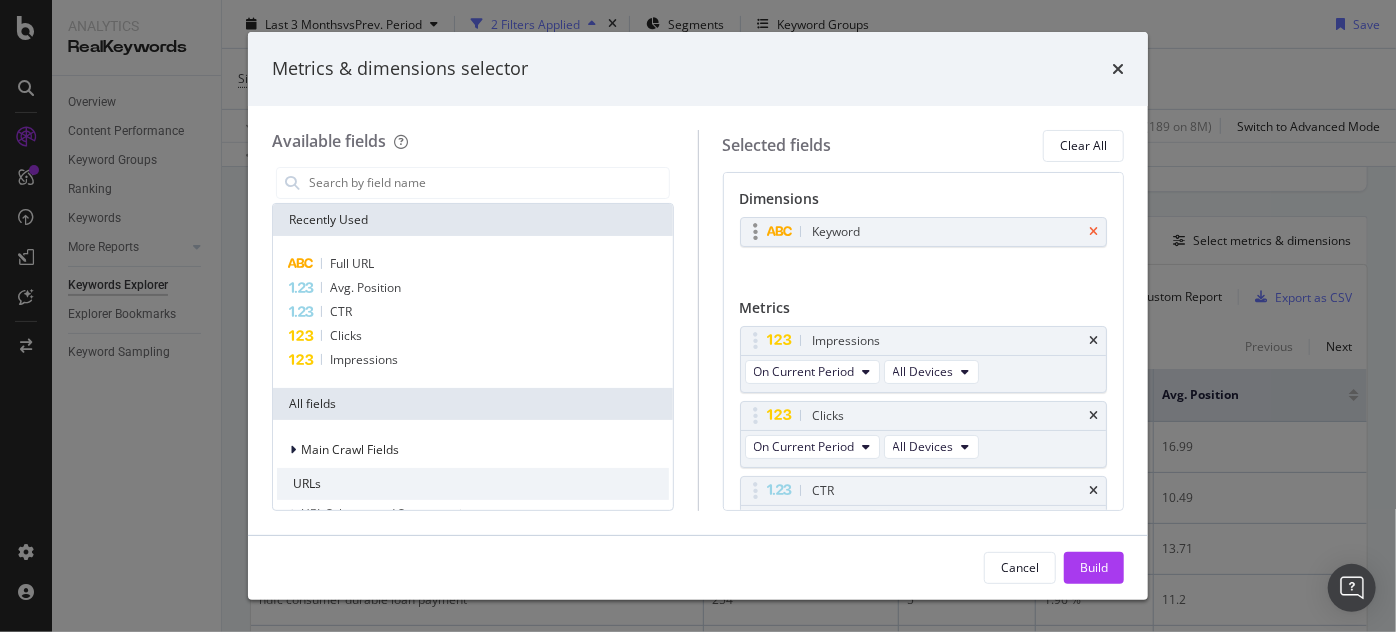 click at bounding box center (1093, 232) 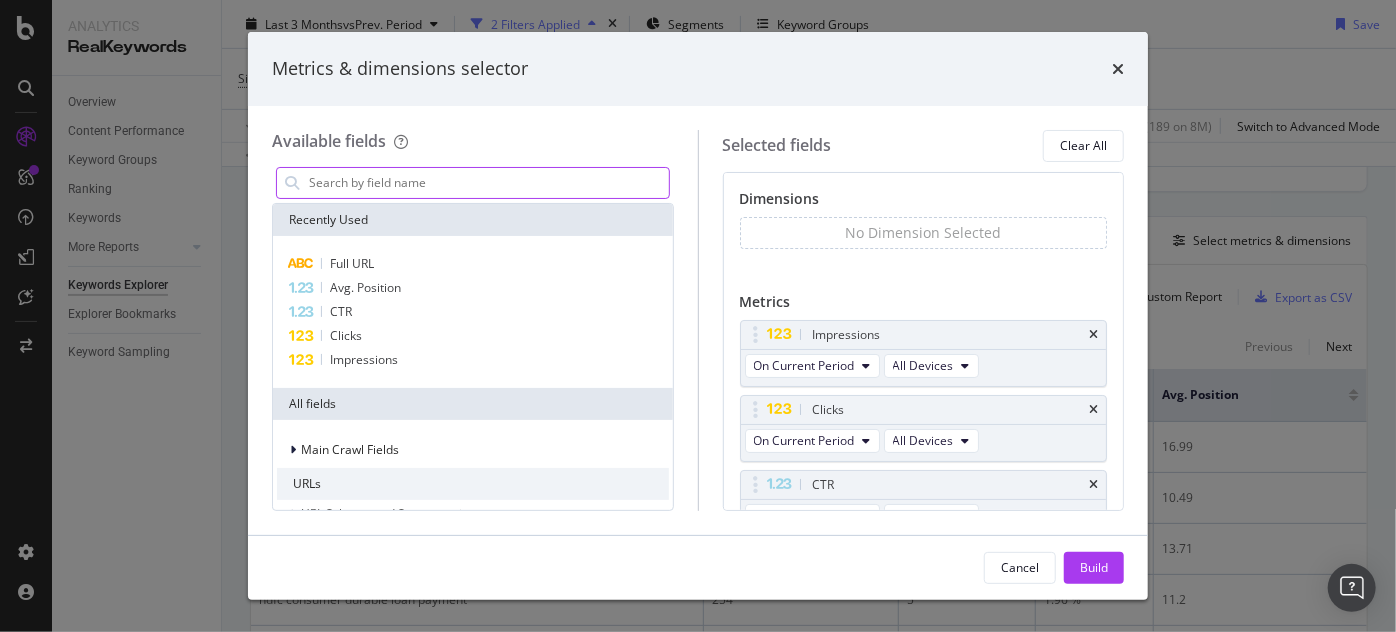 click at bounding box center (488, 183) 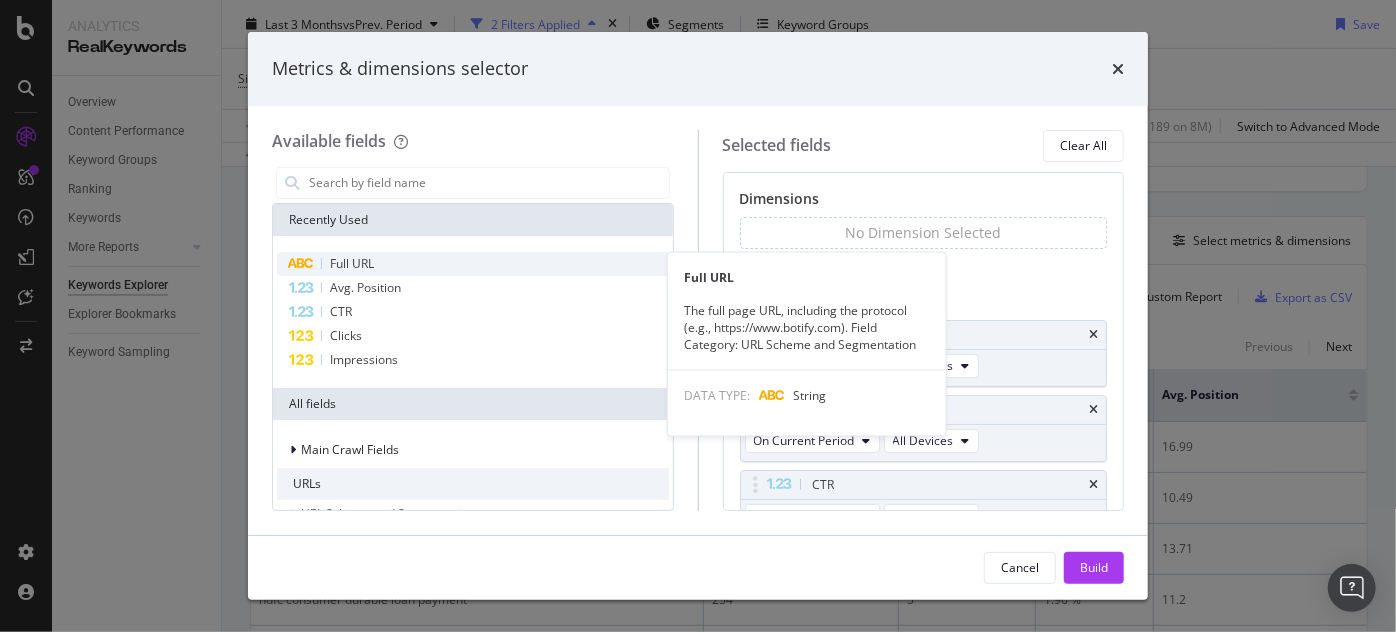 click on "Full URL" at bounding box center [352, 263] 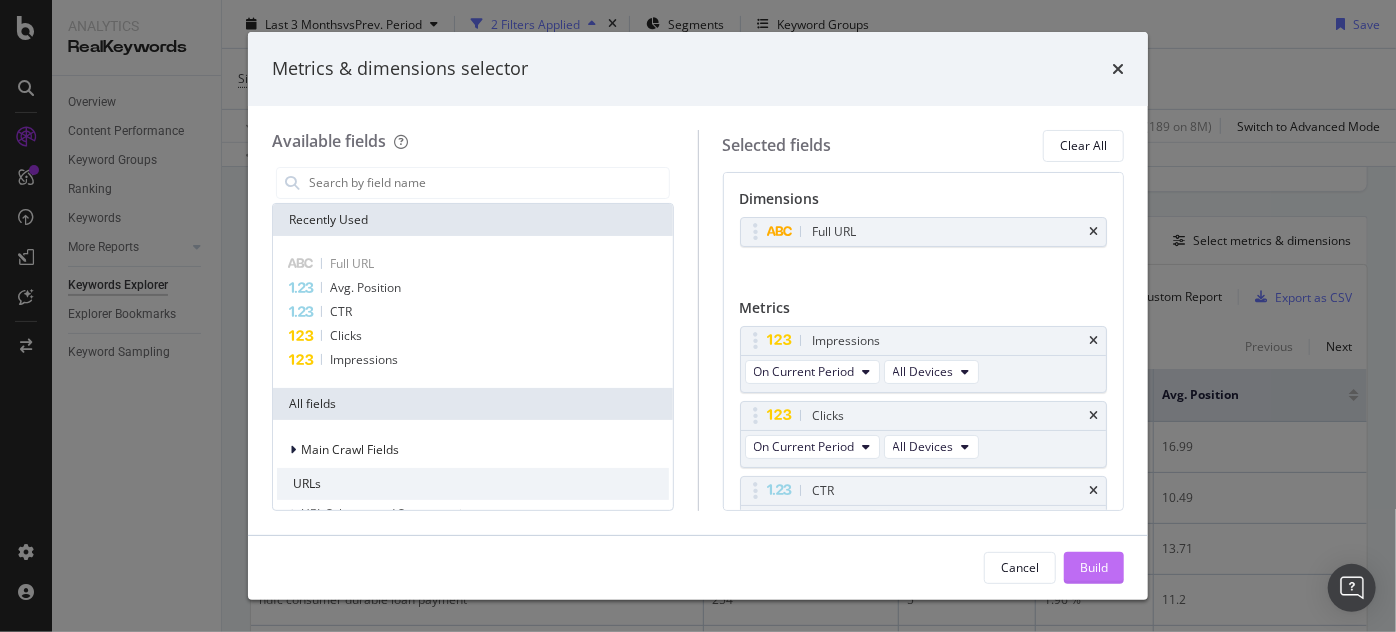 click on "Build" at bounding box center [1094, 567] 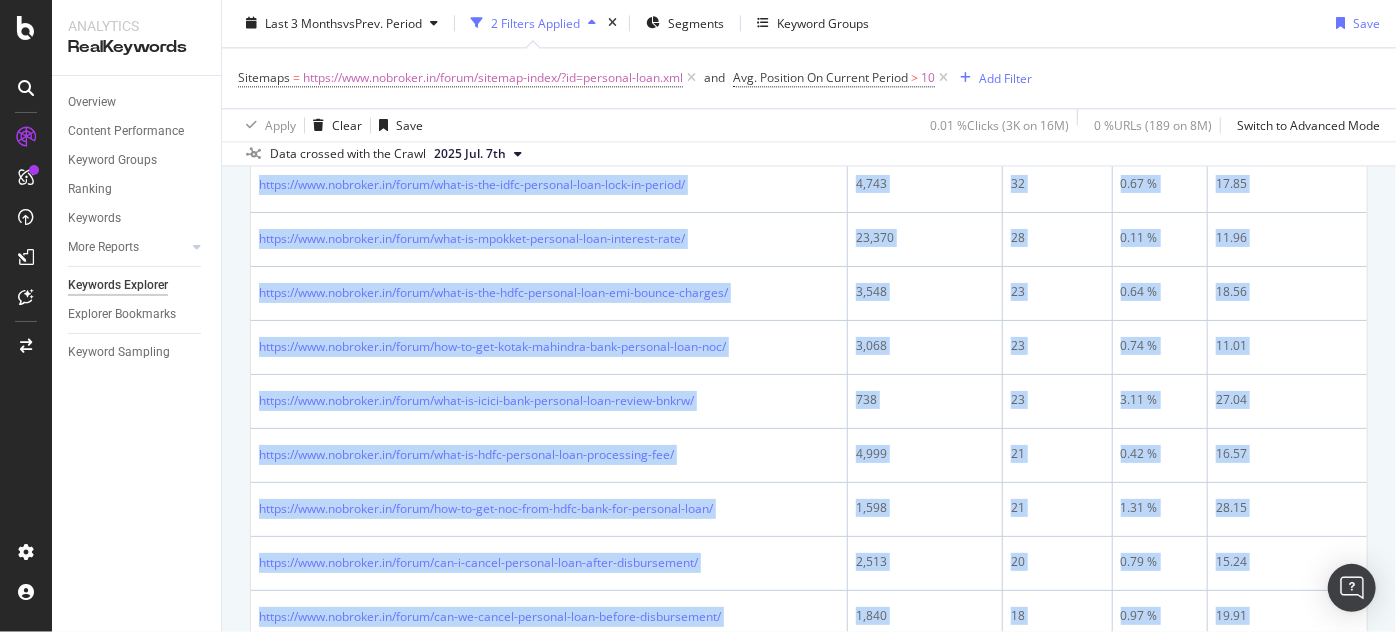 scroll, scrollTop: 3164, scrollLeft: 0, axis: vertical 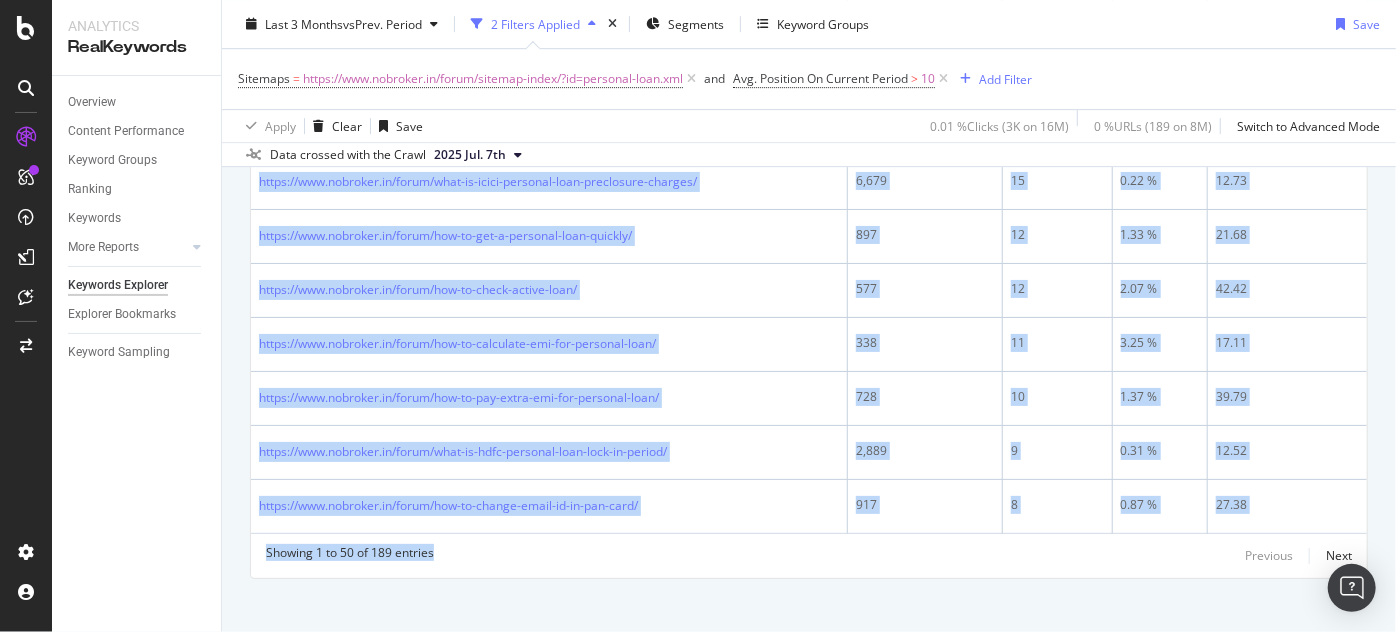 drag, startPoint x: 253, startPoint y: 428, endPoint x: 779, endPoint y: 674, distance: 580.6824 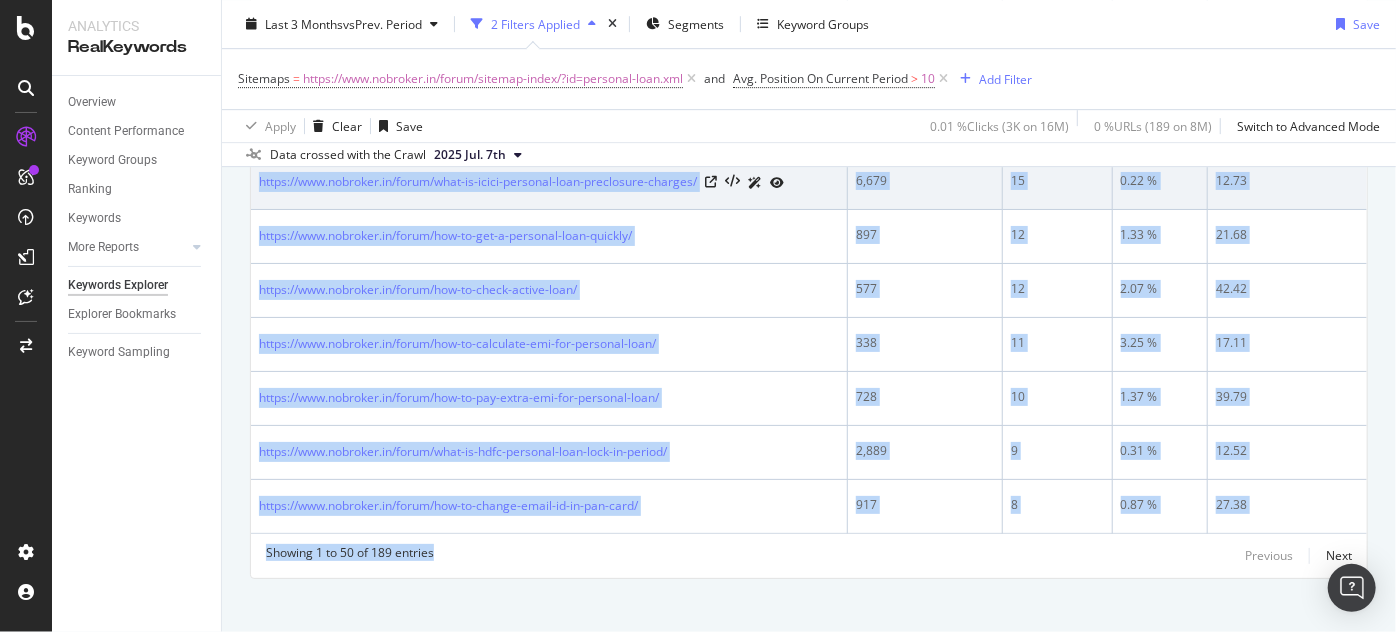 copy on "https://www.nobroker.in/forum/how-to-increase-transfer-limit-in-sbi-yono/ 74,982 416 0.55 % 11.75 https://www.nobroker.in/forum/can-a-19-year-old-get-a-loan/ 7,176 164 2.28 % 12.17 https://www.nobroker.in/forum/what-are-navi-personal-loan-reviews-bnkrw/ 20,113 150 0.74 % 16.62 https://www.nobroker.in/forum/how-to-close-tata-capital-personal-loan/ 9,250 99 1.07 % 11.61 https://www.nobroker.in/forum/how-to-close-idfc-personal-loan/ 11,338 90 0.79 % 14.23 https://www.nobroker.in/forum/what-is-the-difference-between-hdfc-jumbo-loan-vs-personal-loan/ 3,783 88 2.32 % 16.1 https://www.nobroker.in/forum/personal-loan-disbursement-time-after-approval/ 11,717 86 0.73 % 18.82 https://www.nobroker.in/forum/what-is-idfc-bank-personal-loan-review-bnkrw/ 2,902 84 2.89 % 22.34 https://www.nobroker.in/forum/how-to-close-personal-loan-early/ 3,384 81 2.39 % 44.67 https://www.nobroker.in/forum/how-to-transfer-money-from-yono-sbi/ 33,112 74 0.22 % 10.96 https://www.nobroker.in/forum/how-to-cancel-sanctioned-loan/ 7,951 72 0.9..." 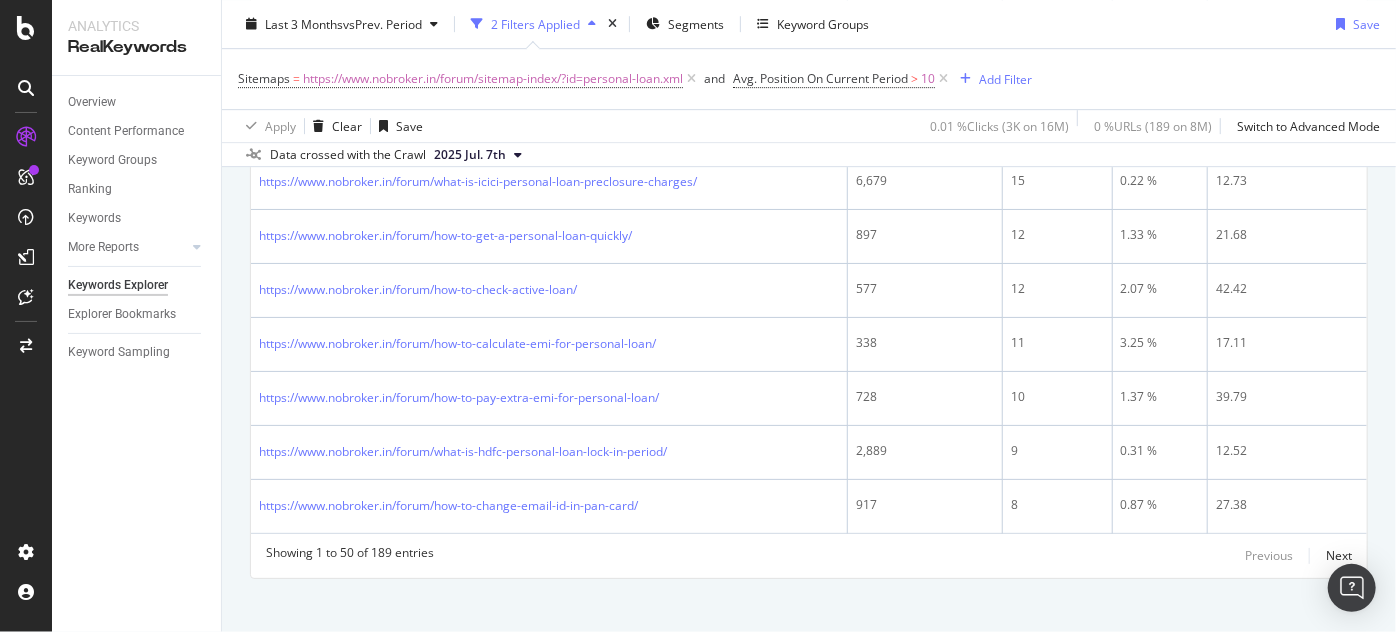 click on "Apply Clear Save 0.01 %  Clicks ( 3K on 16M ) 0 %  URLs ( 189 on 8M ) Switch to Advanced Mode" at bounding box center [809, 125] 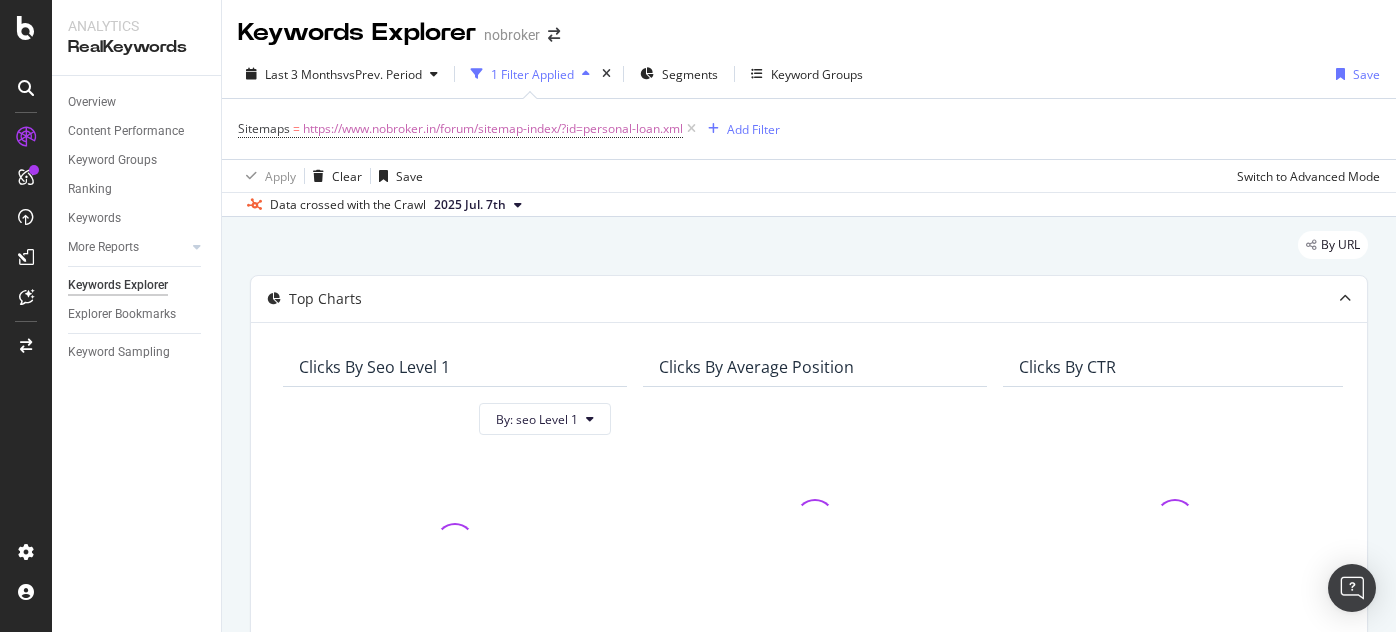 scroll, scrollTop: 0, scrollLeft: 0, axis: both 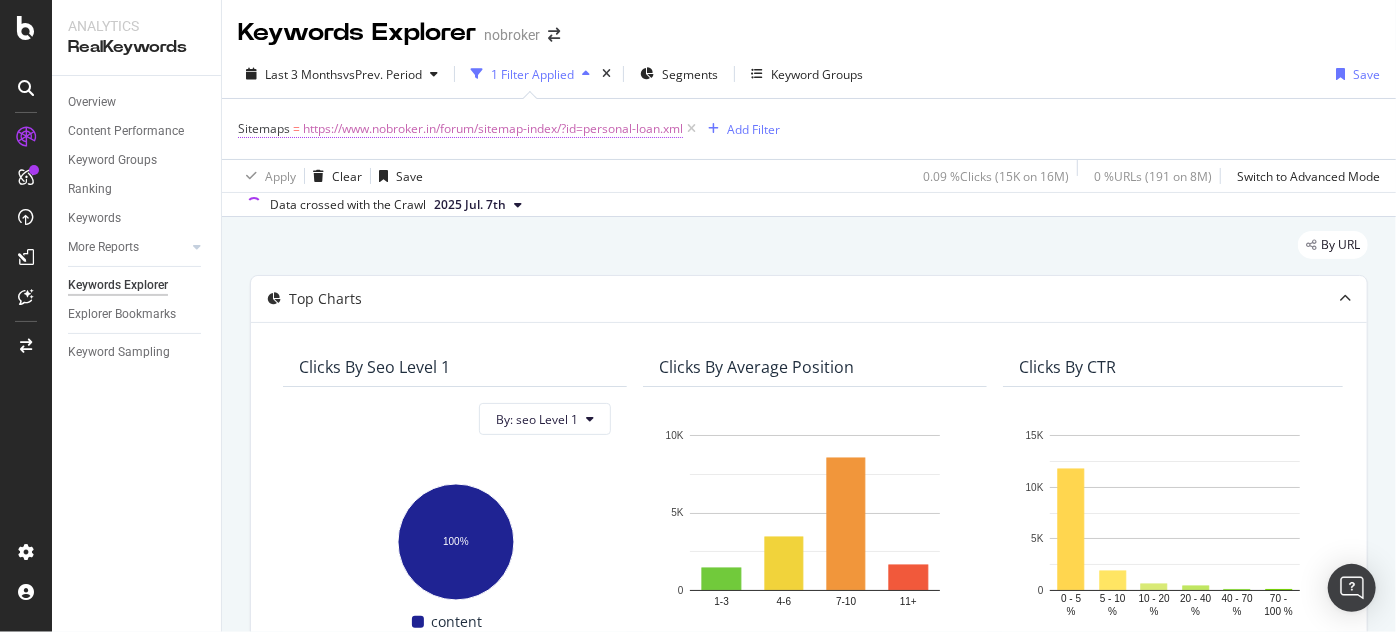 click on "https://www.nobroker.in/forum/sitemap-index/?id=personal-loan.xml" at bounding box center (493, 129) 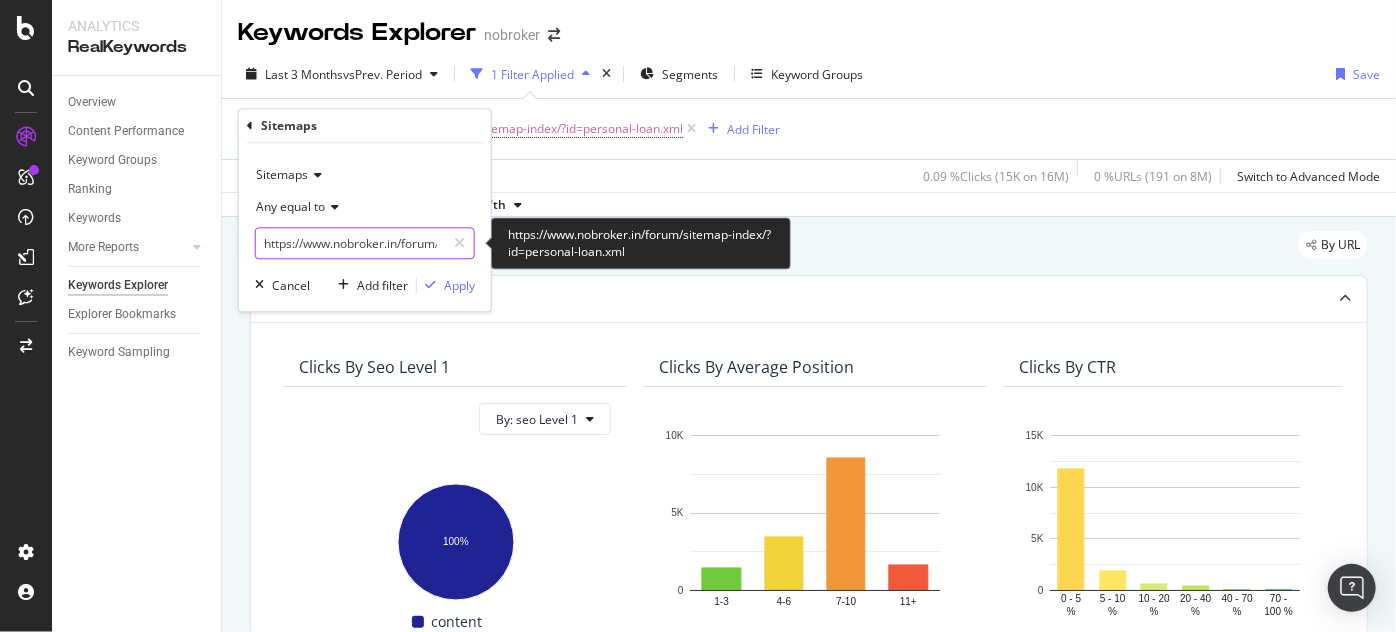 click on "https://www.nobroker.in/forum/sitemap-index/?id=personal-loan.xml" at bounding box center [350, 244] 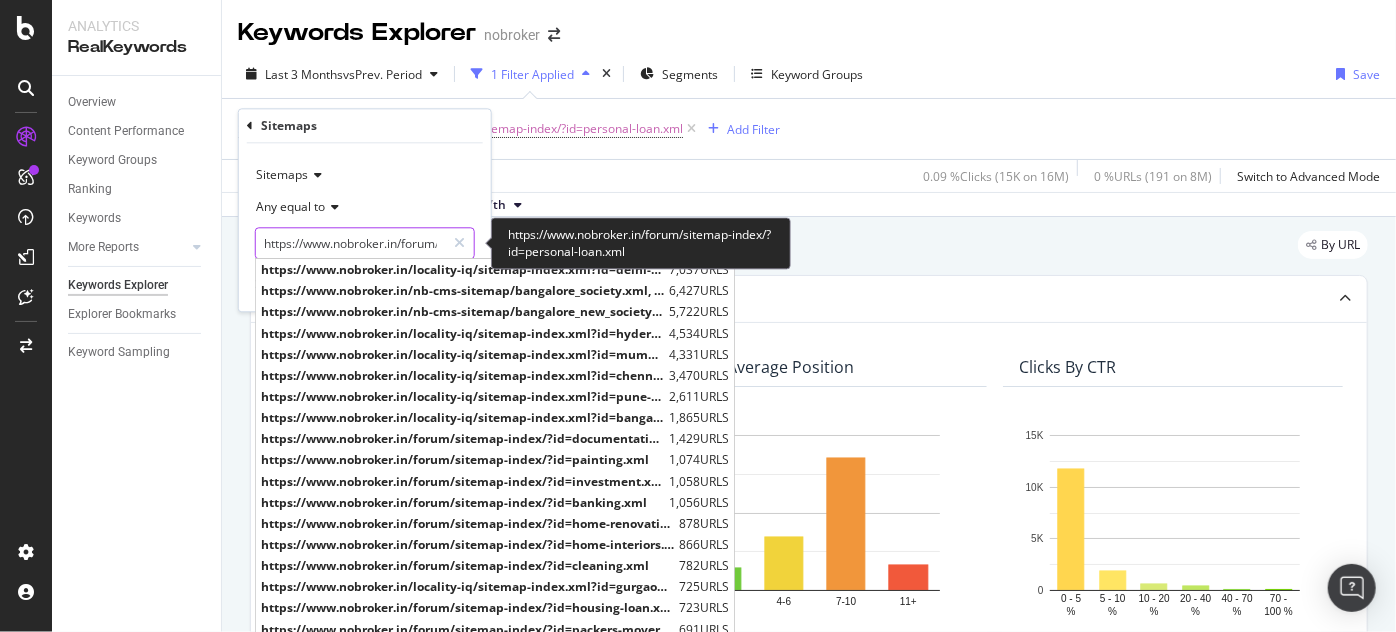 paste on "banking" 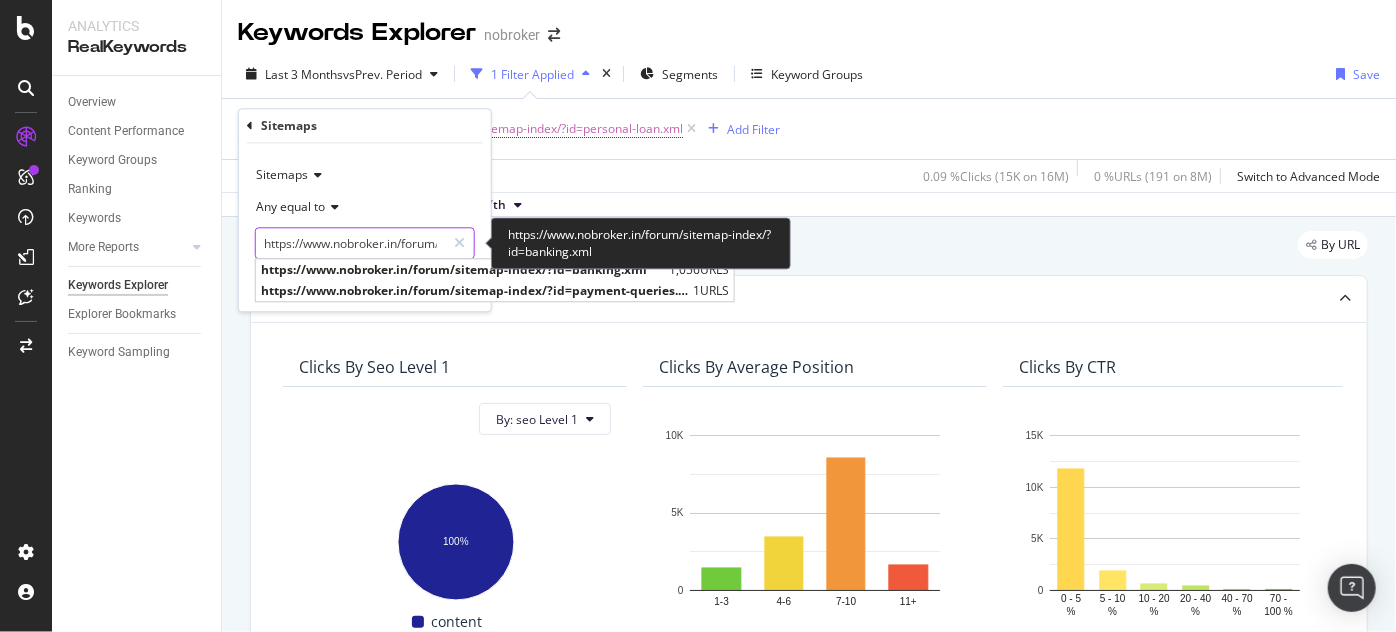scroll, scrollTop: 0, scrollLeft: 181, axis: horizontal 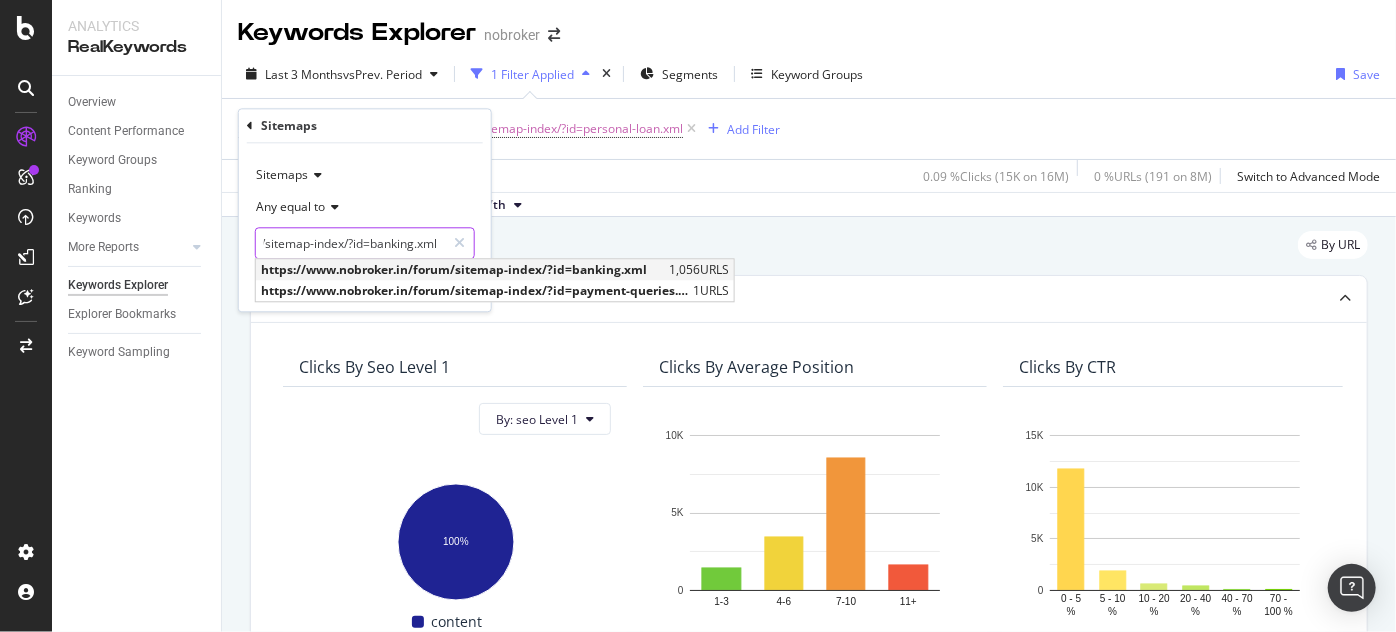 type on "https://www.nobroker.in/forum/sitemap-index/?id=banking.xml" 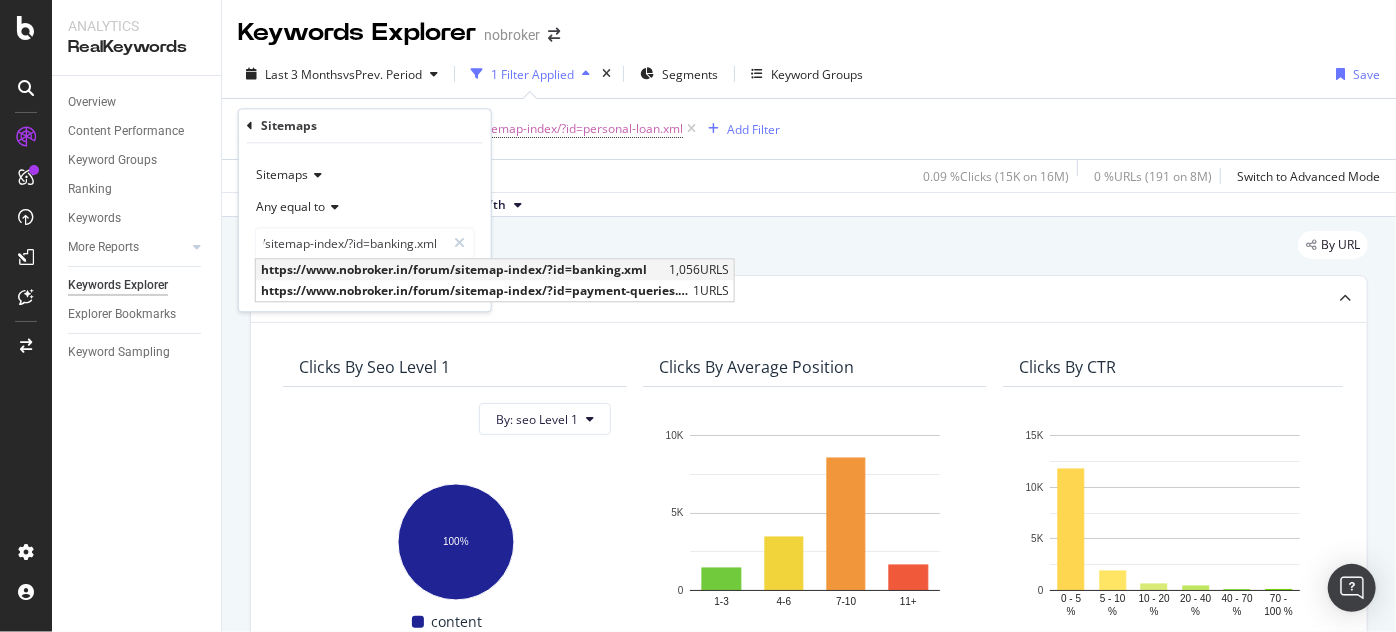 scroll, scrollTop: 0, scrollLeft: 0, axis: both 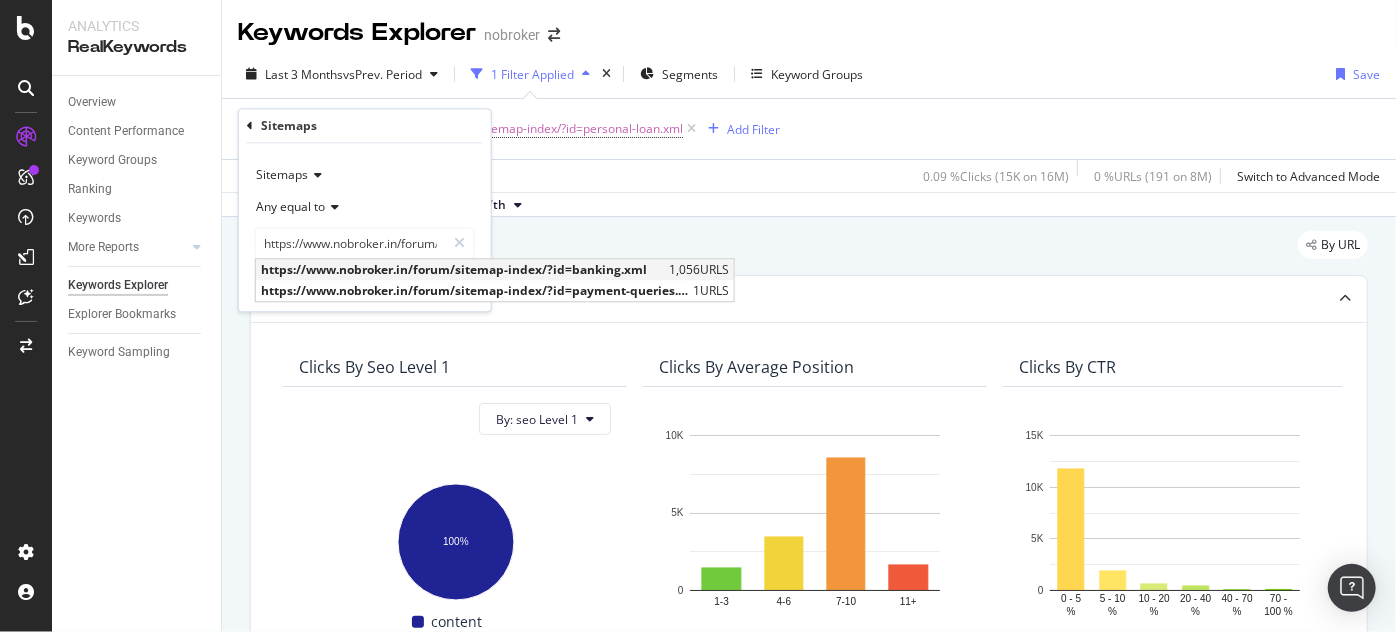 click on "https://www.nobroker.in/forum/sitemap-index/?id=banking.xml" at bounding box center (462, 270) 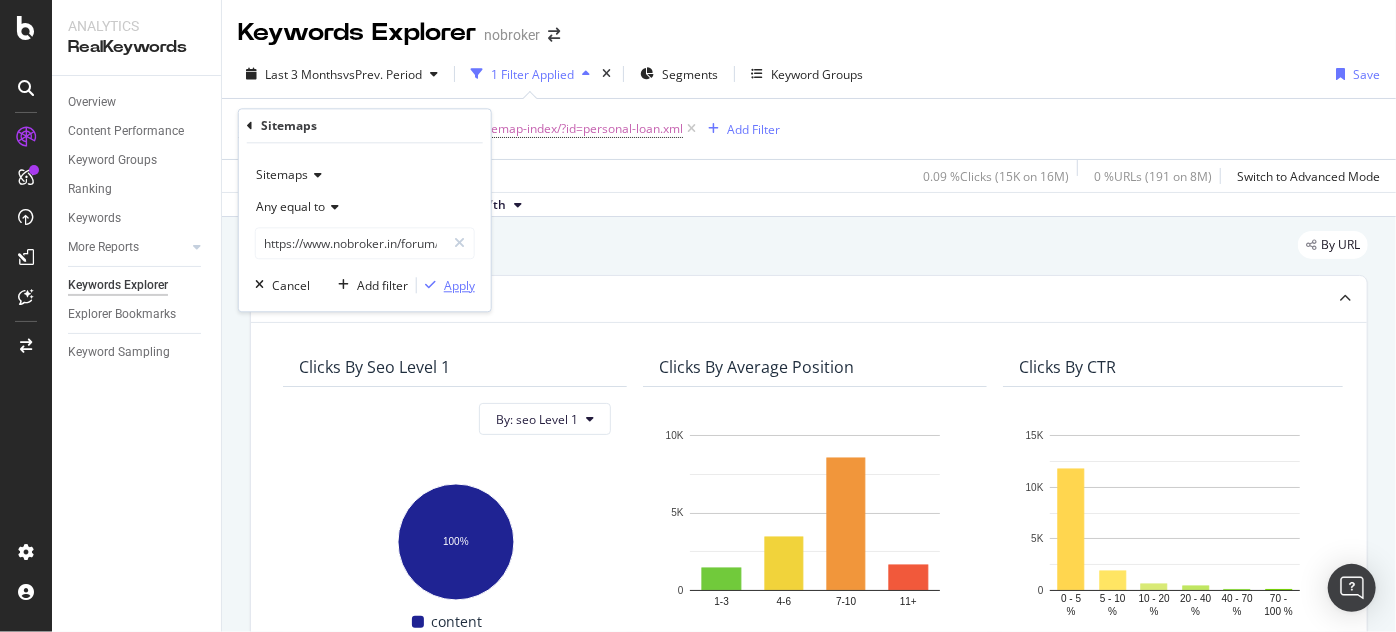click on "Apply" at bounding box center (459, 285) 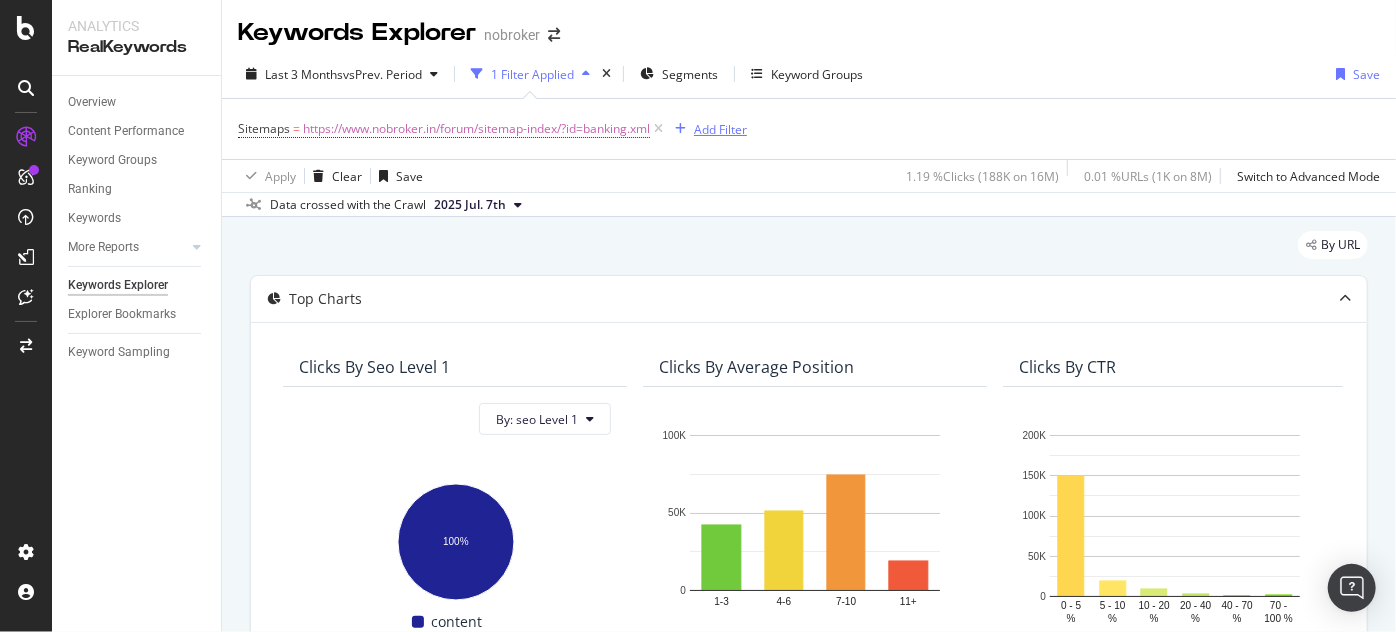 click on "Add Filter" at bounding box center [720, 129] 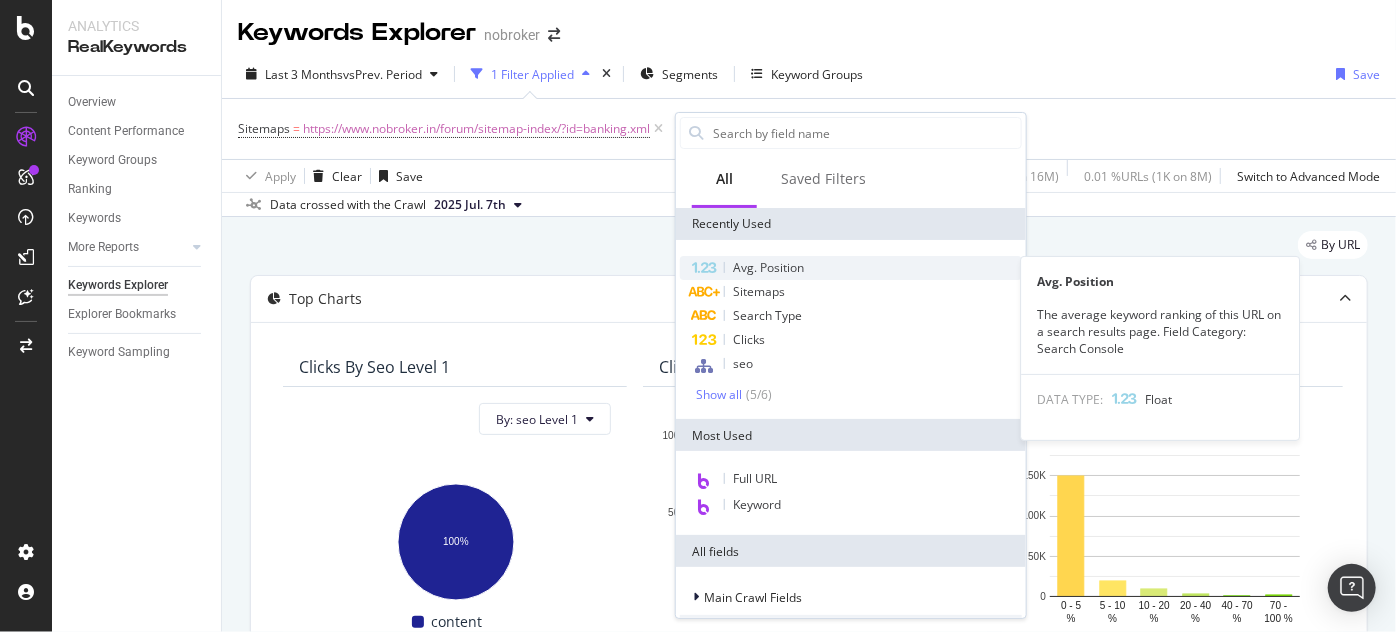 click on "Avg. Position" at bounding box center [768, 267] 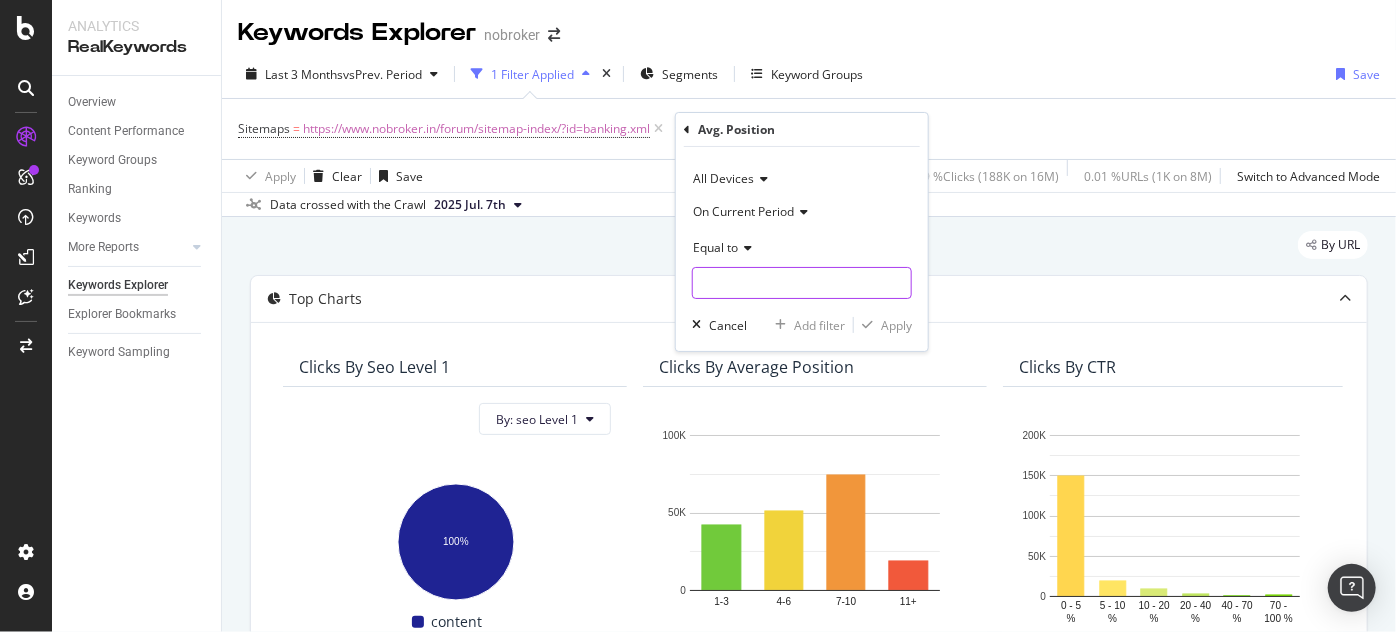 click at bounding box center [802, 283] 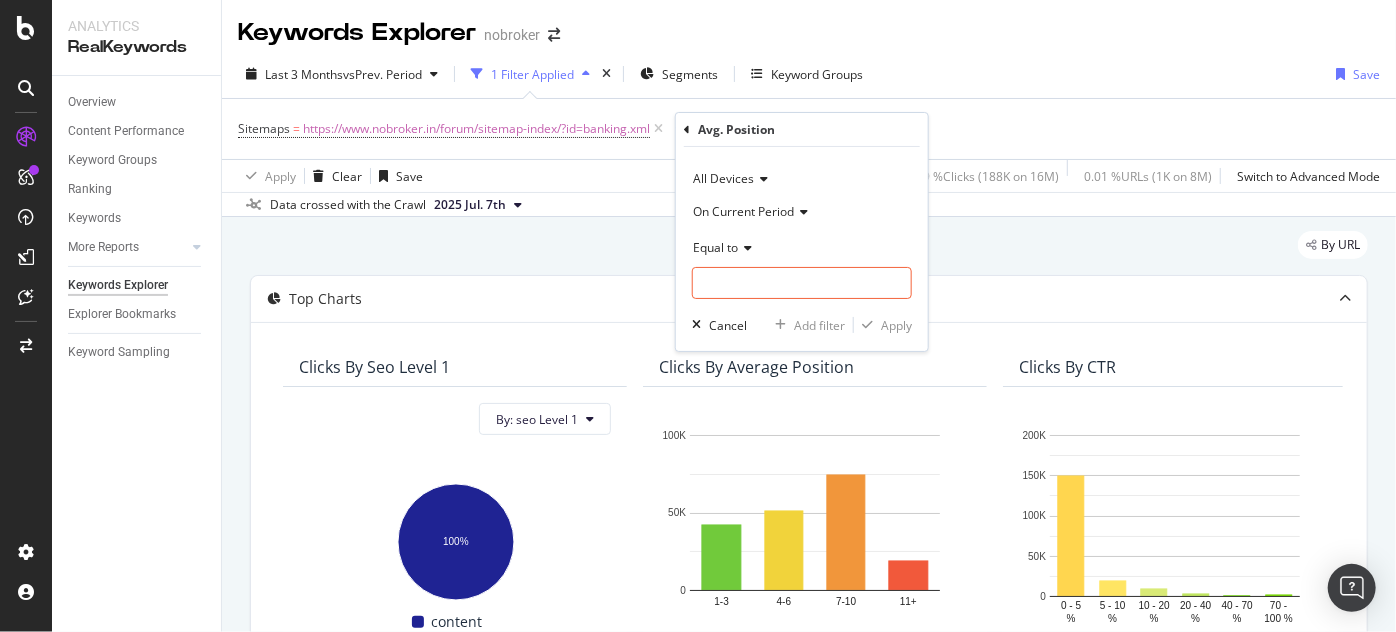 click on "Equal to" at bounding box center (715, 247) 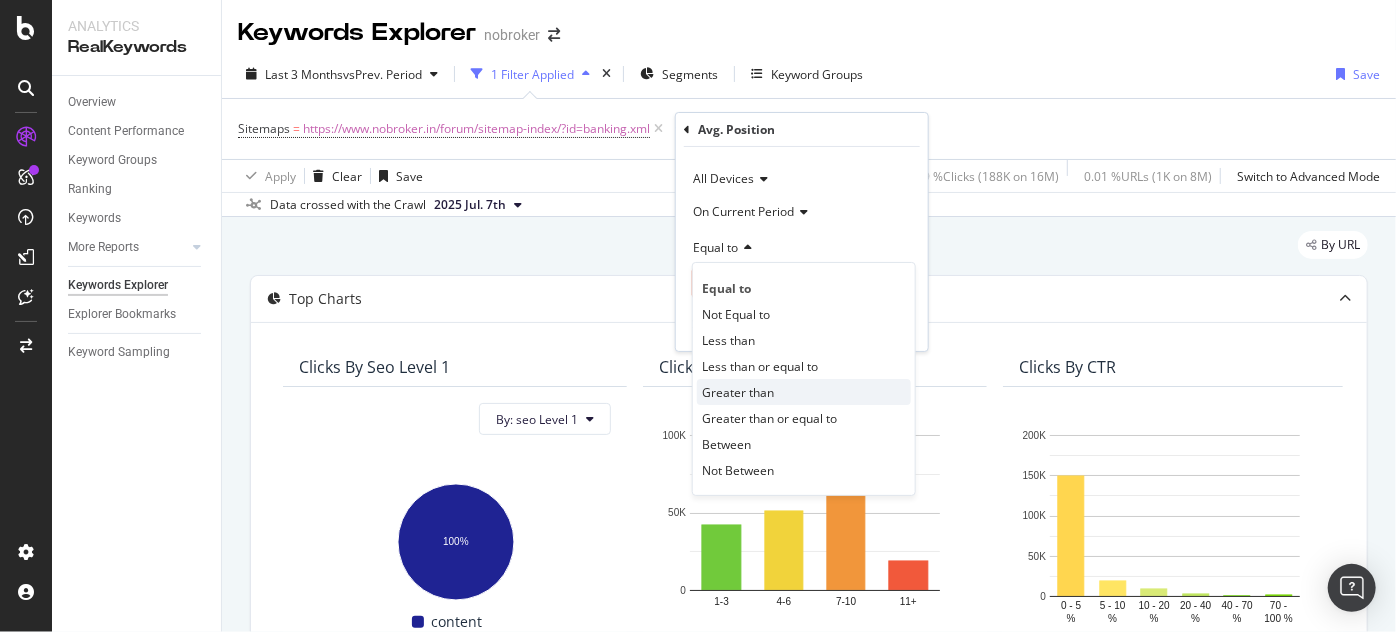 click on "Greater than" at bounding box center (738, 392) 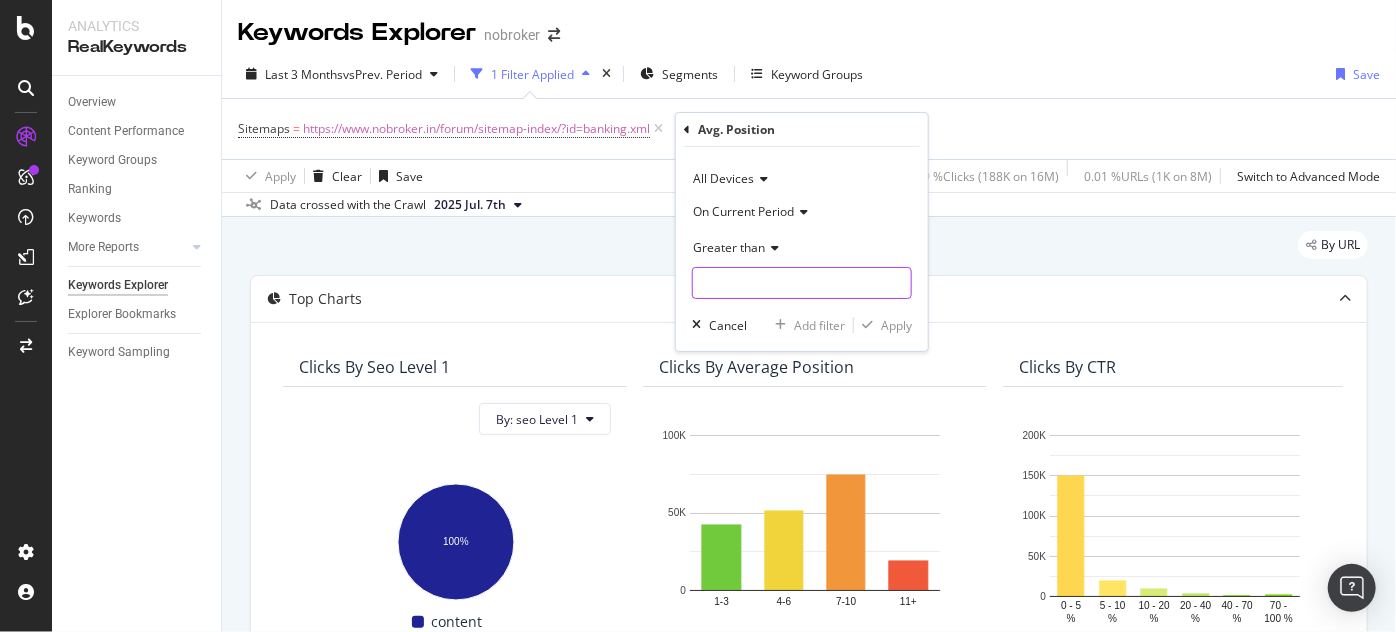 click at bounding box center (802, 283) 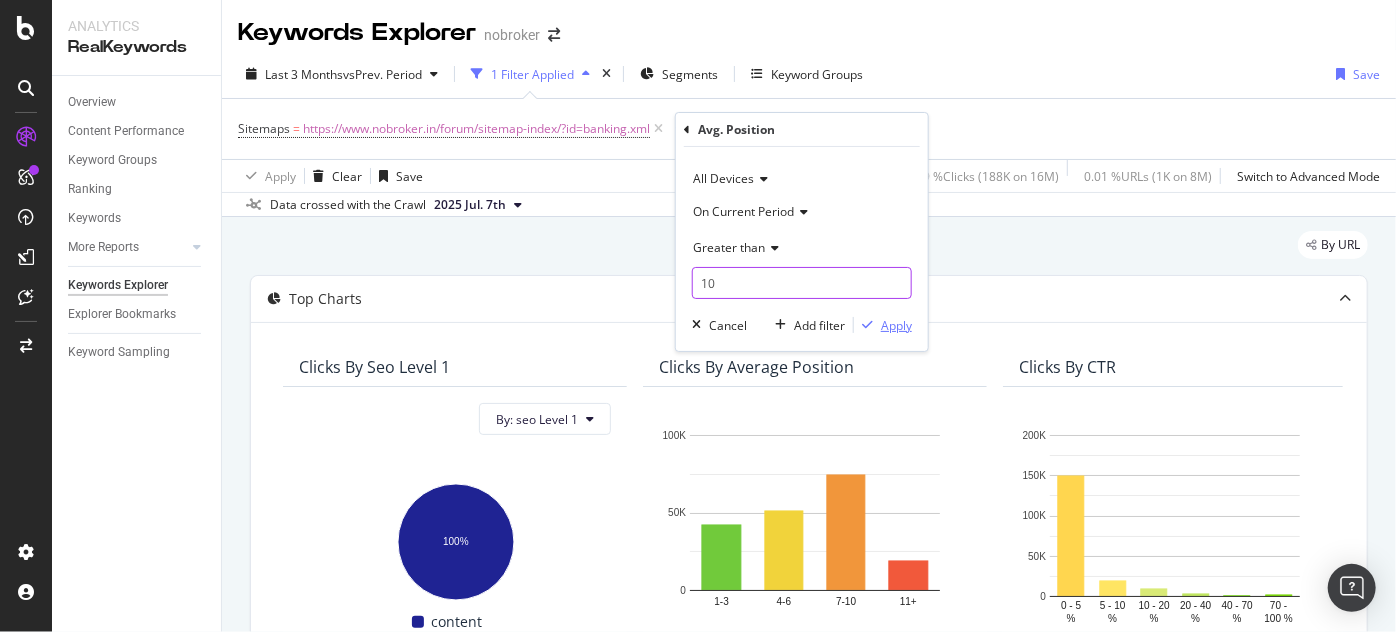 type on "10" 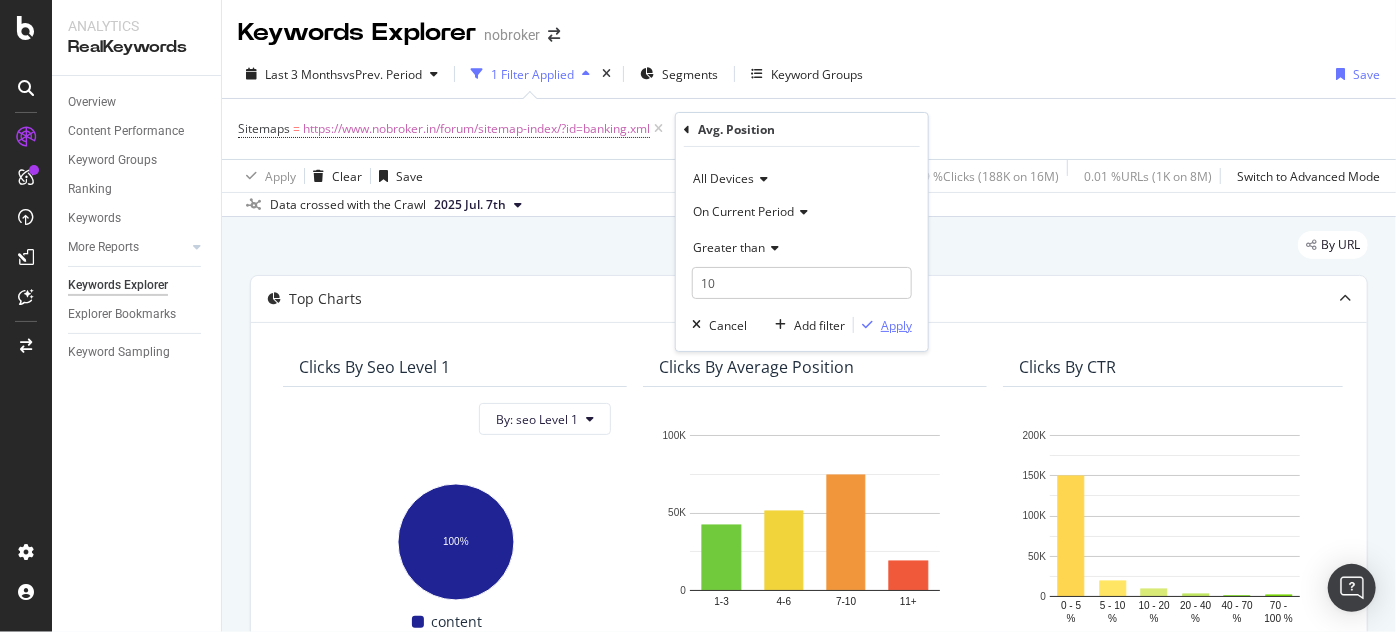 click on "Apply" at bounding box center (896, 325) 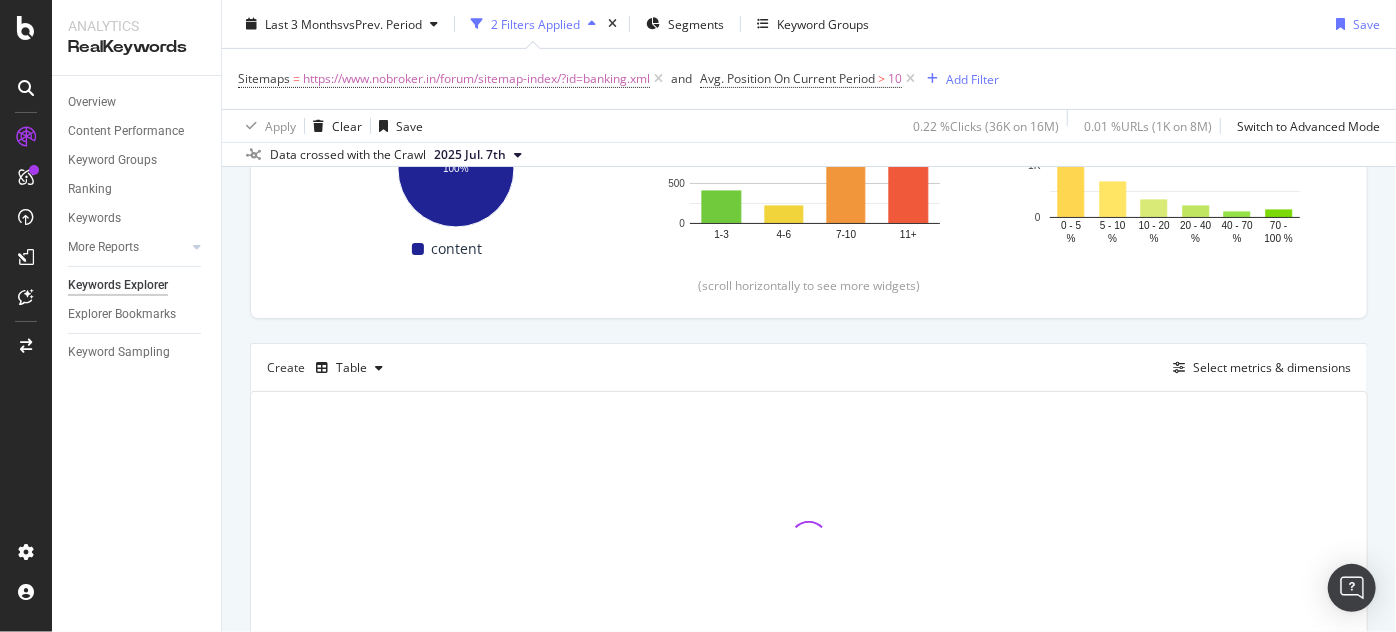 scroll, scrollTop: 500, scrollLeft: 0, axis: vertical 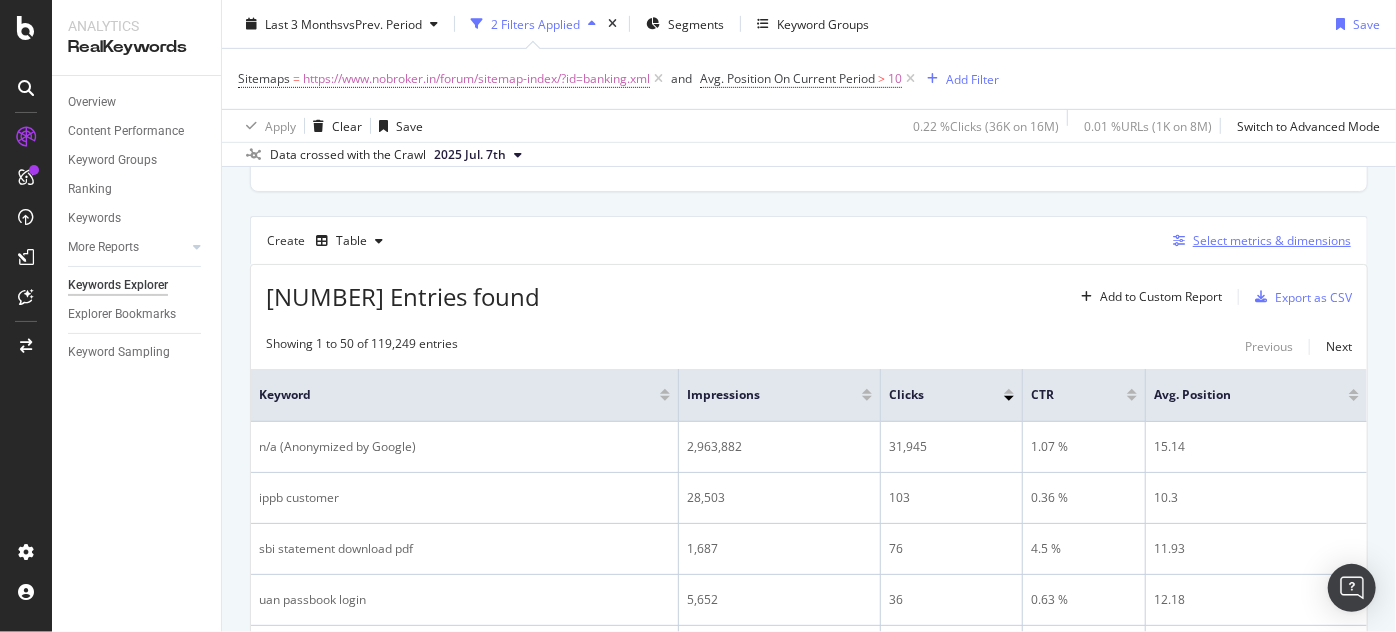 click on "Select metrics & dimensions" at bounding box center [1272, 240] 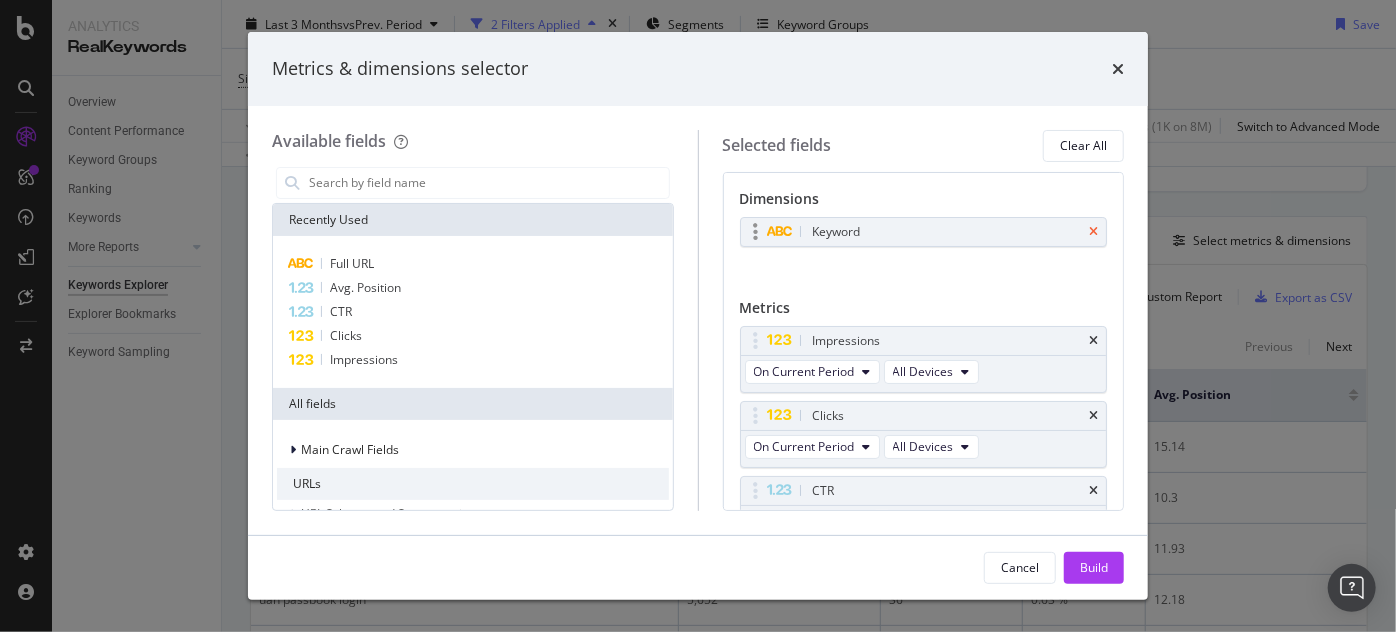 click at bounding box center [1093, 232] 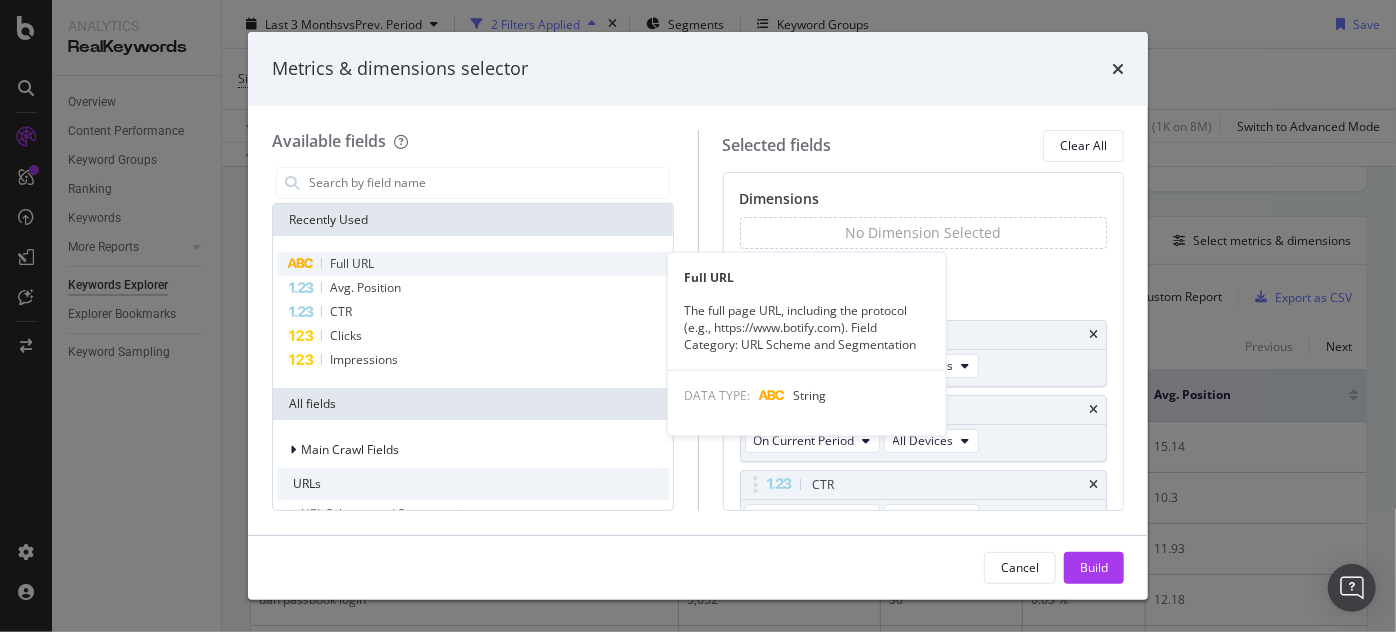 click on "Full URL" at bounding box center [473, 264] 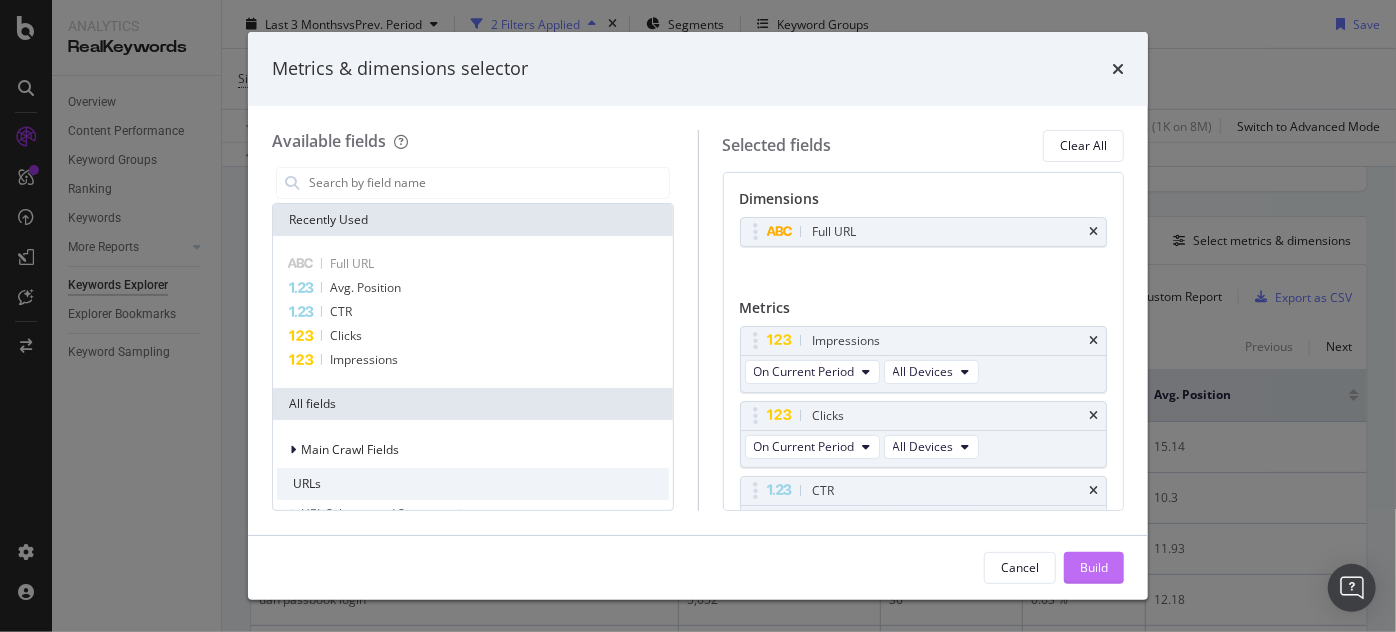 click on "Build" at bounding box center (1094, 567) 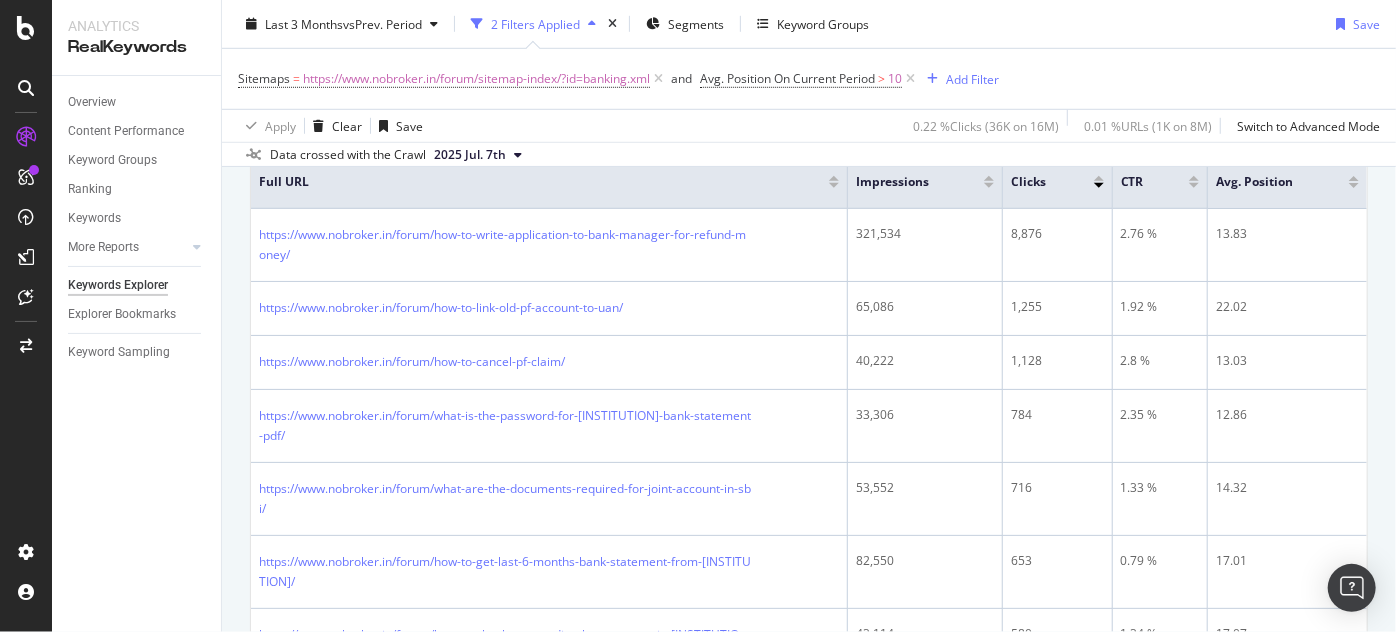 scroll, scrollTop: 689, scrollLeft: 0, axis: vertical 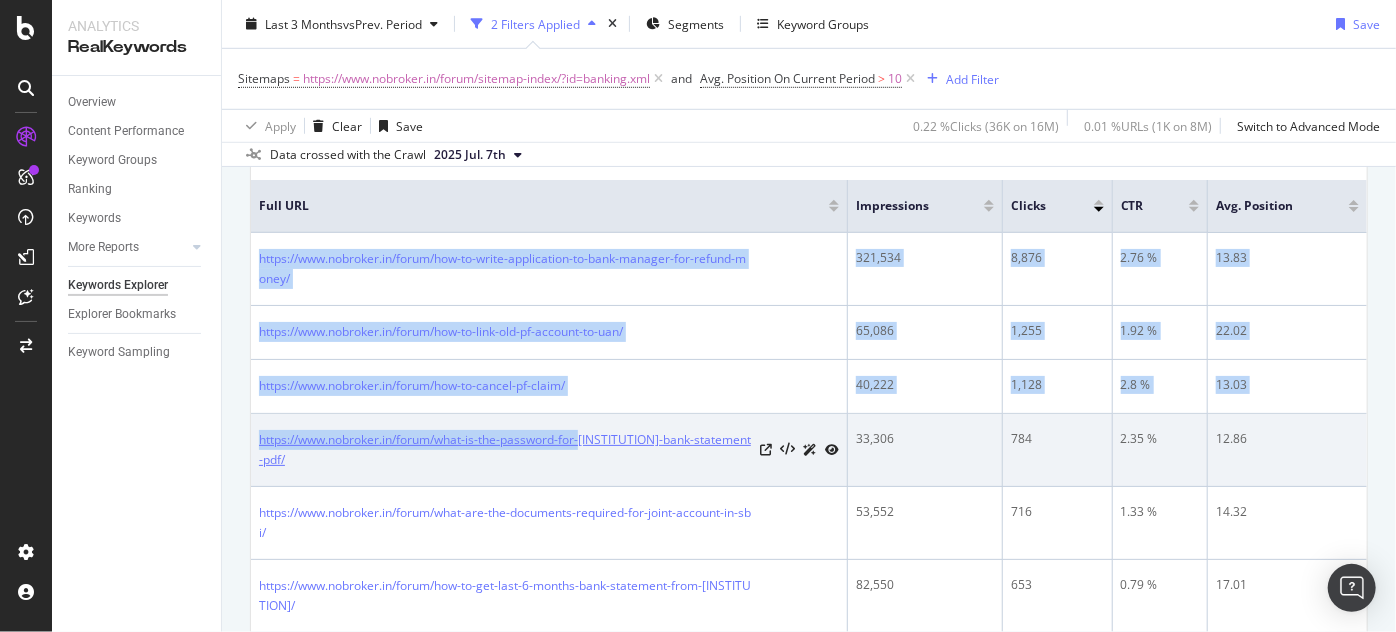 drag, startPoint x: 252, startPoint y: 235, endPoint x: 585, endPoint y: 426, distance: 383.888 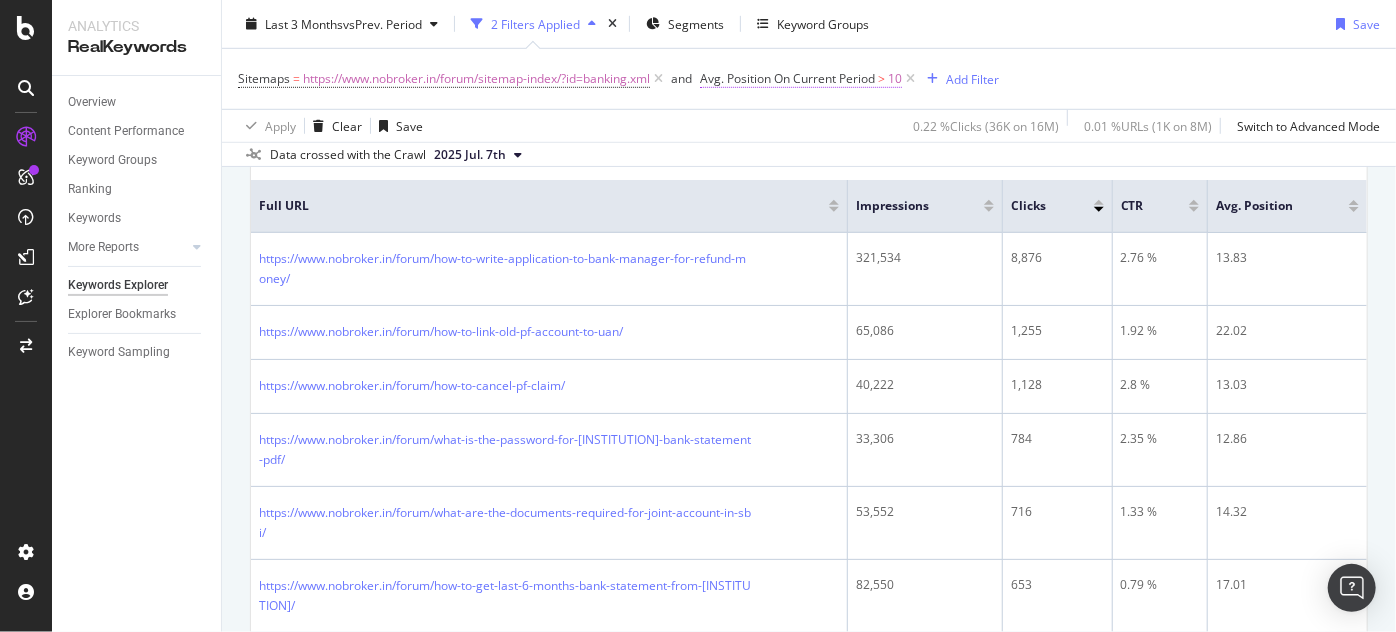 click on "Avg. Position On Current Period" at bounding box center (787, 78) 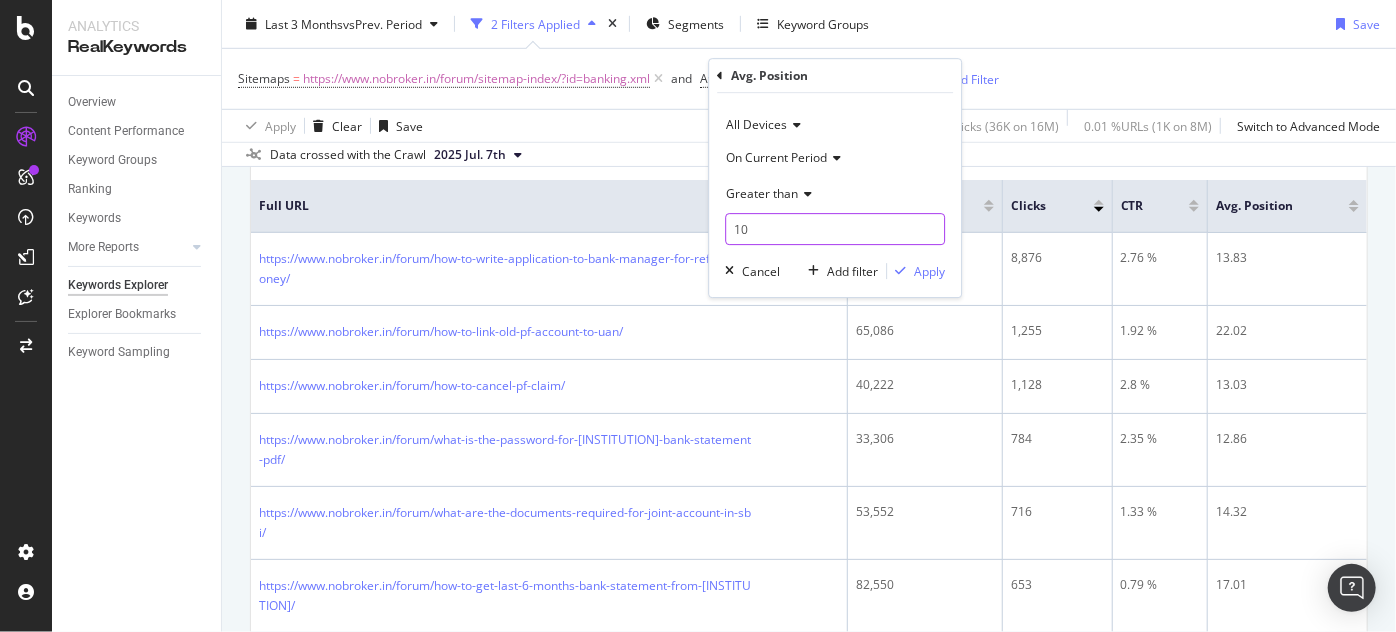 click on "10" at bounding box center [835, 229] 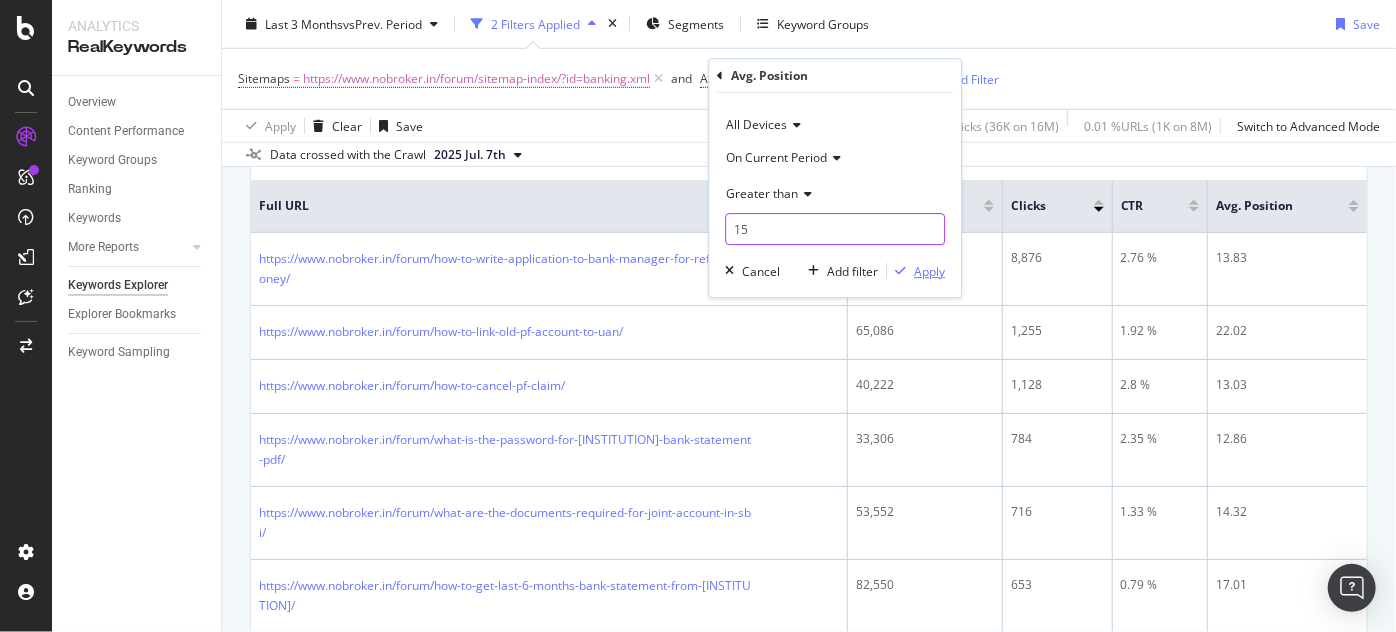 type on "15" 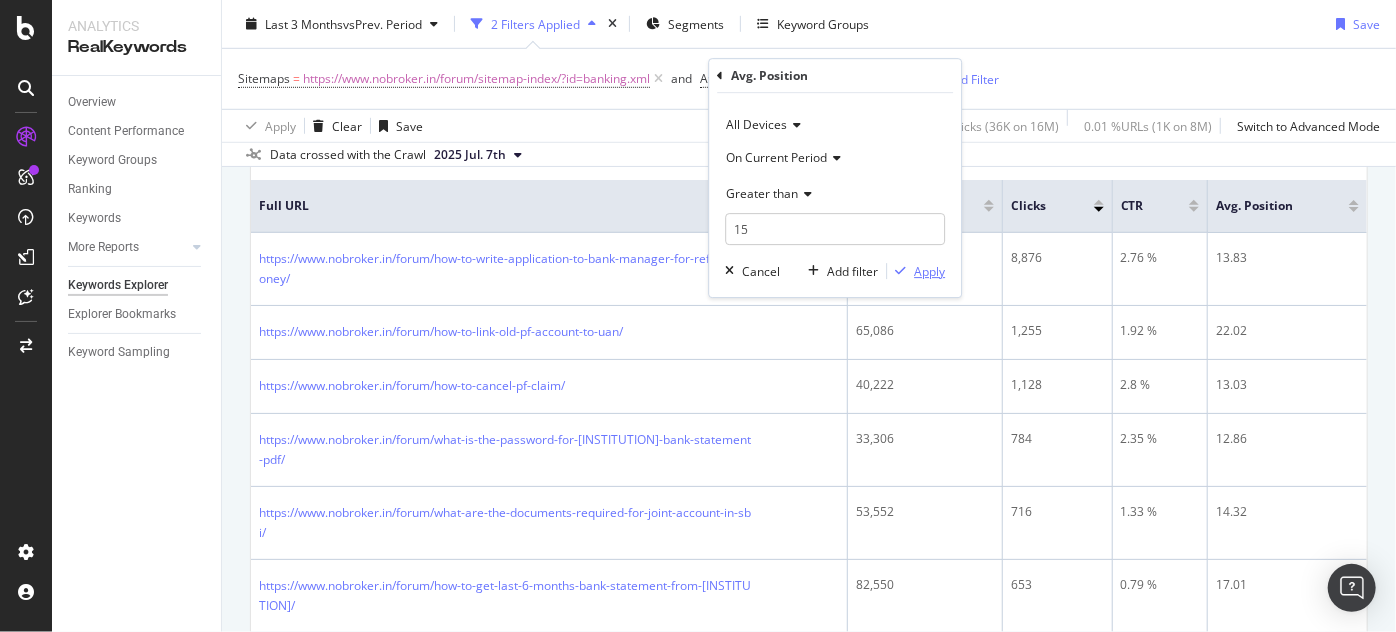 click on "Apply" at bounding box center (916, 271) 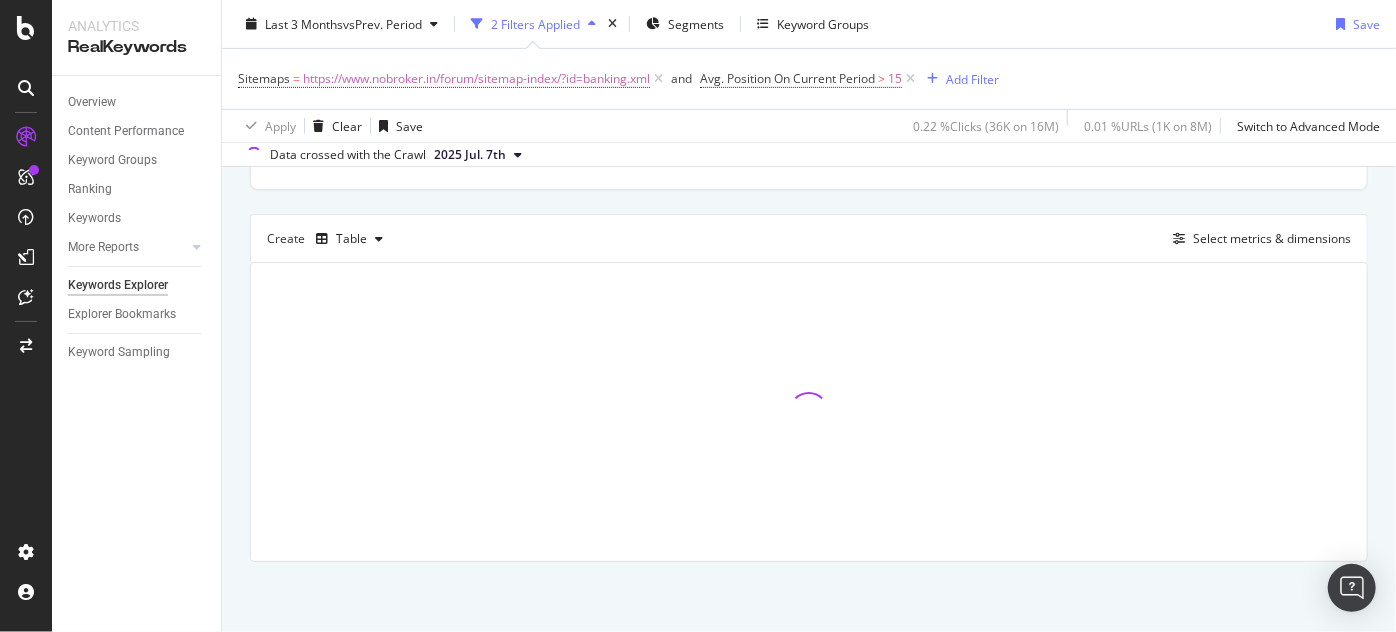 scroll, scrollTop: 500, scrollLeft: 0, axis: vertical 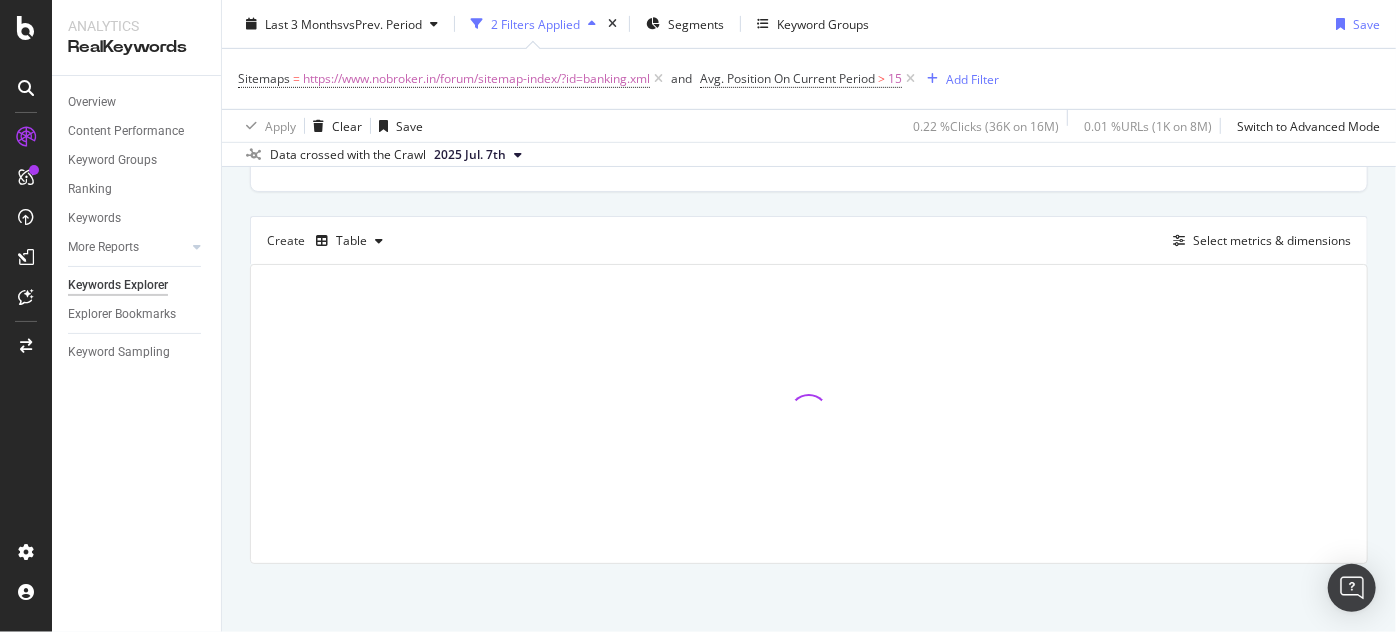 click at bounding box center (809, 414) 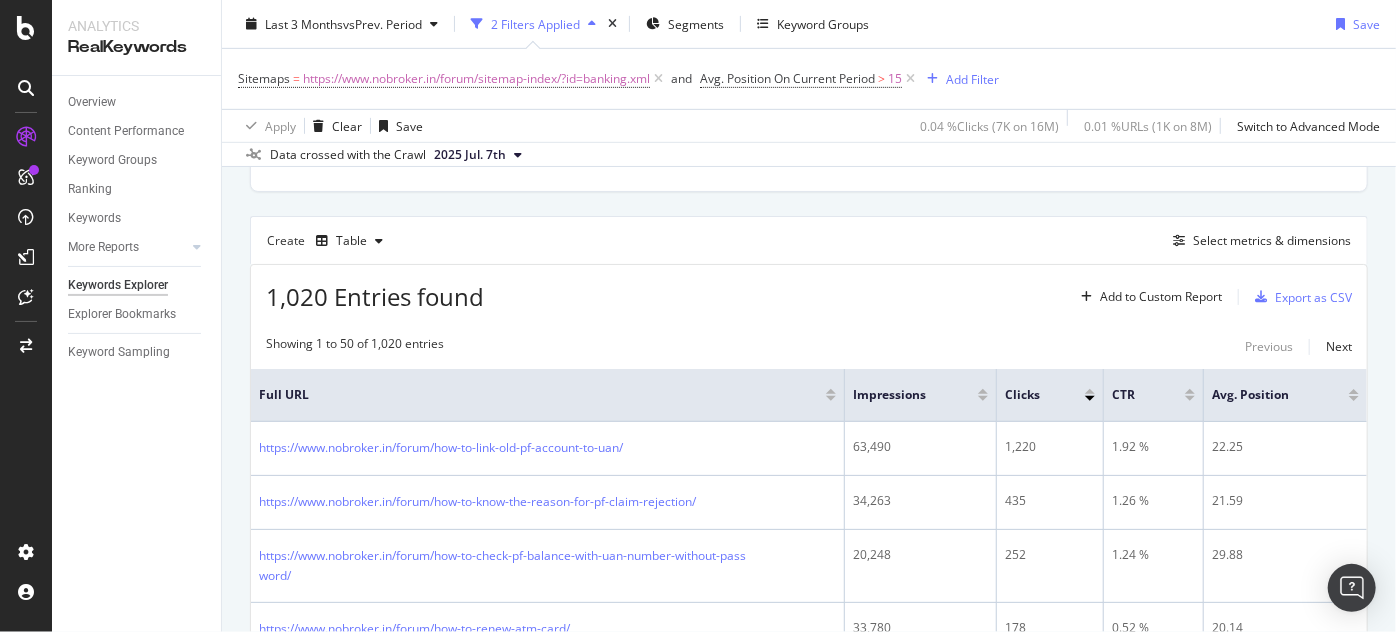 scroll, scrollTop: 689, scrollLeft: 0, axis: vertical 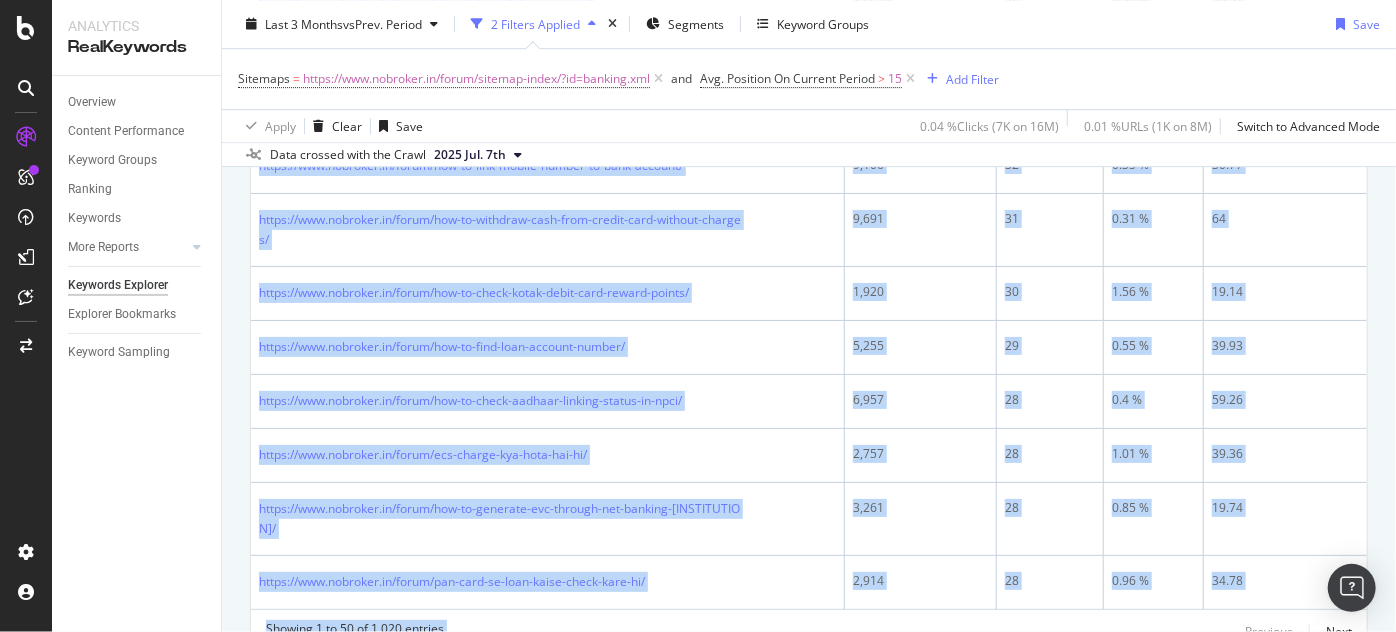drag, startPoint x: 251, startPoint y: 234, endPoint x: 1222, endPoint y: 674, distance: 1066.0399 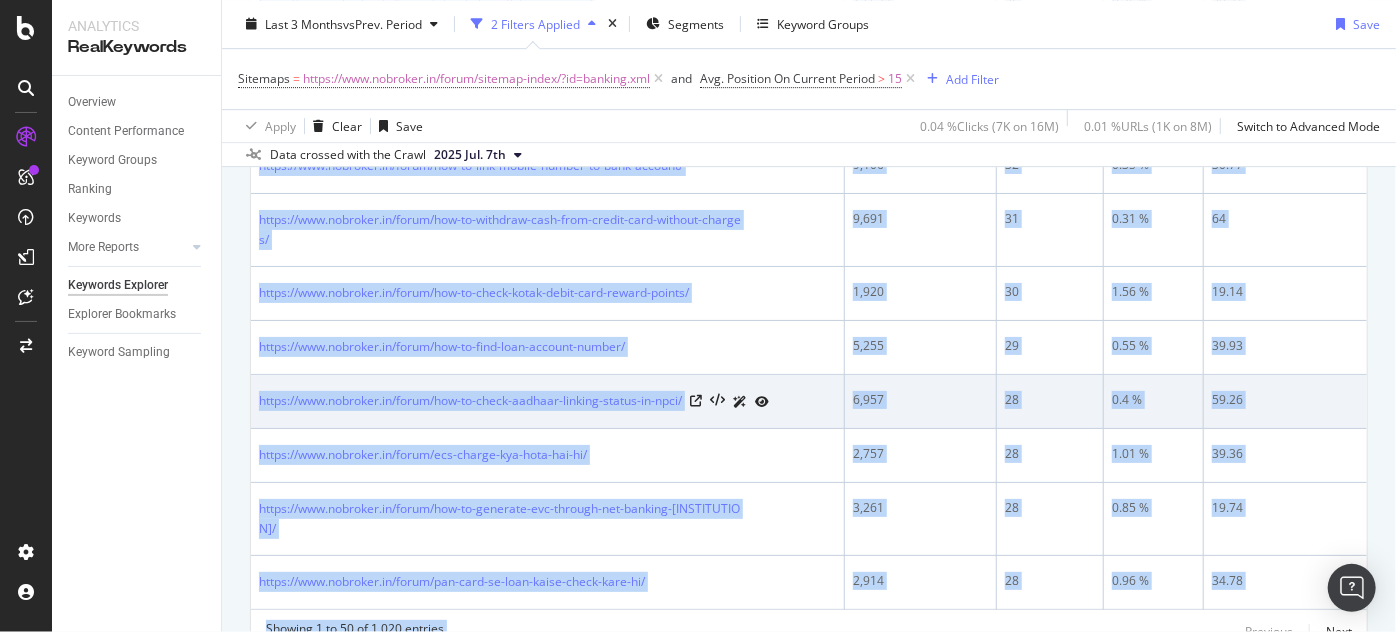 copy on "https://www.nobroker.in/forum/how-to-link-old-pf-account-to-uan/ 63,490 1,220 1.92 % 22.25 https://www.nobroker.in/forum/how-to-know-the-reason-for-pf-claim-rejection/ 34,263 435 1.26 % 21.59 https://www.nobroker.in/forum/how-to-check-pf-balance-with-uan-number-without-password/ 20,248 252 1.24 % 29.88 https://www.nobroker.in/forum/how-to-renew-atm-card/ 33,780 178 0.52 % 20.14 https://www.nobroker.in/forum/what-is-dbt-in-cibil/ 10,499 162 1.54 % 35.73 https://www.nobroker.in/forum/how-to-check-icici-credit-card-payment-due-date/ 27,389 156 0.56 % 20.39 https://www.nobroker.in/forum/how-to-convert-saving-account-to-salary-account/ 18,159 143 0.78 % 18.27 https://www.nobroker.in/forum/which-bank-is-best-for-ppf/ 4,925 129 2.61 % 17.75 https://www.nobroker.in/forum/how-to-transfer-money-without-adding-beneficiary-hdfc/ 10,271 128 1.24 % 19.35 https://www.nobroker.in/forum/how-to-transfer-money-from-credit-card-to-bank-account/ 4,829 124 2.56 % 64.49 https://www.nobroker.in/forum/what-is-the-meaning-of-sub-in..." 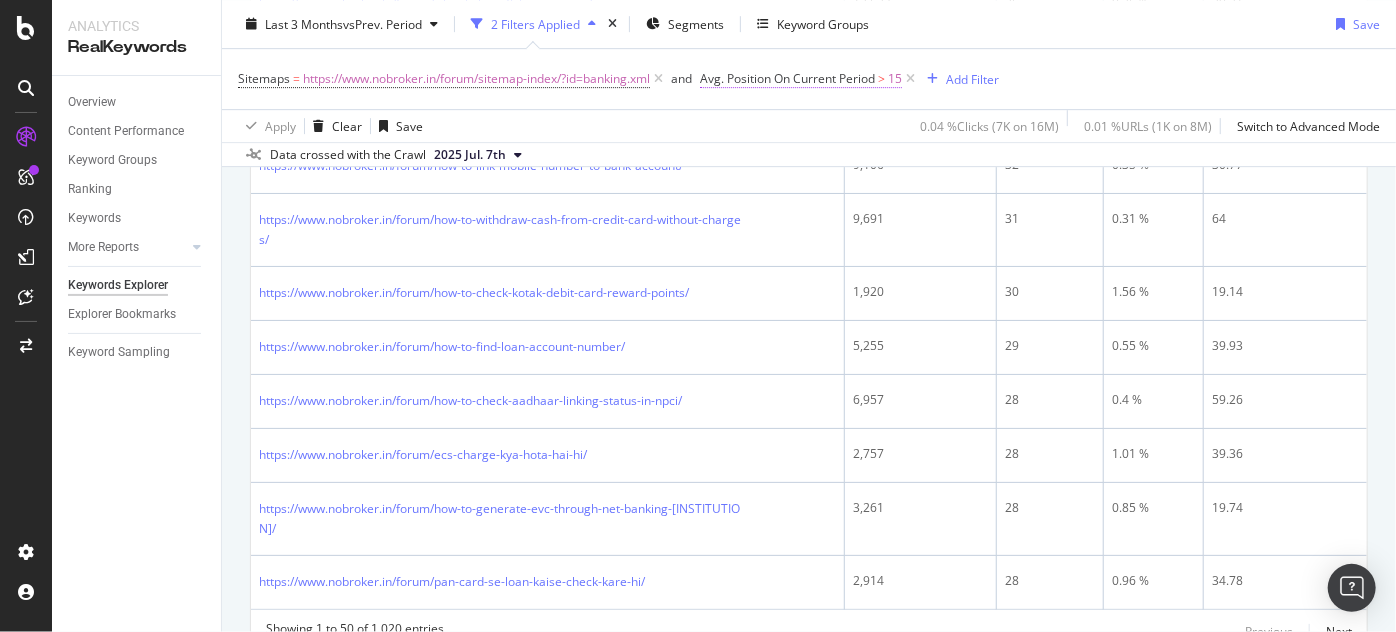 click on "Avg. Position On Current Period" at bounding box center [787, 78] 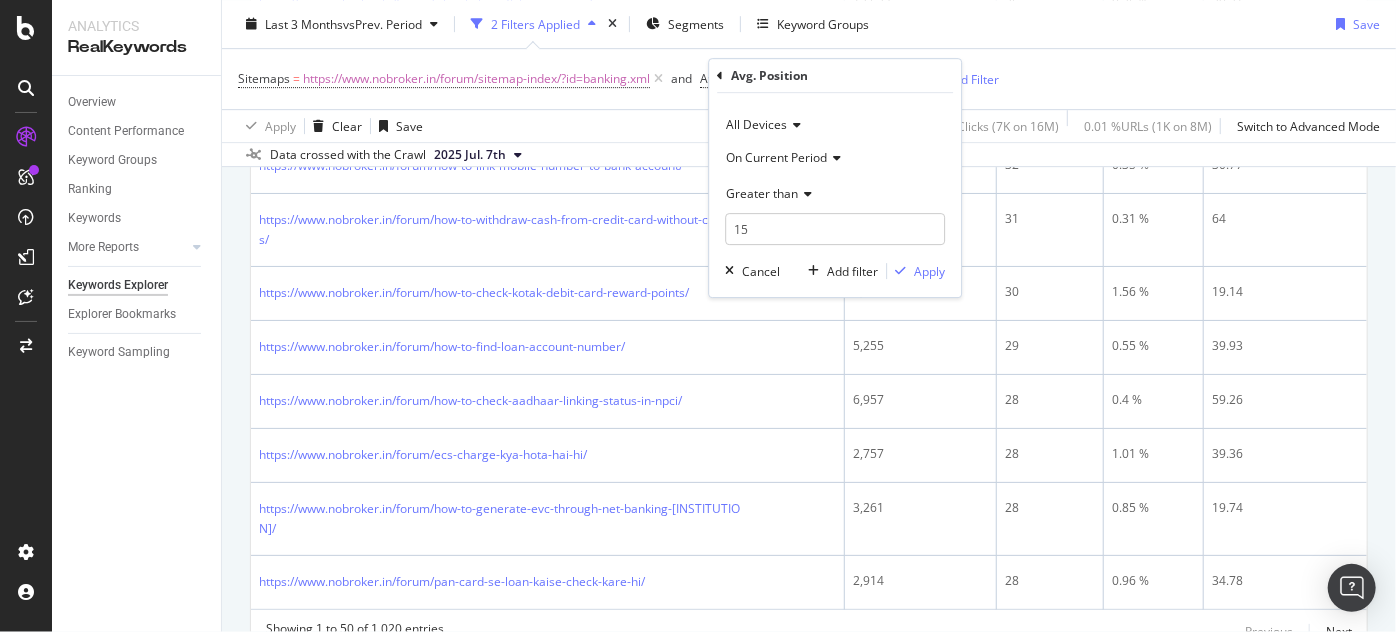 click on "By URL Top Charts Clicks By seo Level 1 By: seo Level 1 Hold CTRL while clicking to filter the report. 100% seo Level 1 Clicks content 13,888 100% content Clicks By Average Position Hold CTRL while clicking to filter the report. 1-3 4-6 7-10 11+ 0 2.5K 5K 7.5K 10K Avg. Position Clicks 1-3 1,183 4-6 1,704 7-10 1,704 11+ 9,297 10K Clicks By CTR Hold CTRL while clicking to filter the report. 0 - 5 % 5 - 10 % 10 - 20 % 20 - 40 % 40 - 70 % 70 - 100 % 0 5K 10K 15K CTR Clicks 0 - 5 % 11,603 5 - 10 % 1,071 10 - 20 % 622 20 - 40 % 262 40 - 70 % 148 70 - 100 % 182 15K Clicks By Content Size Hold CTRL while clicking to filter the report. 5000 + 1000 - 5000 500 - 1000 250 - 500 100 - 250 0 - 100 0 5K 10K No. of Words (Content) Clicks 5000 + 1000 - 5000 8,874 500 - 1000 4,137 250 - 500 875 100 - 250 0 0 - 100 2 10K Clicks By Inlinks Hold CTRL while clicking to filter the report. 101+ 51-100 16-50 6-15 2-5 1 0 5K 10K No. of Unique Follow Inlinks Clicks 101+ 35 51-100 9 16-50 33 6-15 4,715 2-5 7,375 1 1,721 10K 1-3 4-6 7-10" at bounding box center [809, -1131] 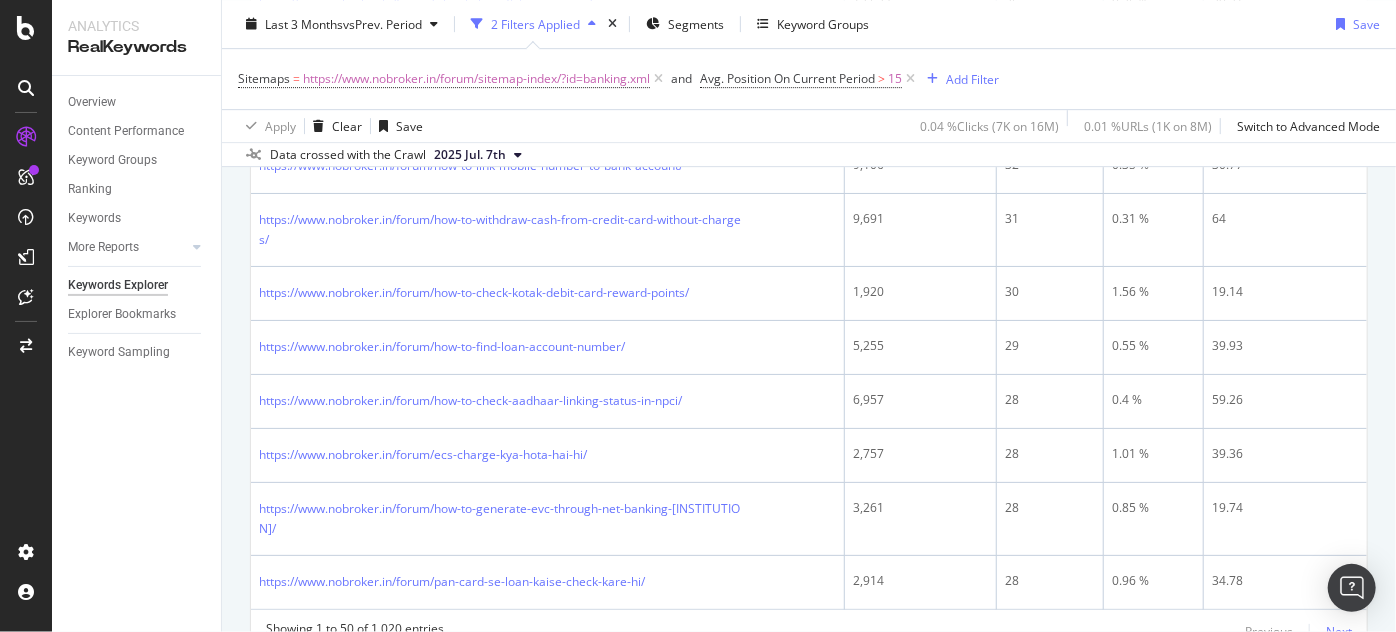 click on "Next" at bounding box center (1339, 631) 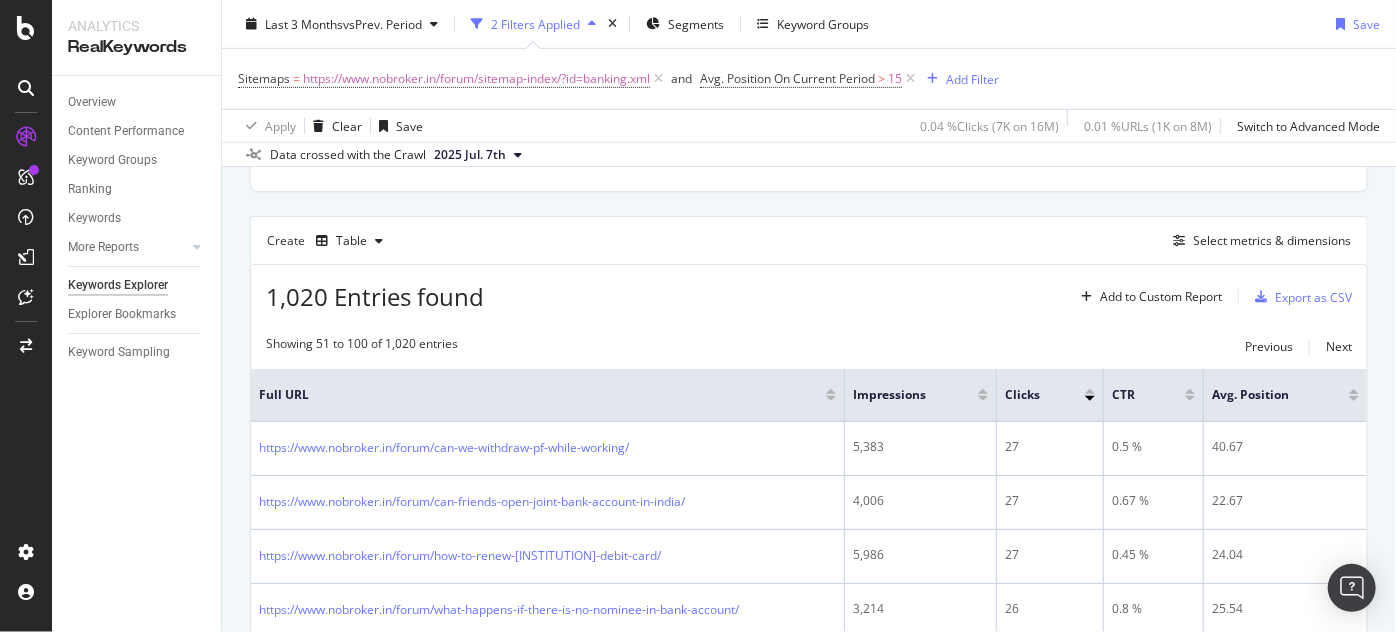 scroll, scrollTop: 3202, scrollLeft: 0, axis: vertical 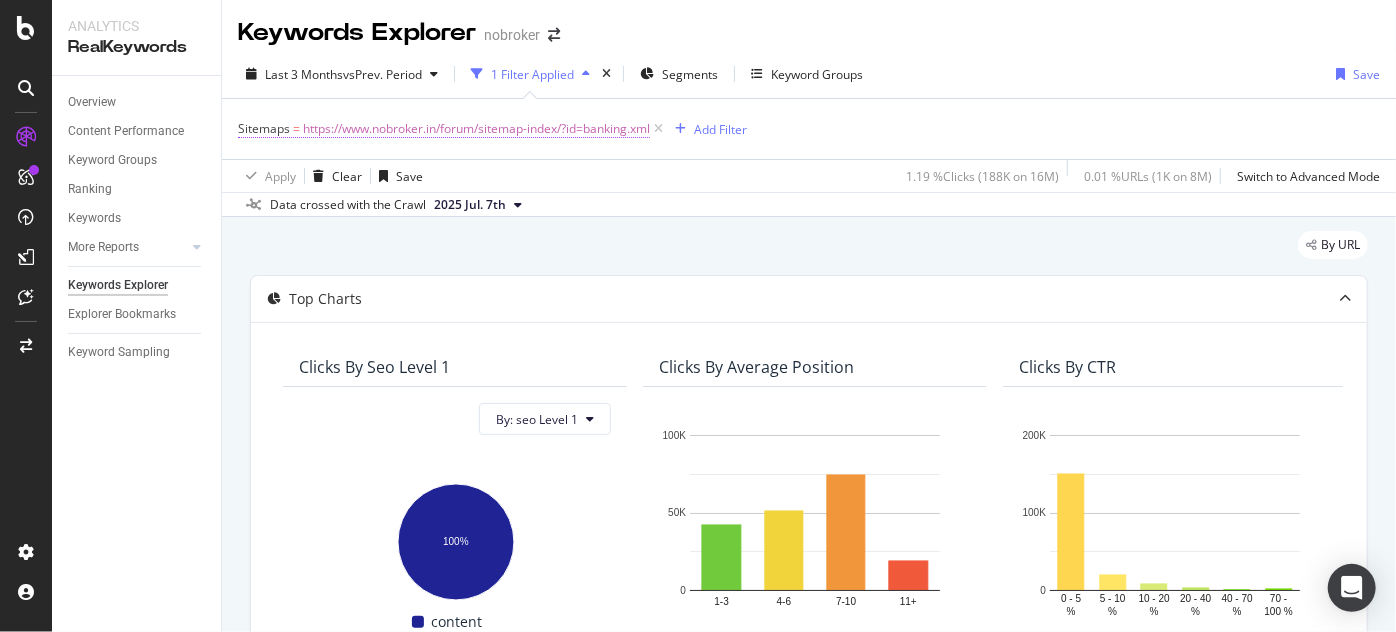 click on "https://www.nobroker.in/forum/sitemap-index/?id=banking.xml" at bounding box center [476, 129] 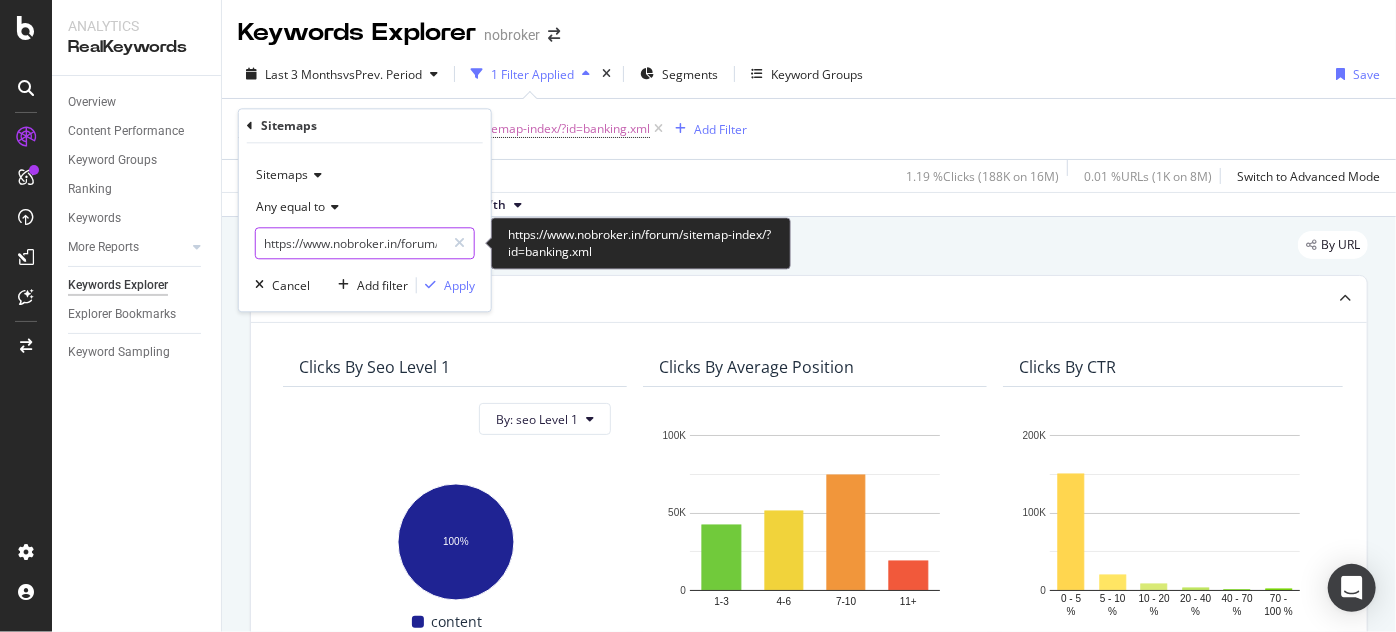 click on "https://www.nobroker.in/forum/sitemap-index/?id=banking.xml" at bounding box center (350, 244) 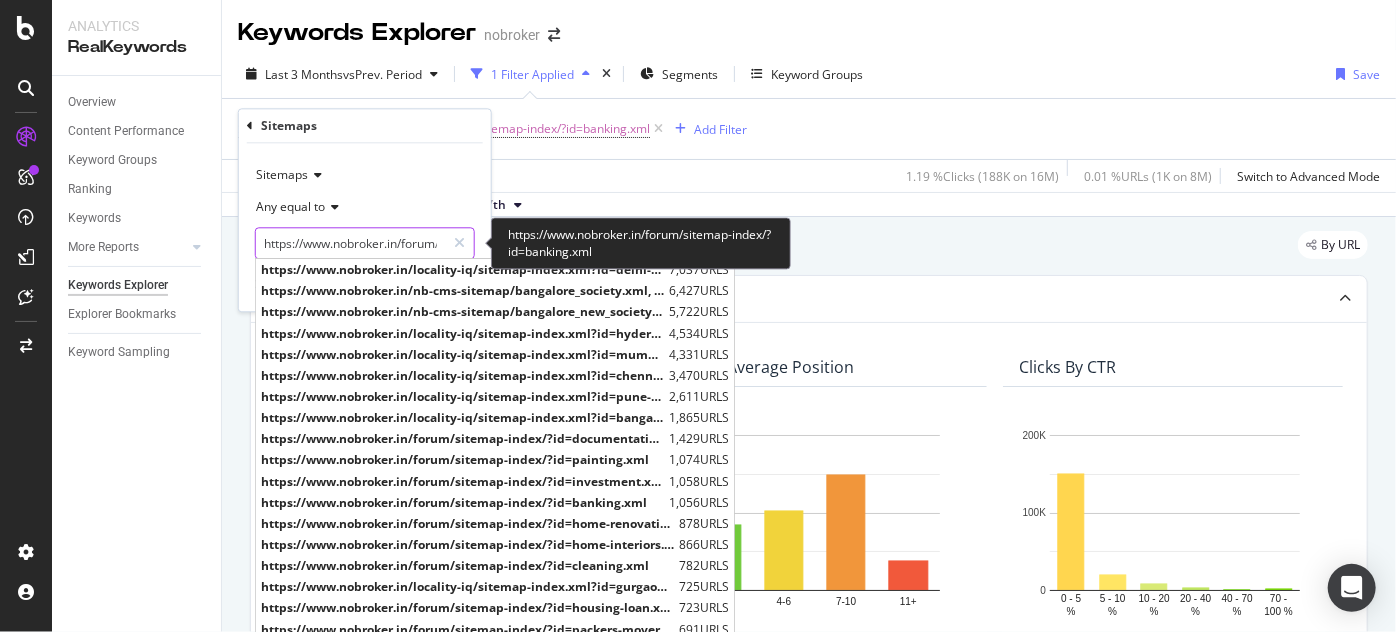 paste on "nri-real-estate-queries" 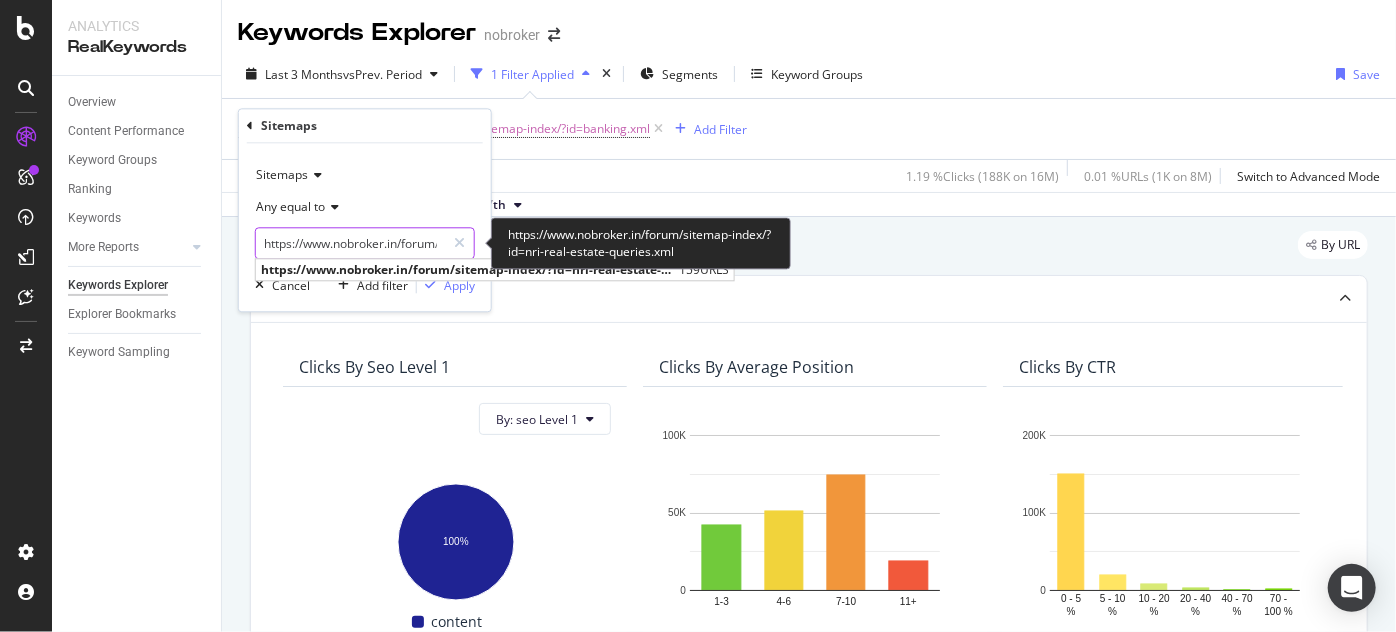 scroll, scrollTop: 0, scrollLeft: 261, axis: horizontal 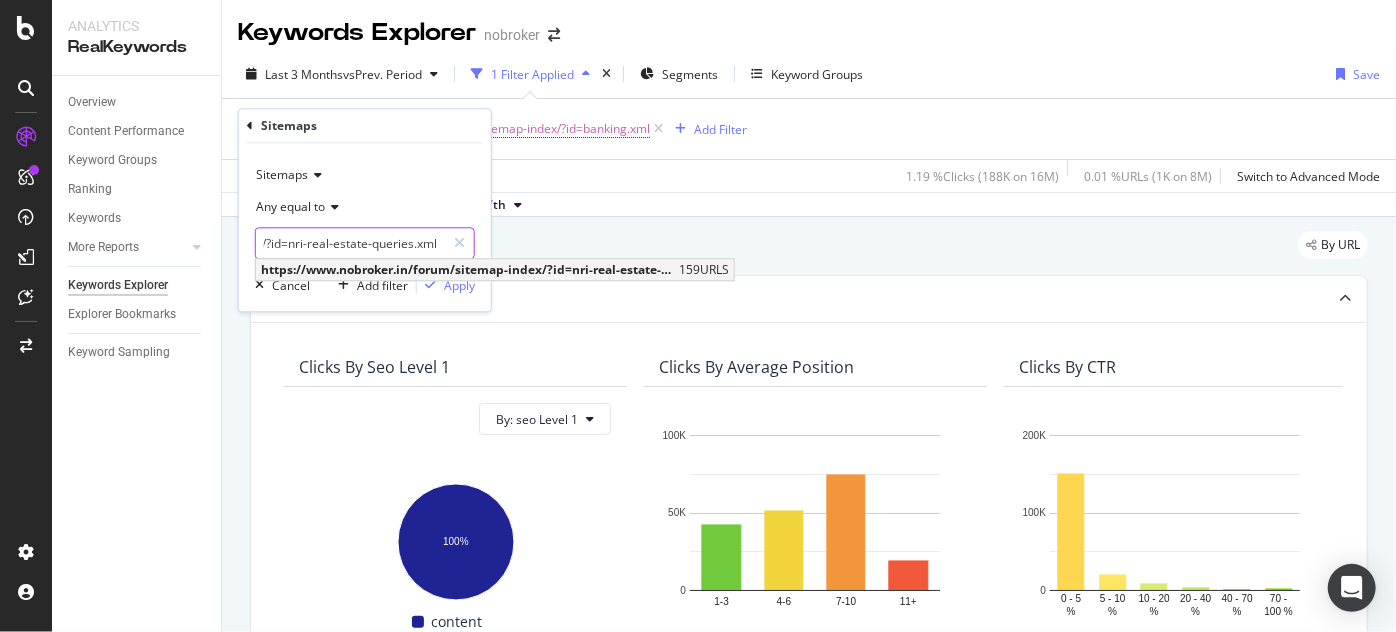 type on "https://www.nobroker.in/forum/sitemap-index/?id=nri-real-estate-queries.xml" 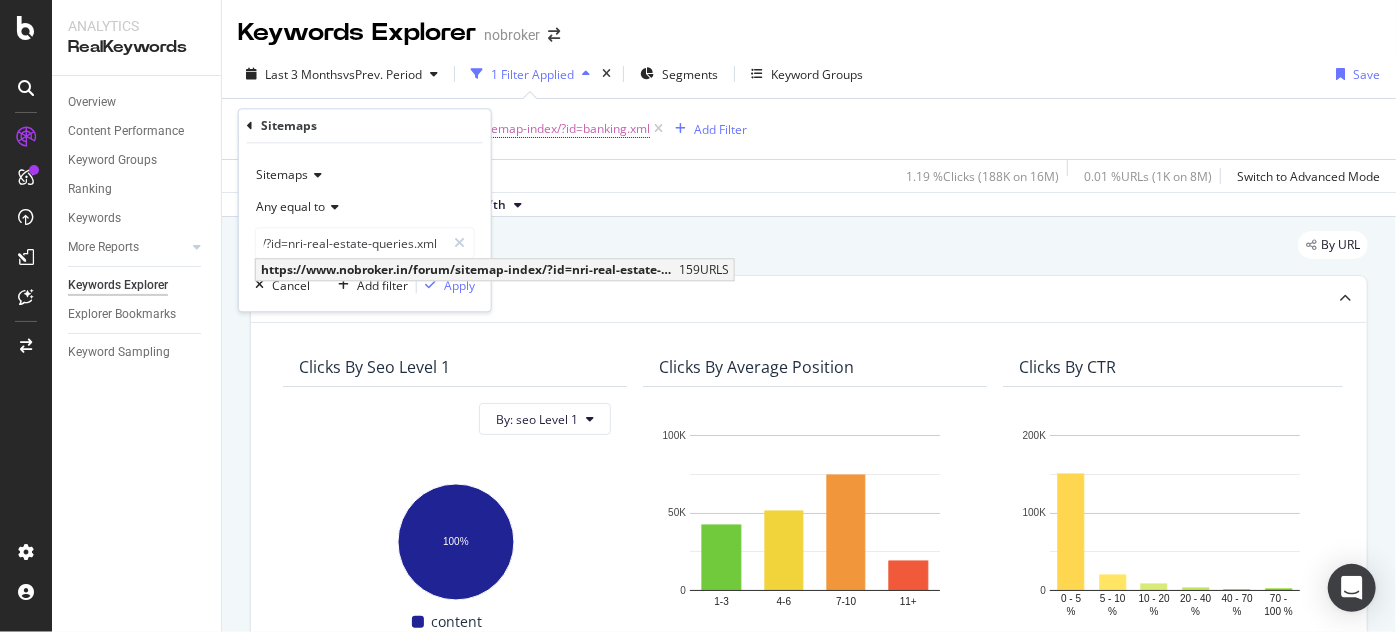 scroll, scrollTop: 0, scrollLeft: 0, axis: both 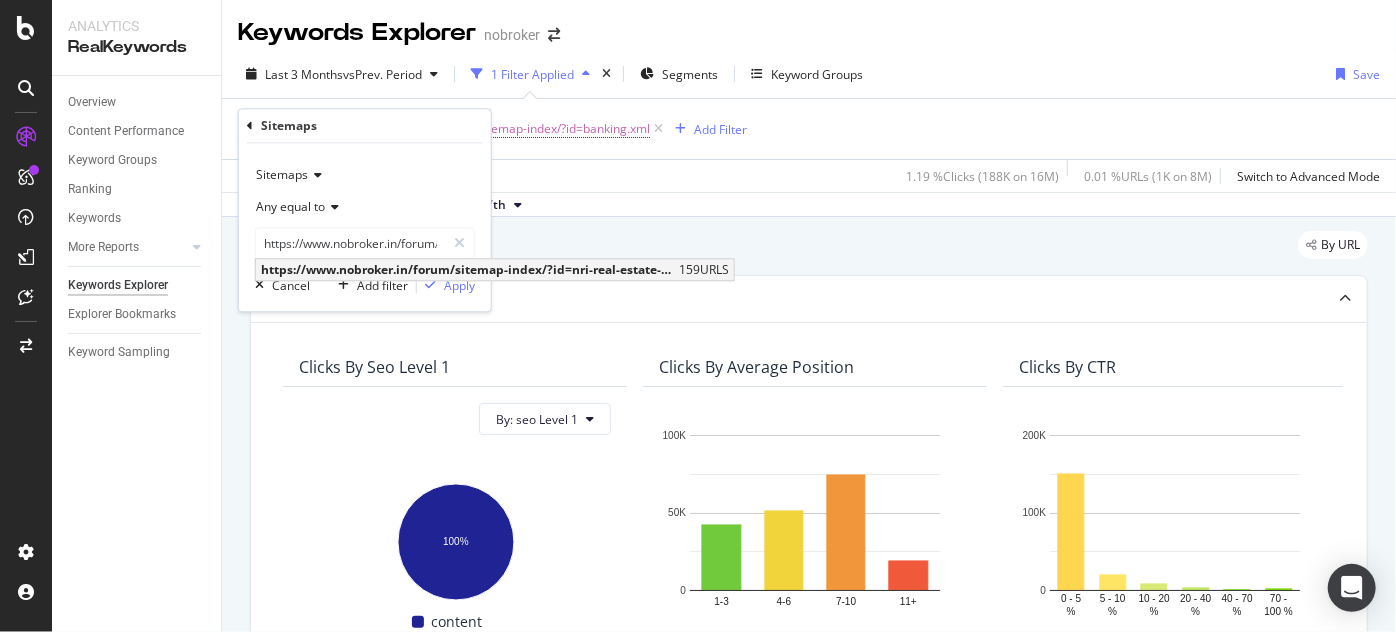 click on "https://www.nobroker.in/forum/sitemap-index/?id=nri-real-estate-queries.xml" at bounding box center (467, 270) 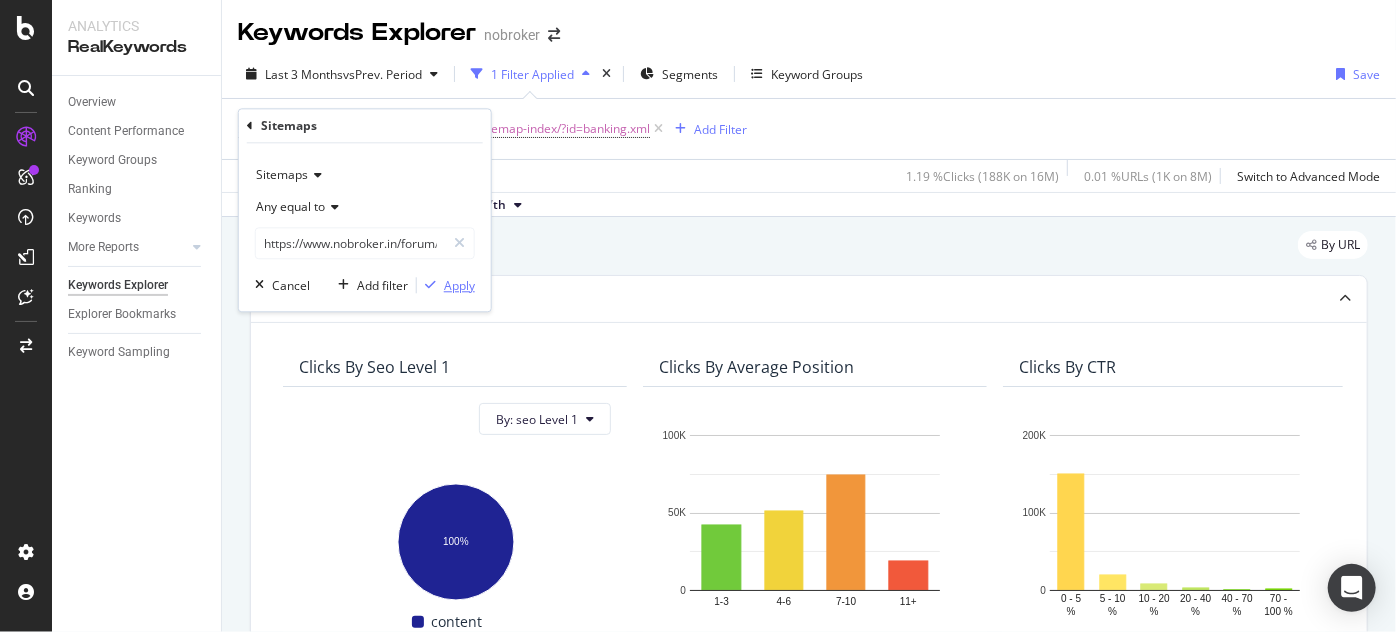 click on "Apply" at bounding box center (459, 285) 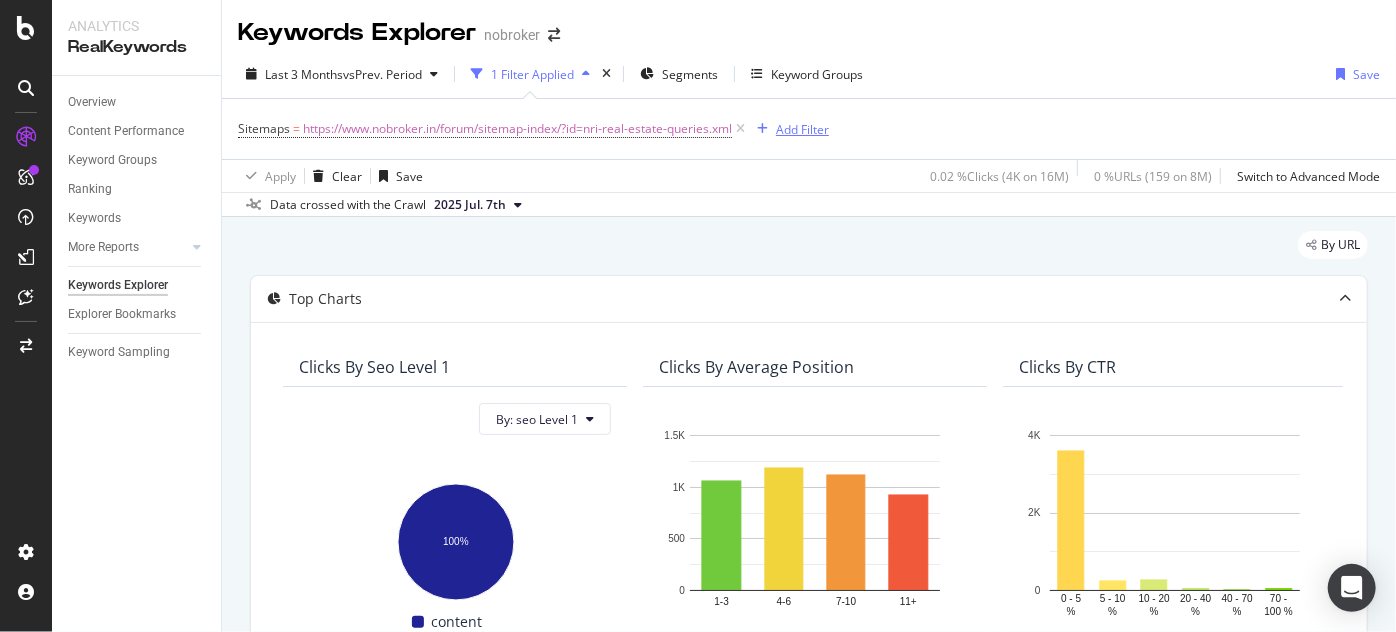 click at bounding box center (762, 129) 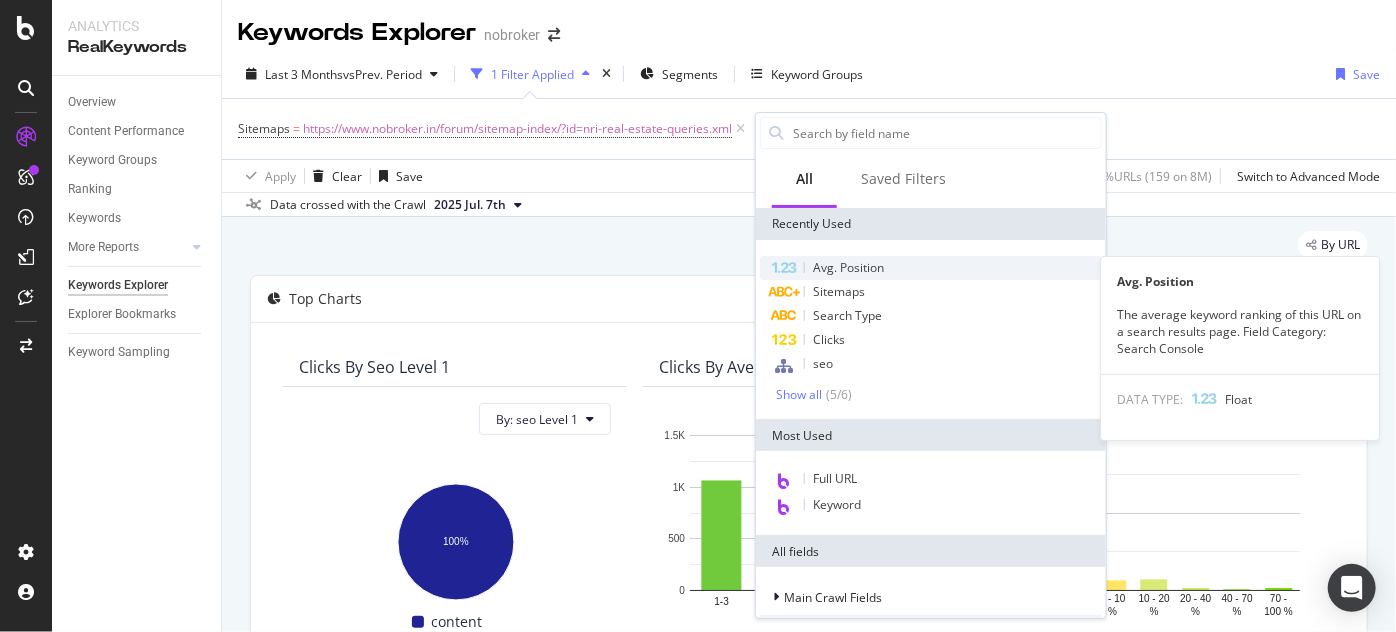 click on "Avg. Position" at bounding box center [848, 267] 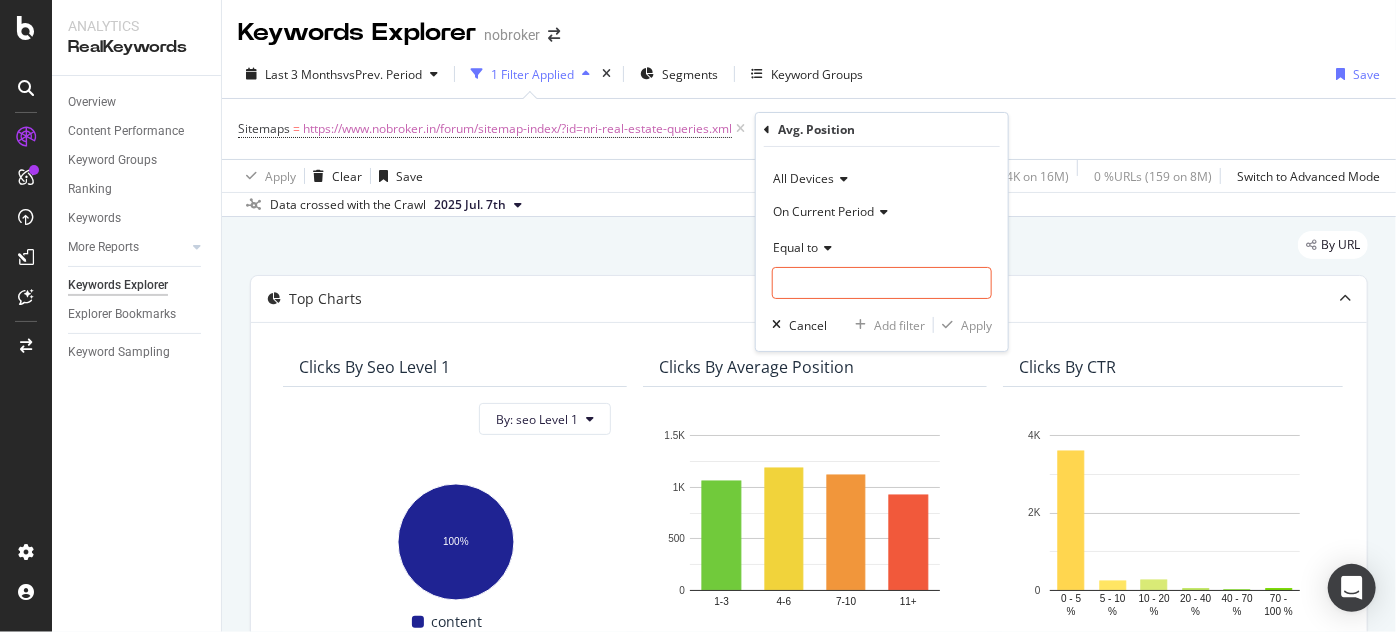 click on "Equal to" at bounding box center (795, 247) 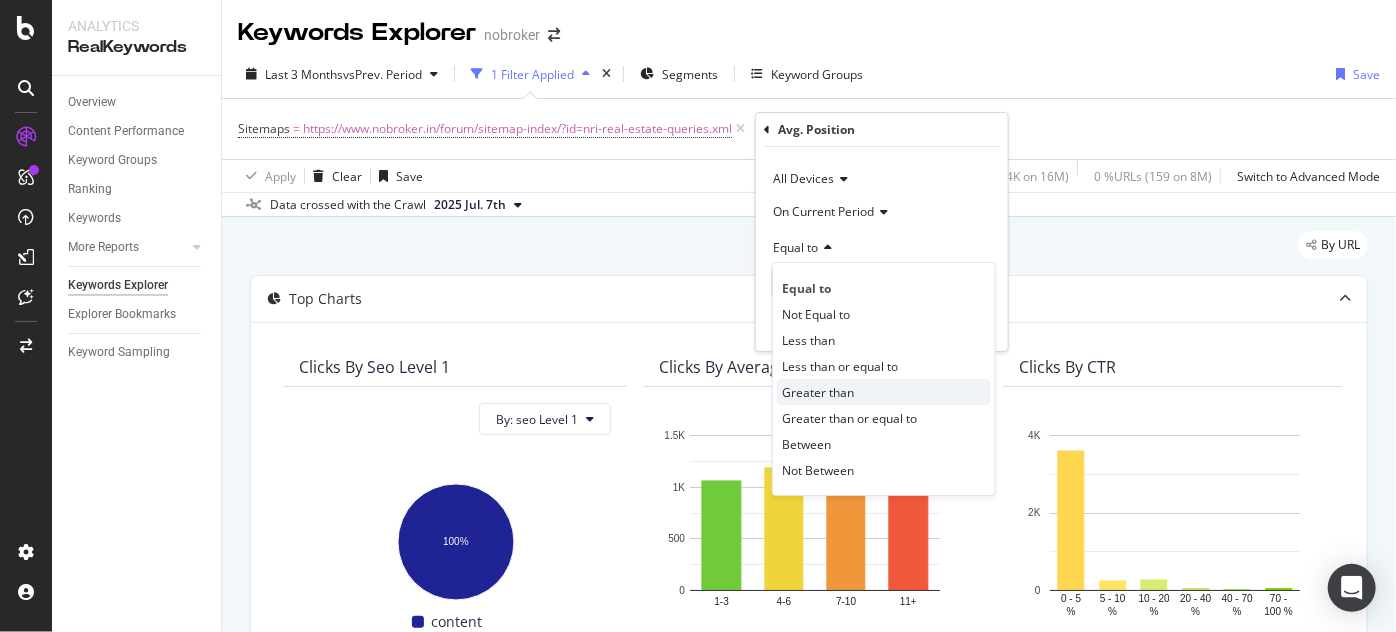 click on "Greater than" at bounding box center [818, 392] 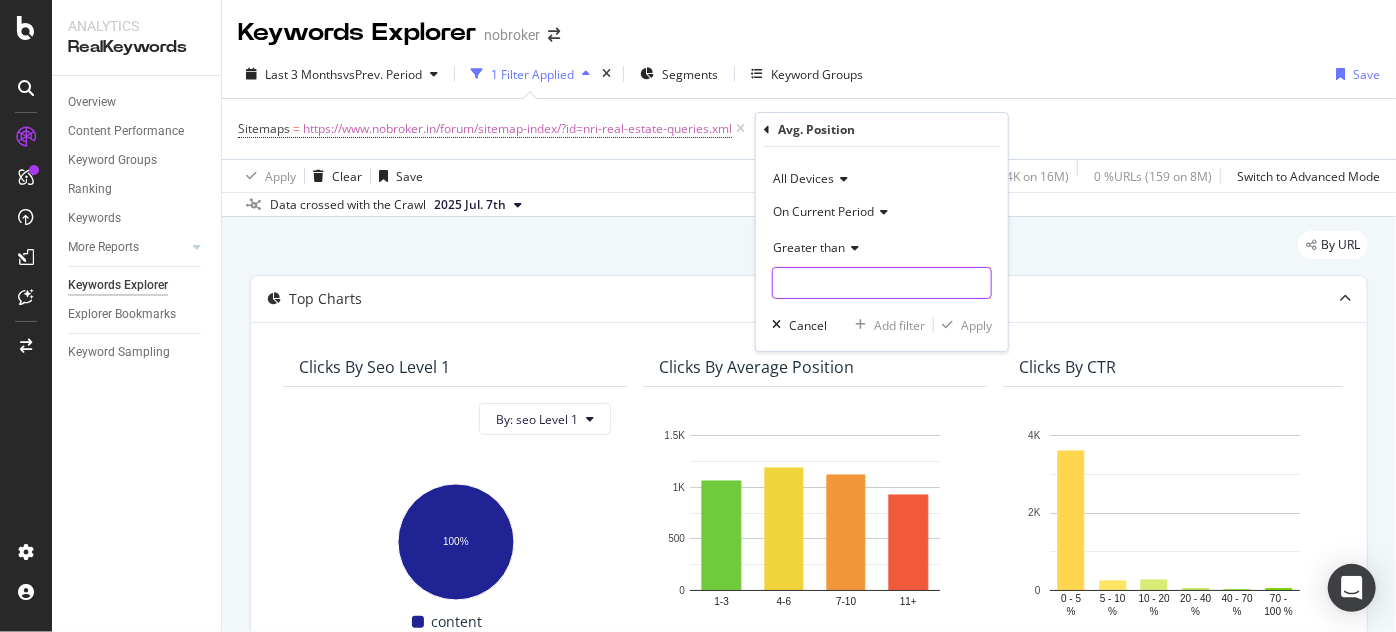 click at bounding box center [882, 283] 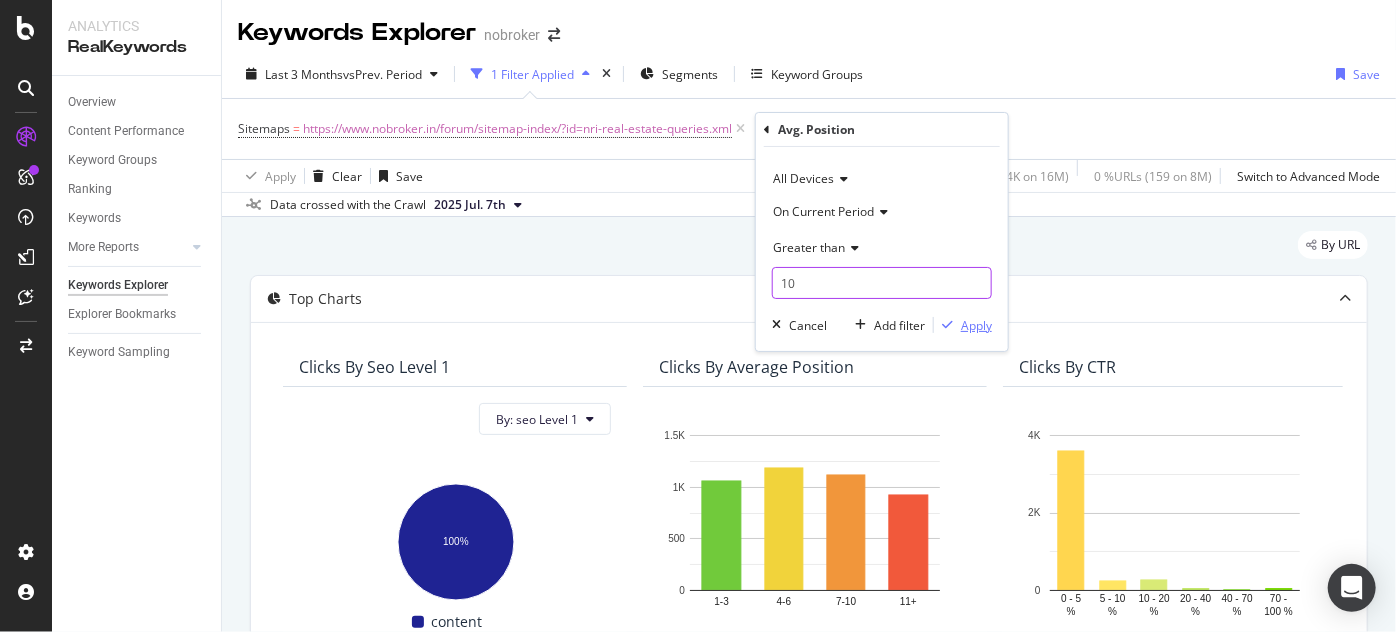 type on "10" 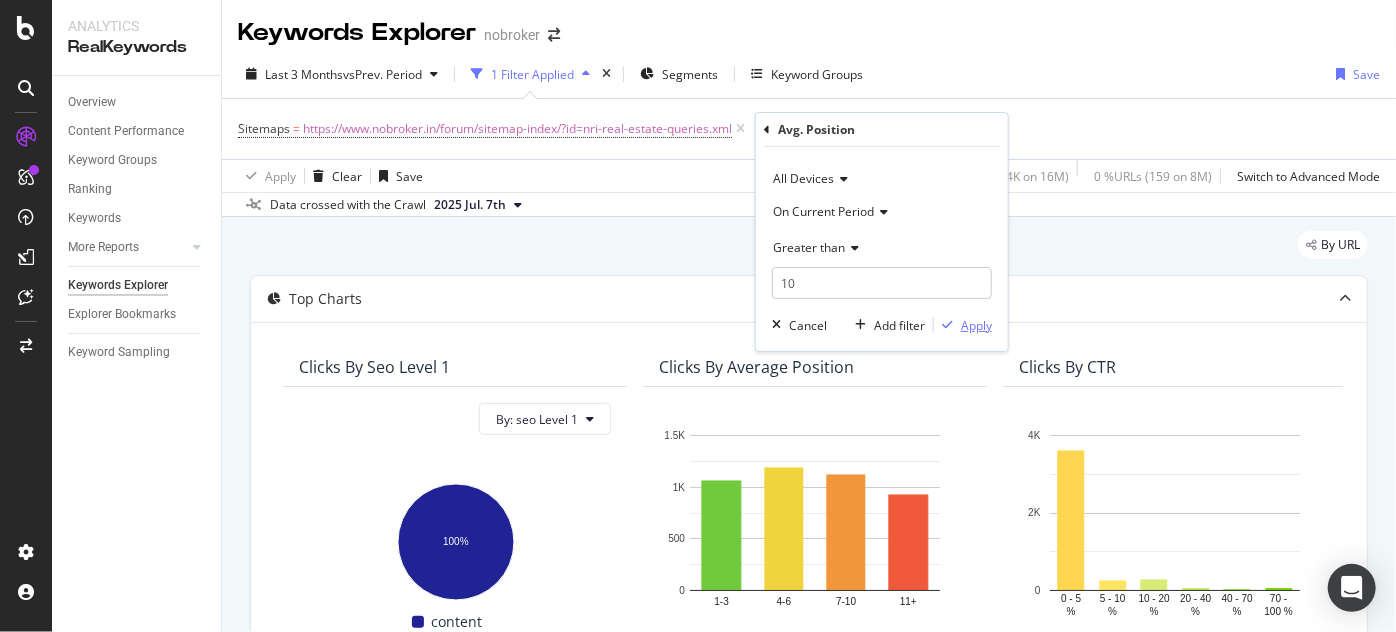 click on "Apply" at bounding box center [963, 325] 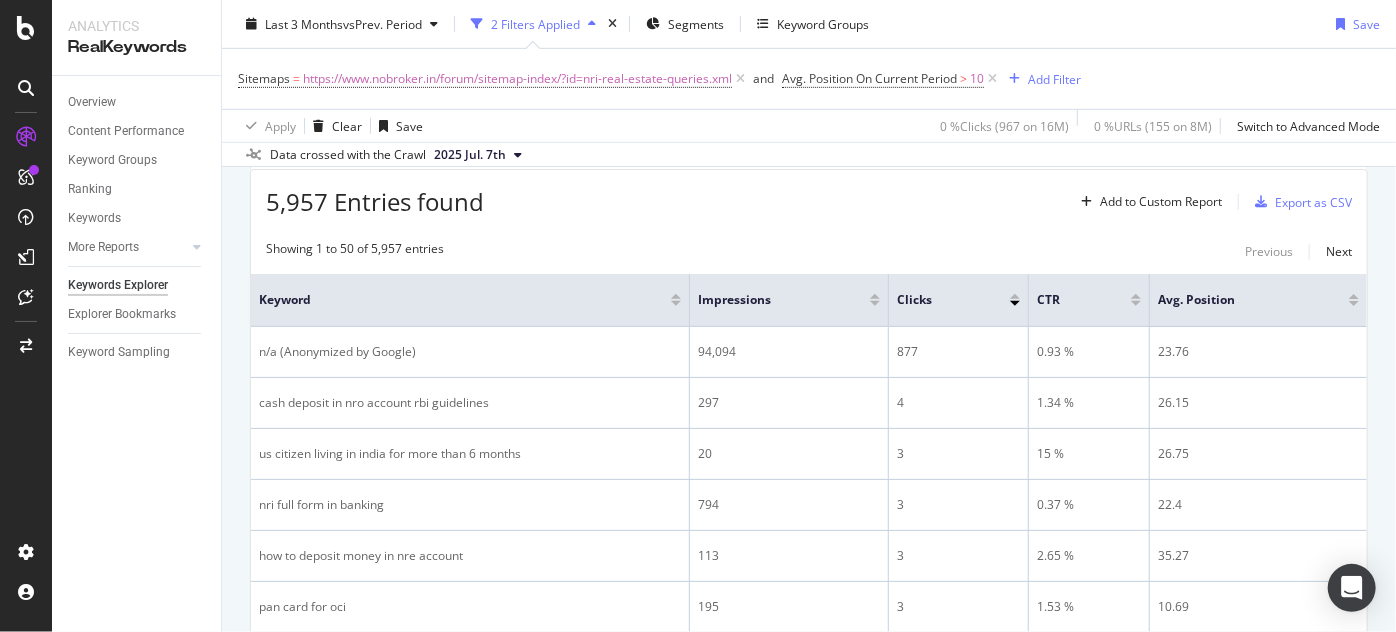 scroll, scrollTop: 573, scrollLeft: 0, axis: vertical 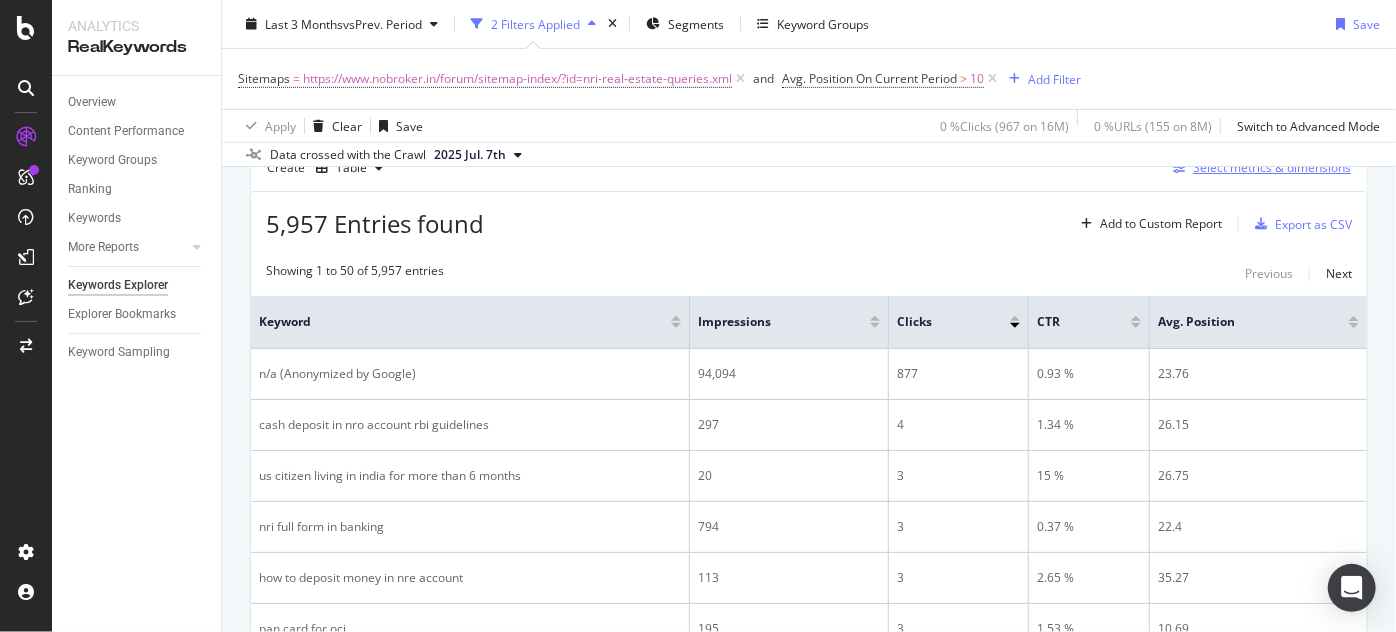 click on "Select metrics & dimensions" at bounding box center (1272, 167) 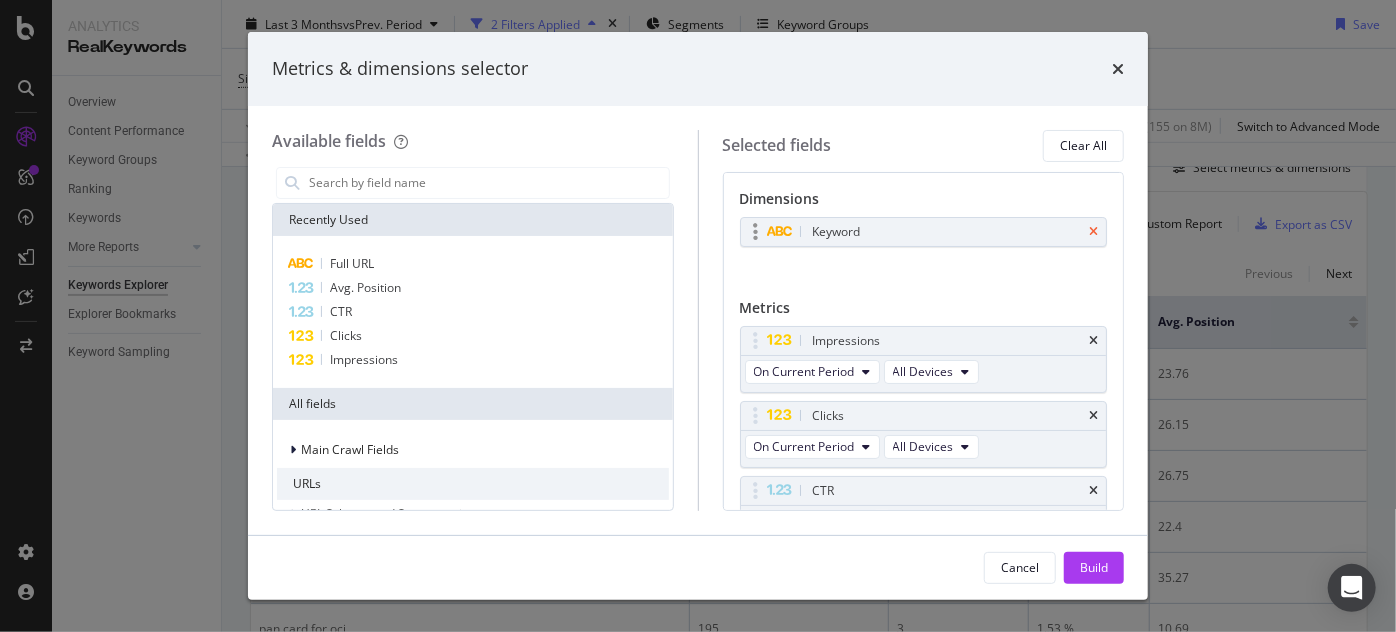 click at bounding box center [1093, 232] 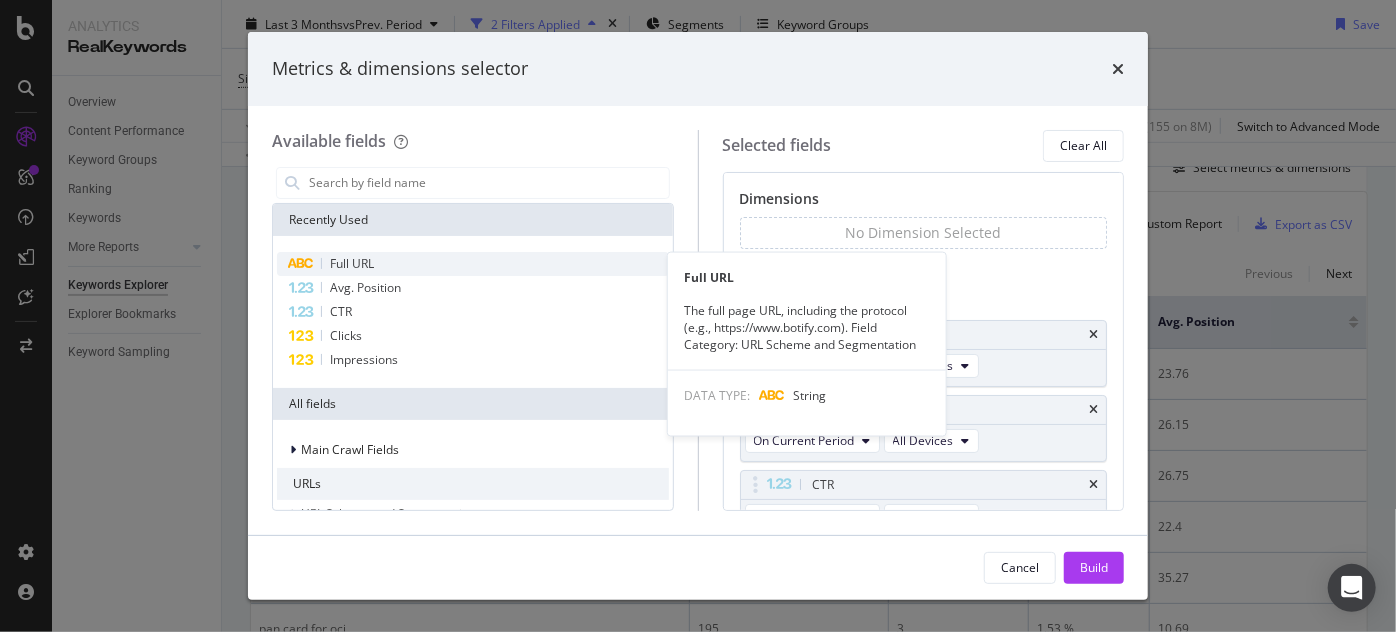 click on "Full URL" at bounding box center [473, 264] 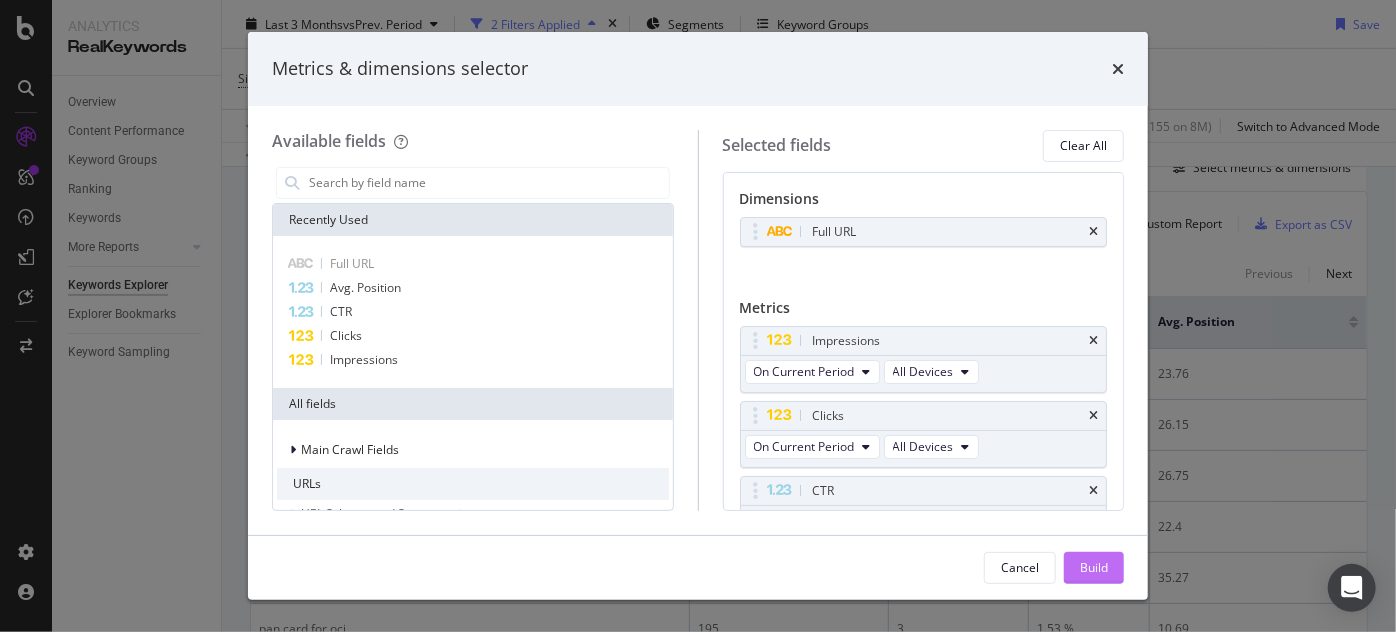 click on "Build" at bounding box center (1094, 567) 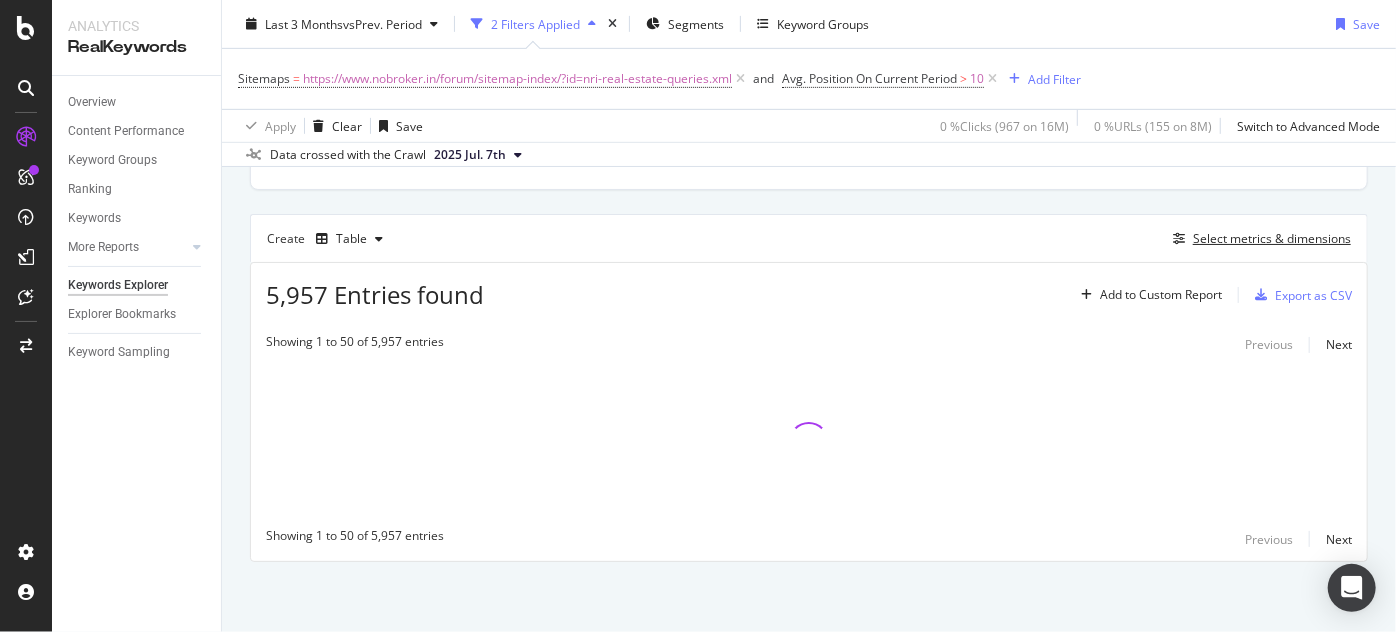 scroll, scrollTop: 500, scrollLeft: 0, axis: vertical 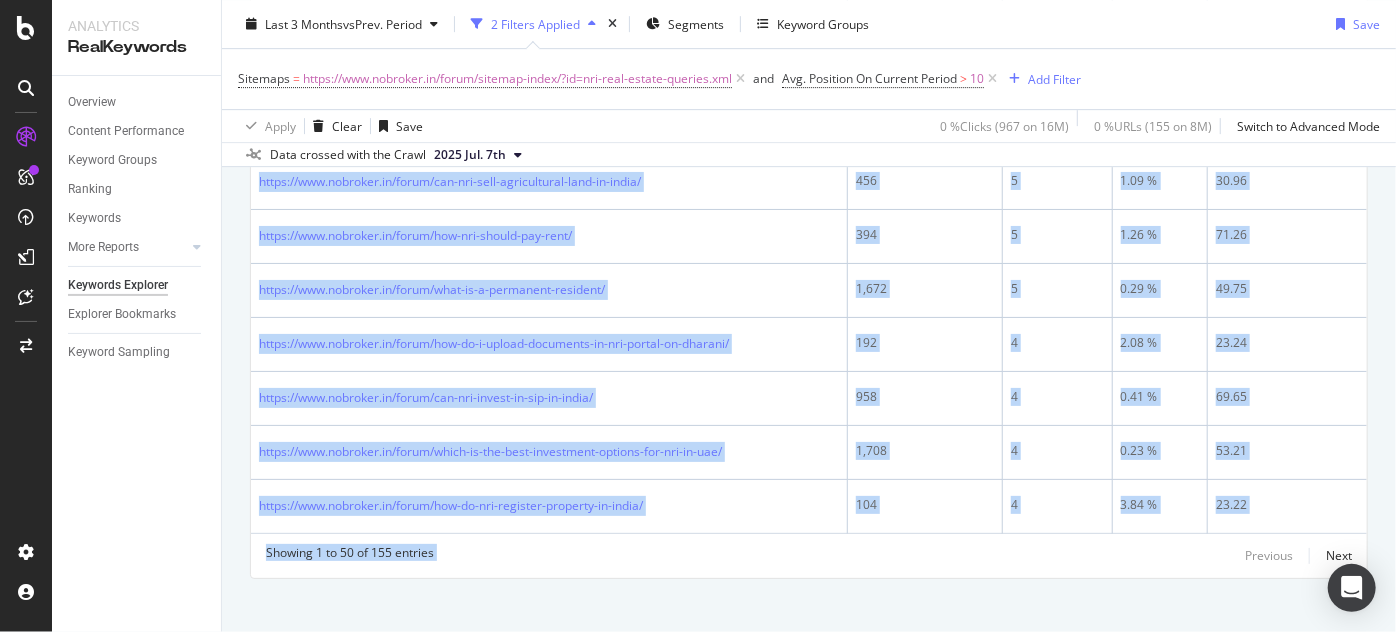 drag, startPoint x: 262, startPoint y: 290, endPoint x: 1138, endPoint y: 674, distance: 956.4685 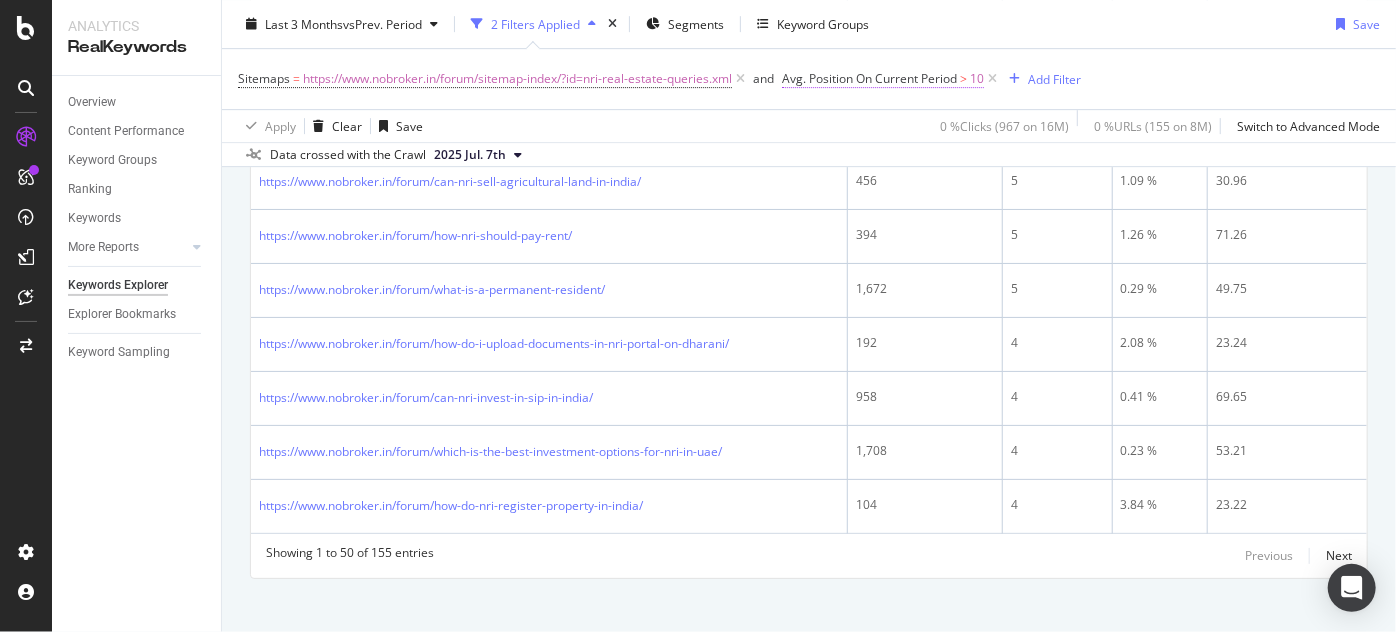 click on "Avg. Position On Current Period" at bounding box center [869, 78] 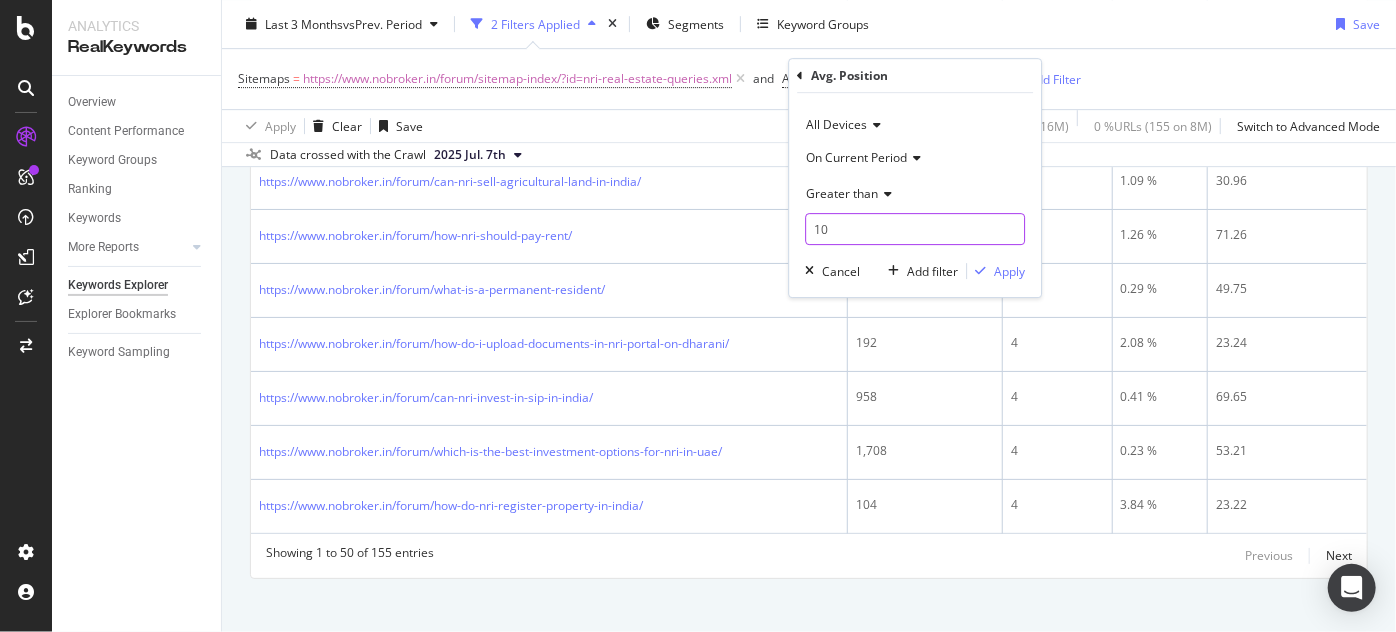 click on "10" at bounding box center [915, 229] 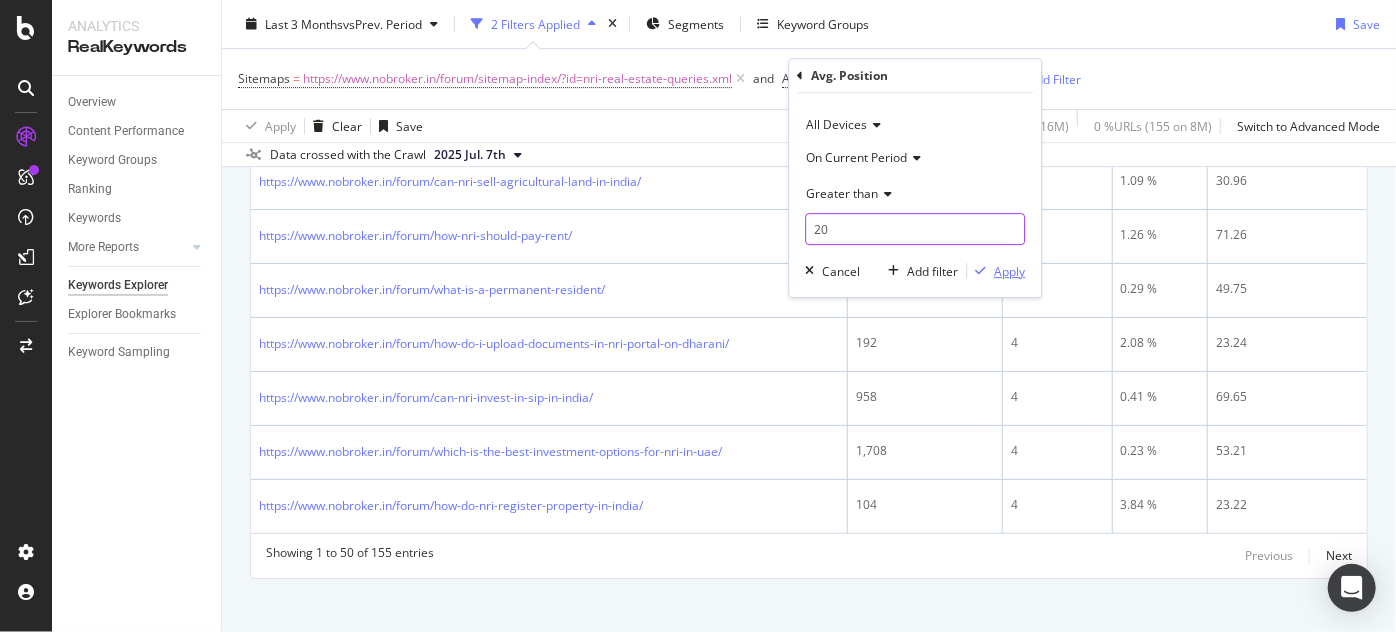type on "20" 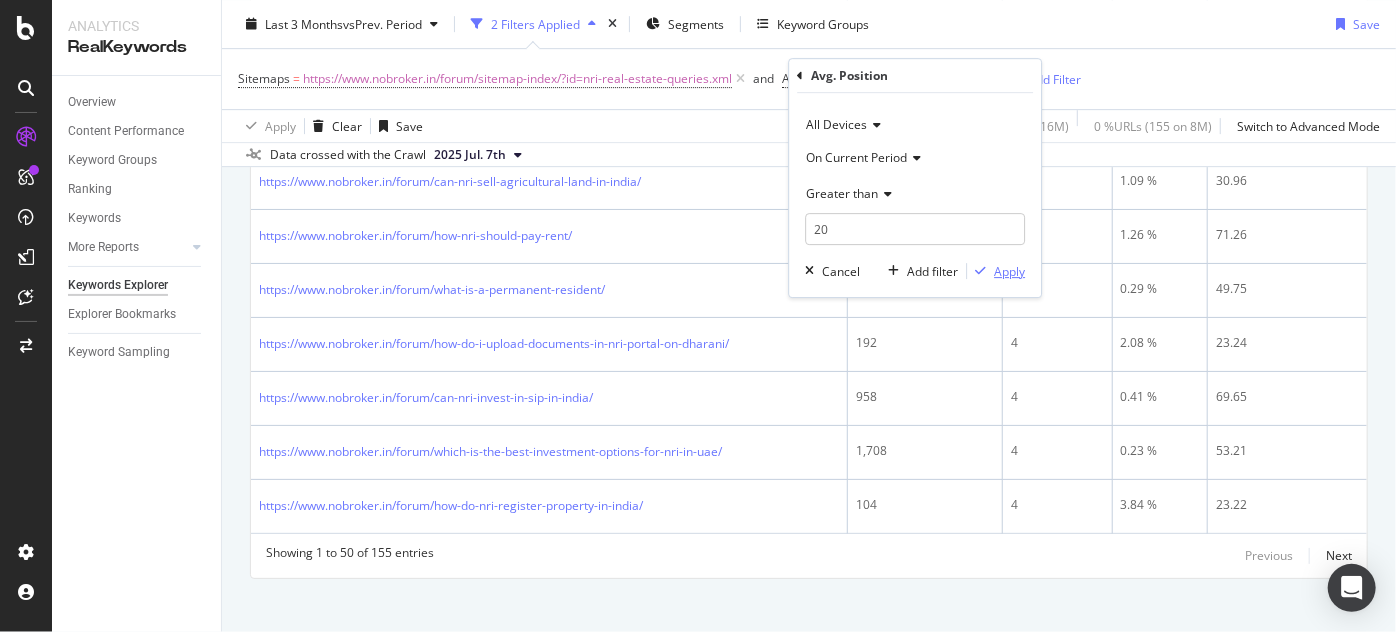 click on "Apply" at bounding box center (1009, 271) 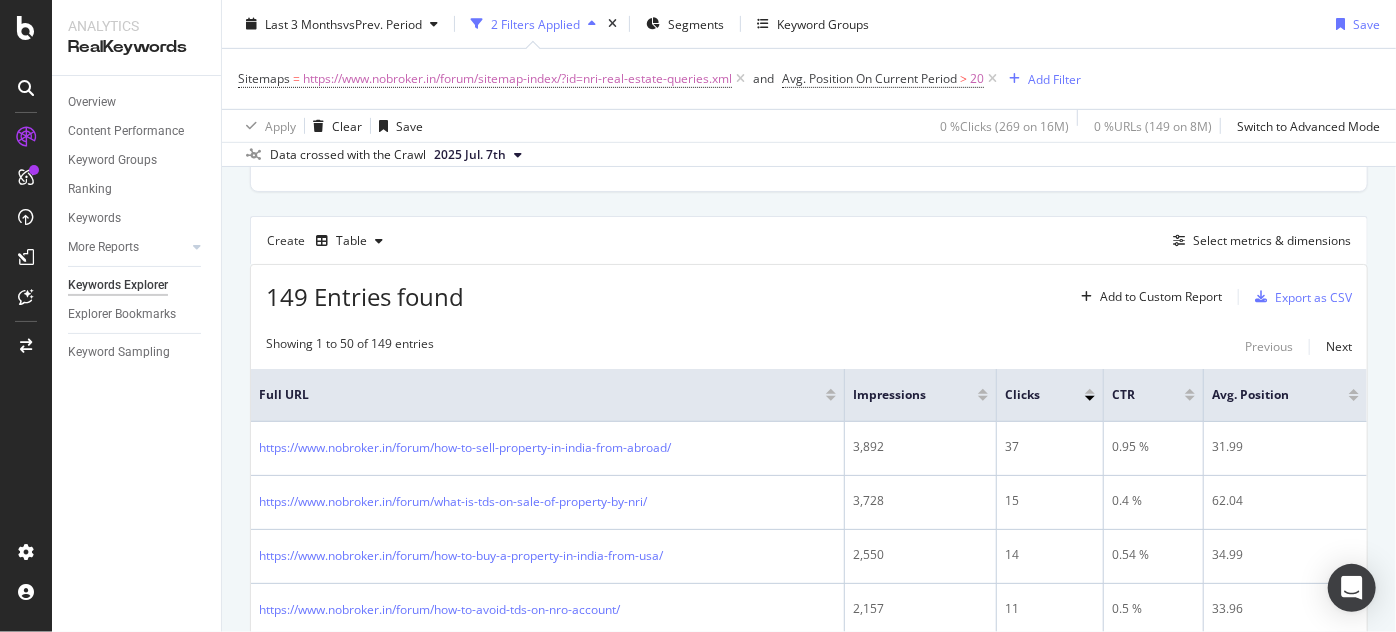 scroll, scrollTop: 3183, scrollLeft: 0, axis: vertical 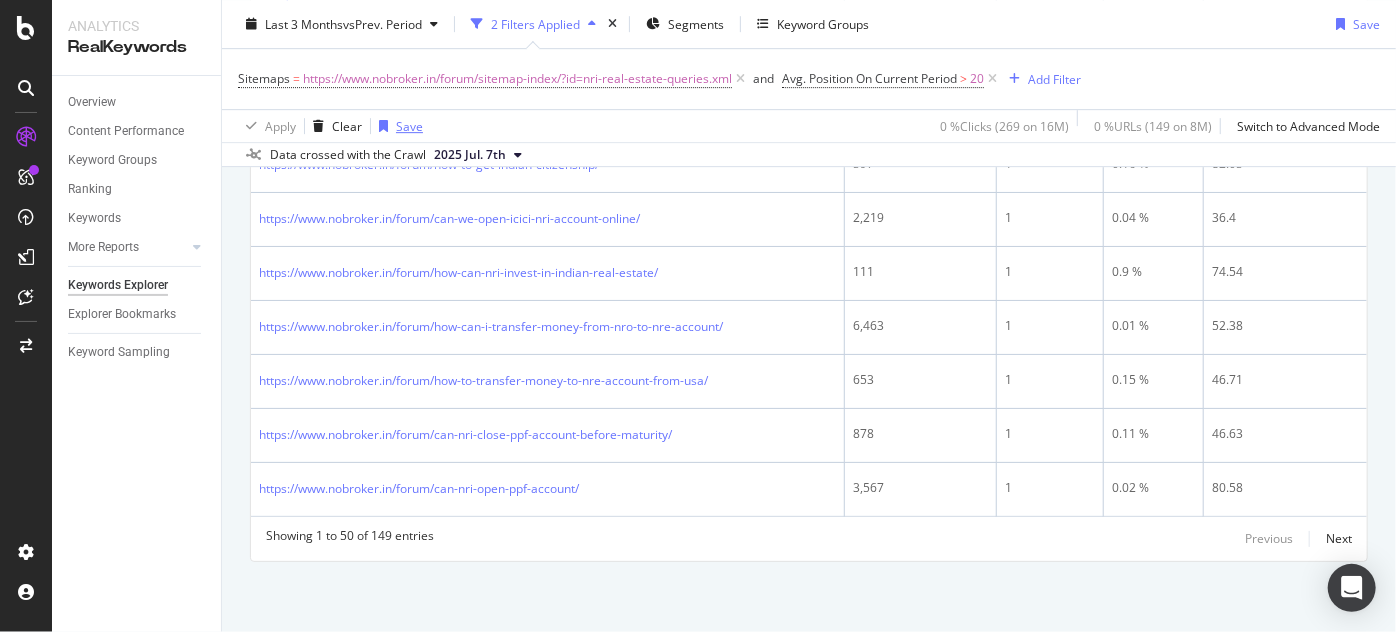 drag, startPoint x: 698, startPoint y: 516, endPoint x: 397, endPoint y: 135, distance: 485.55328 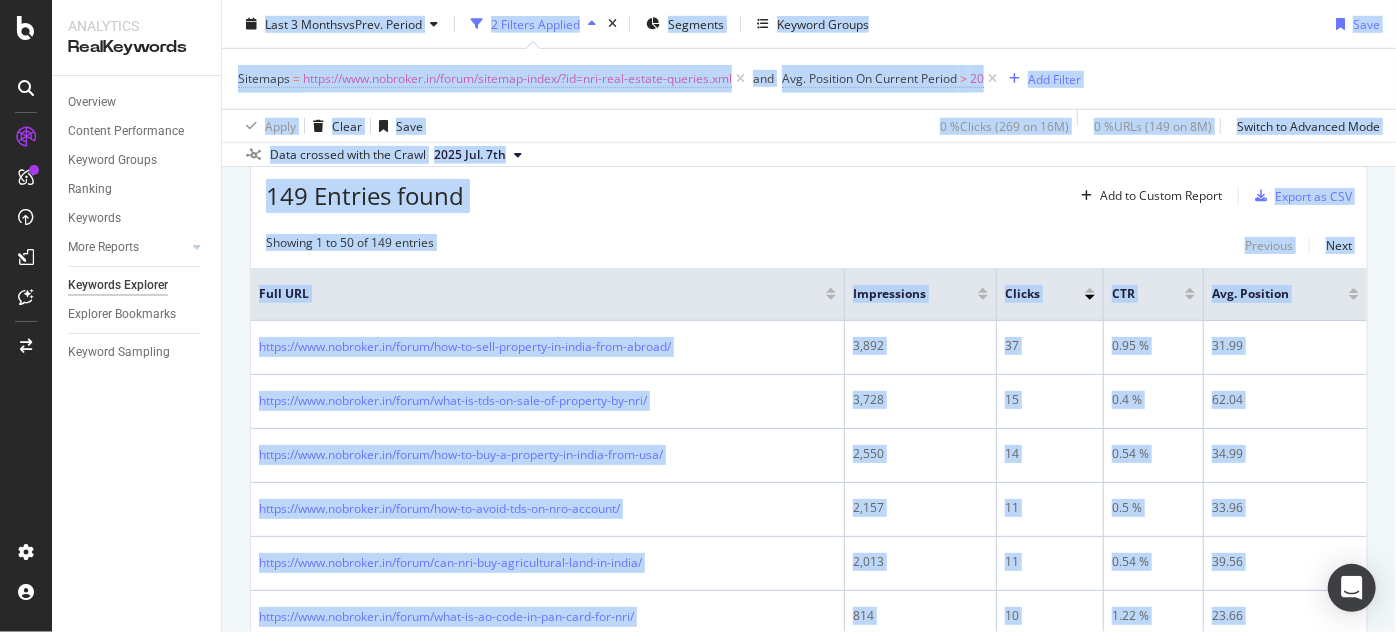 scroll, scrollTop: 458, scrollLeft: 0, axis: vertical 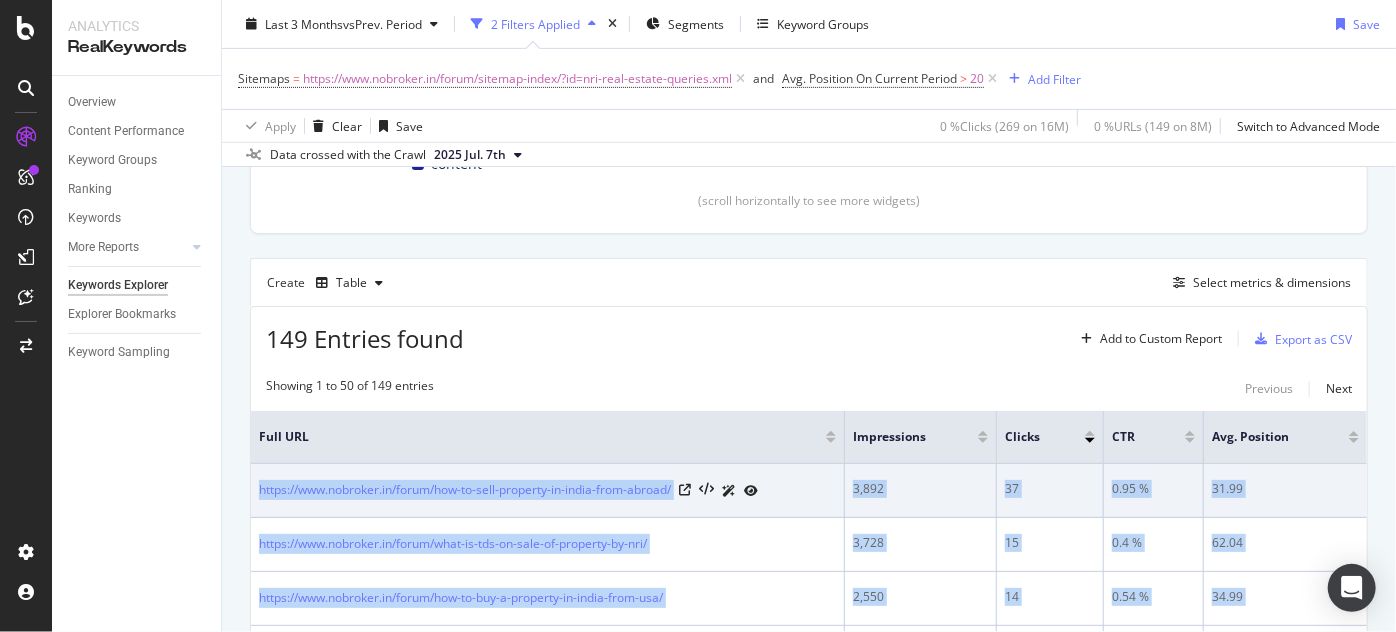 drag, startPoint x: 602, startPoint y: 515, endPoint x: 254, endPoint y: 482, distance: 349.56116 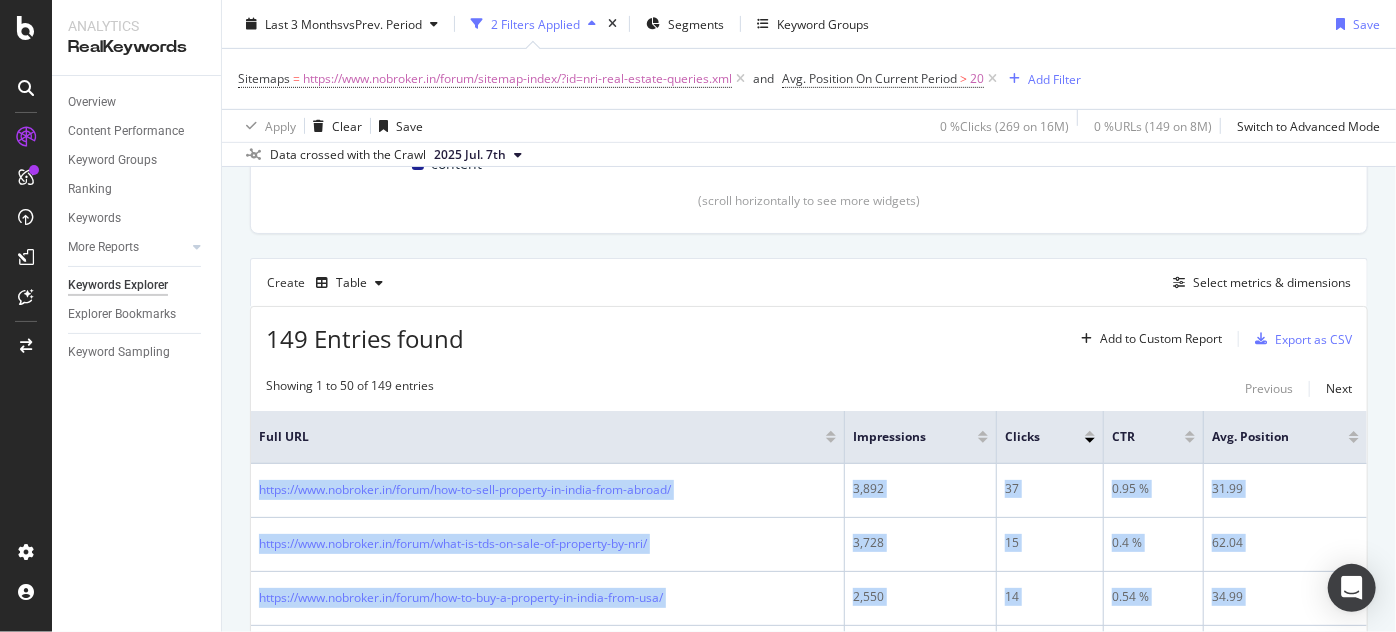 copy on "https://www.nobroker.in/forum/how-to-sell-property-in-india-from-abroad/ 3,892 37 0.95 % 31.99 https://www.nobroker.in/forum/what-is-tds-on-sale-of-property-by-nri/ 3,728 15 0.4 % 62.04 https://www.nobroker.in/forum/how-to-buy-a-property-in-india-from-usa/ 2,550 14 0.54 % 34.99 https://www.nobroker.in/forum/how-to-avoid-tds-on-nro-account/ 2,157 11 0.5 % 33.96 https://www.nobroker.in/forum/can-nri-buy-agricultural-land-in-india/ 2,013 11 0.54 % 39.56 https://www.nobroker.in/forum/what-is-ao-code-in-pan-card-for-nri/ 814 10 1.22 % 23.66 https://www.nobroker.in/forum/what-is-sbi-nri-savings-account-interest-rate/ 4,061 9 0.22 % 47.88 https://www.nobroker.in/forum/nri-real-estate-queries/ 332 8 2.4 % 28.67 https://www.nobroker.in/forum/can-nri-apply-for-aadhar-card/ 2,057 7 0.34 % 57.22 https://www.nobroker.in/forum/how-long-oci-card-holder-can-stay-in-india/ 364 6 1.64 % 48.74 https://www.nobroker.in/forum/nri-kya-hota-hai-hi/ 4,970 6 0.12 % 42.97 https://www.nobroker.in/forum/can-i-deposit-cash-in-nro-accou..." 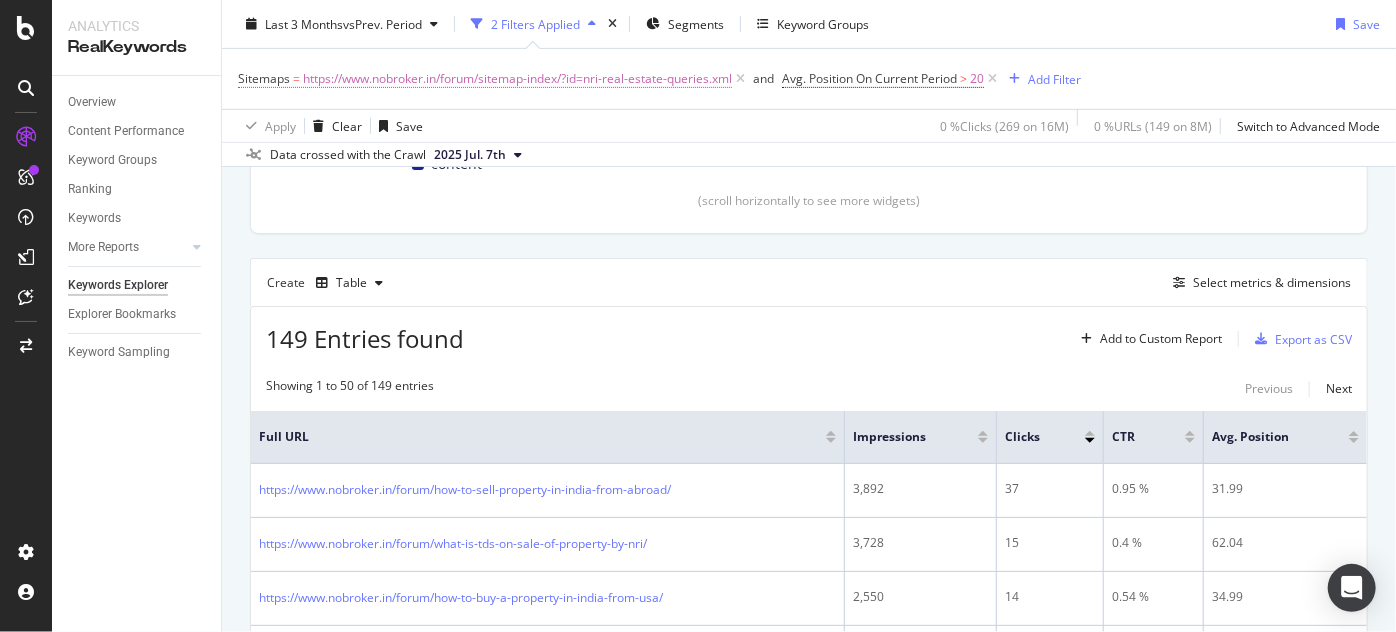 click on "https://www.nobroker.in/forum/sitemap-index/?id=nri-real-estate-queries.xml" at bounding box center [517, 79] 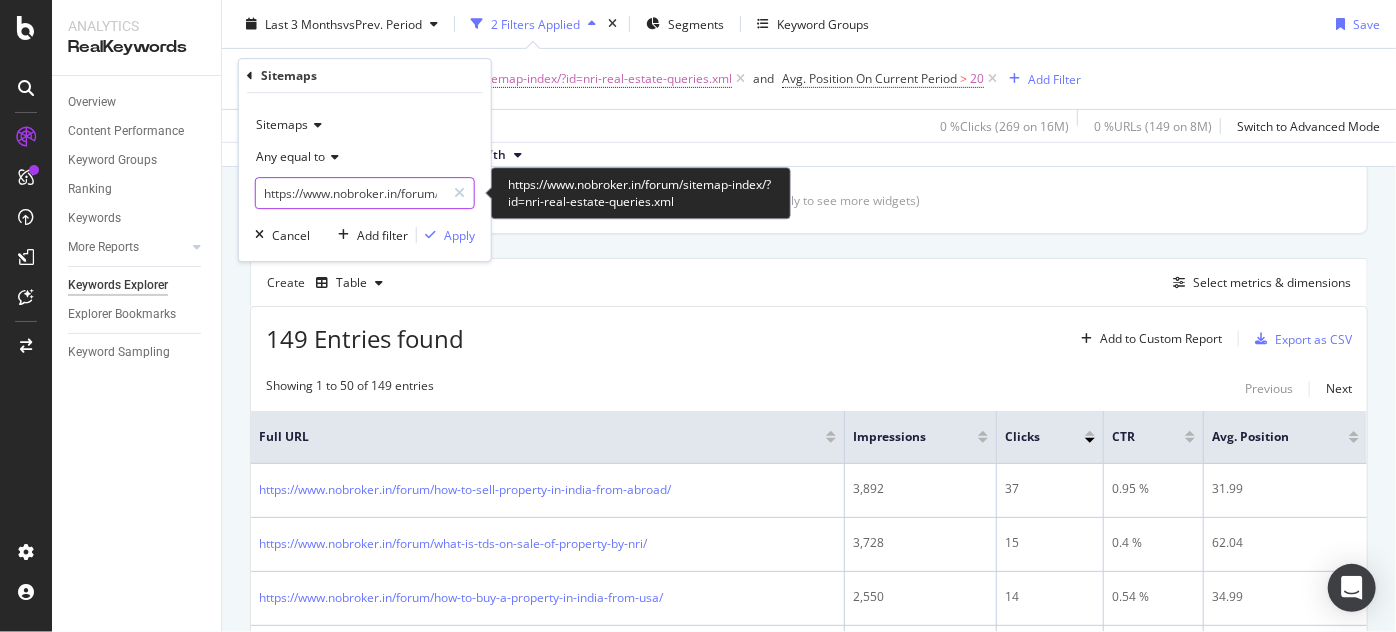 click on "https://www.nobroker.in/forum/sitemap-index/?id=nri-real-estate-queries.xml" at bounding box center (350, 193) 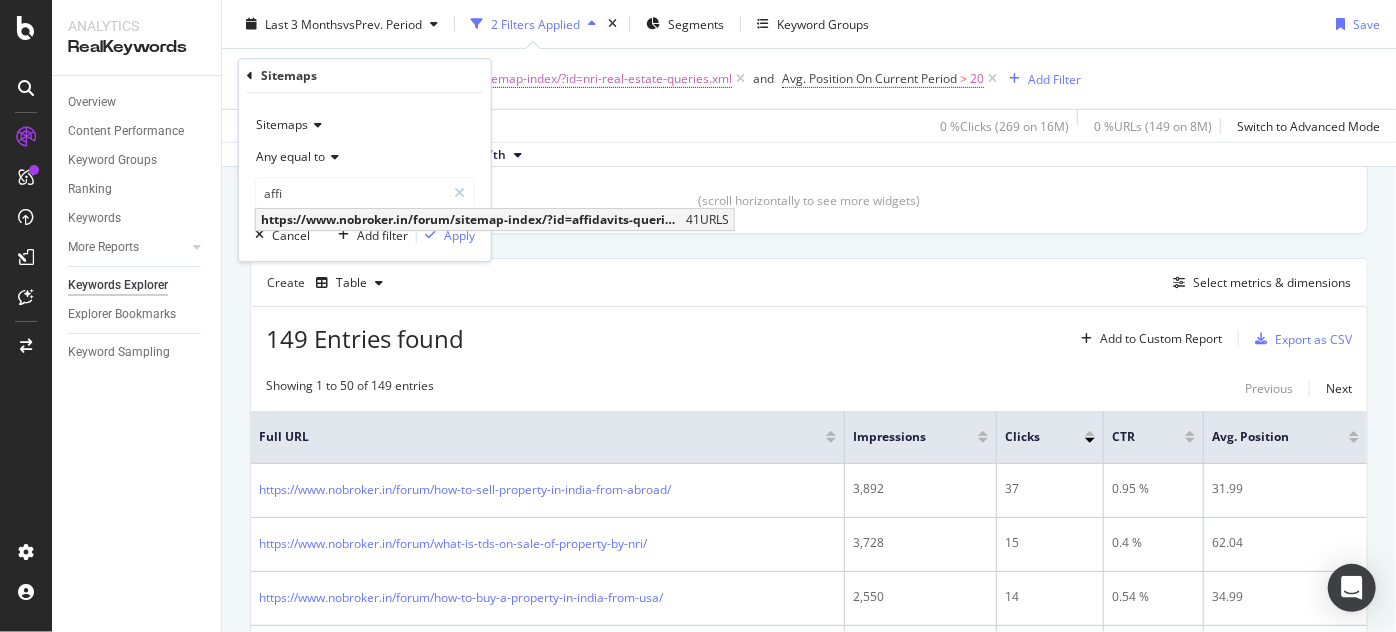 click on "https://www.nobroker.in/forum/sitemap-index/?id=affidavits-queries.xml" at bounding box center [471, 219] 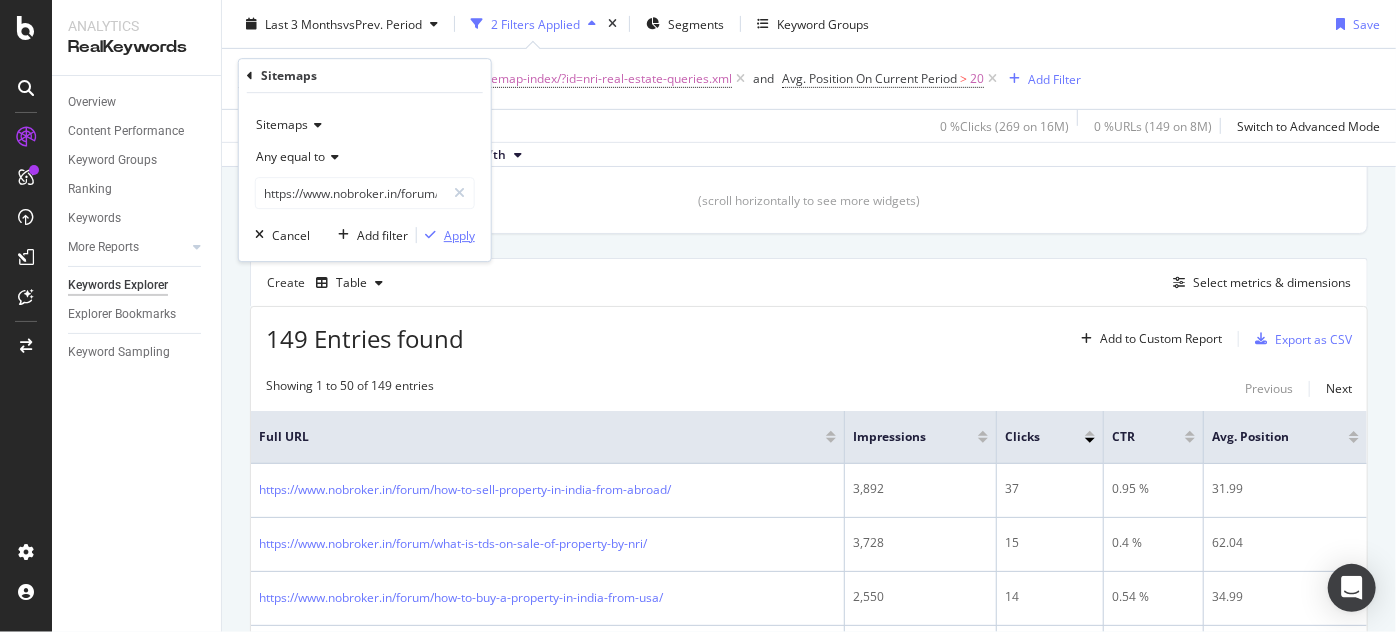 click on "Apply" at bounding box center [459, 235] 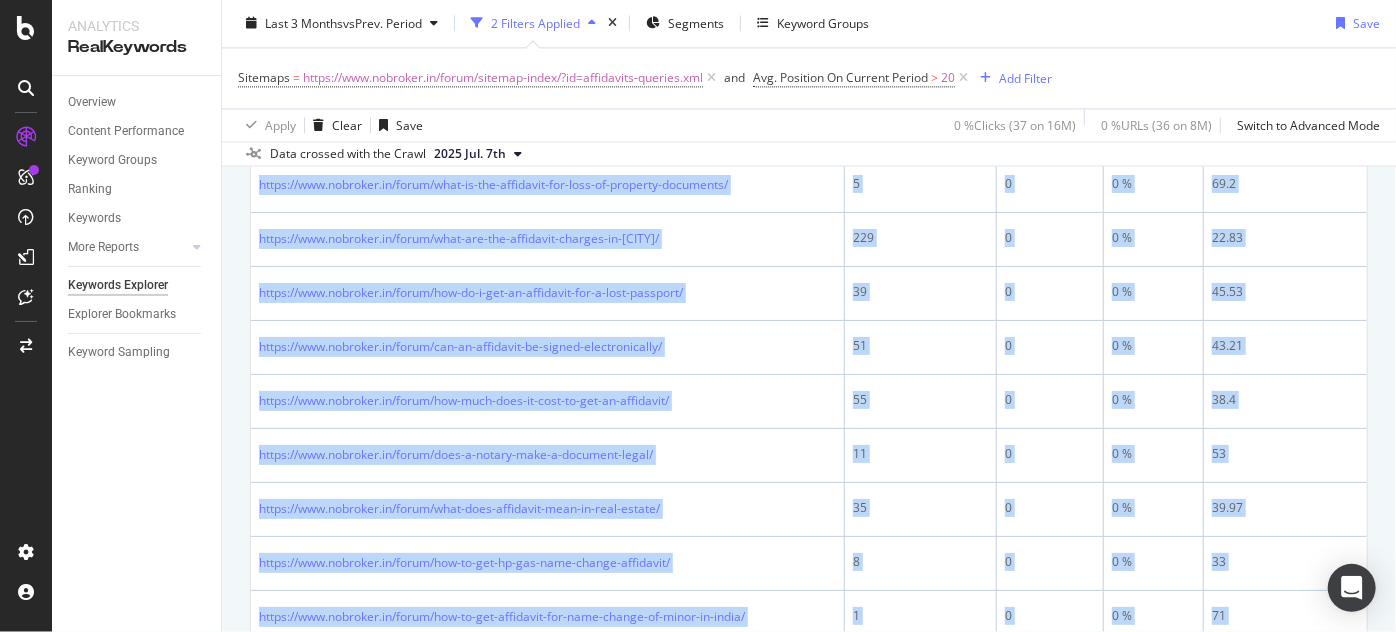 scroll, scrollTop: 2412, scrollLeft: 0, axis: vertical 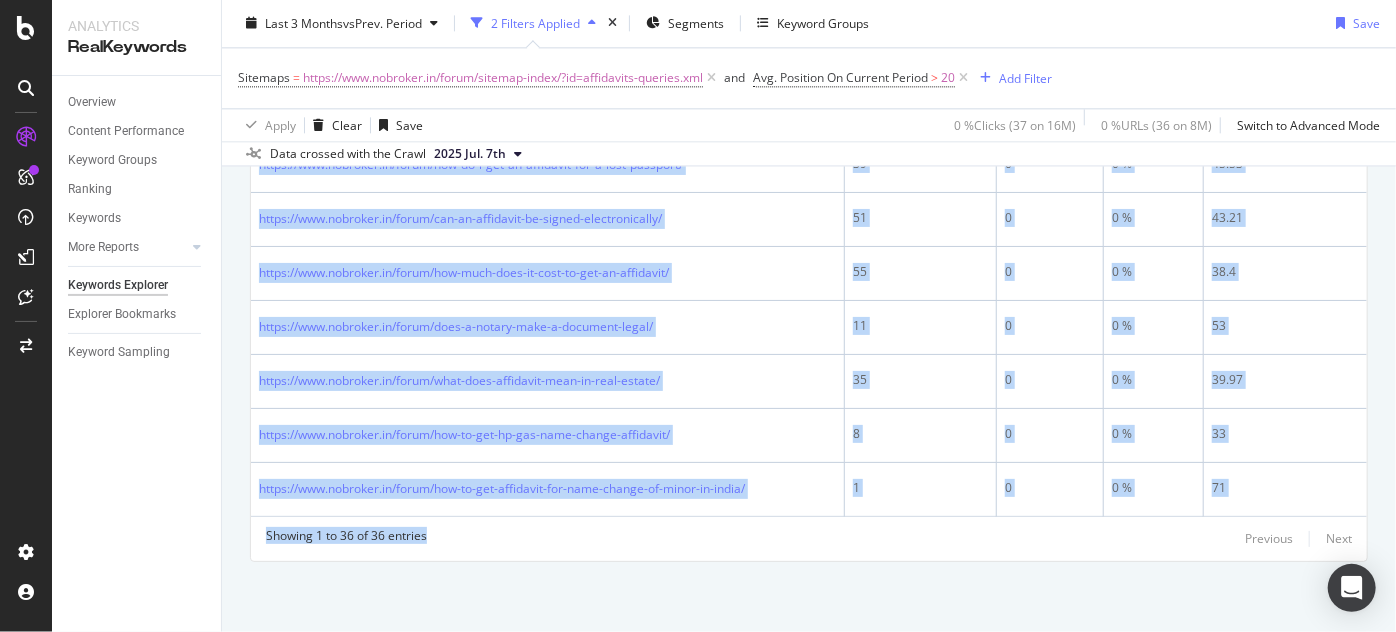 drag, startPoint x: 244, startPoint y: 474, endPoint x: 662, endPoint y: 649, distance: 453.1545 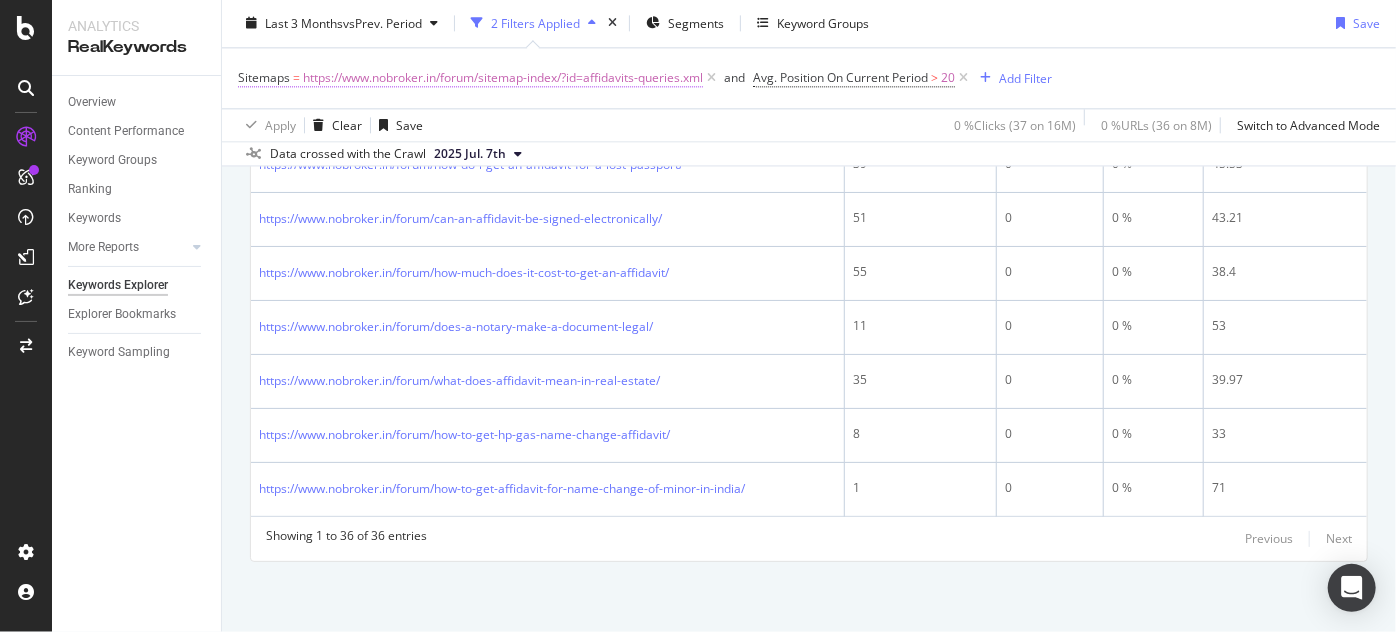click on "https://www.nobroker.in/forum/sitemap-index/?id=affidavits-queries.xml" at bounding box center (503, 79) 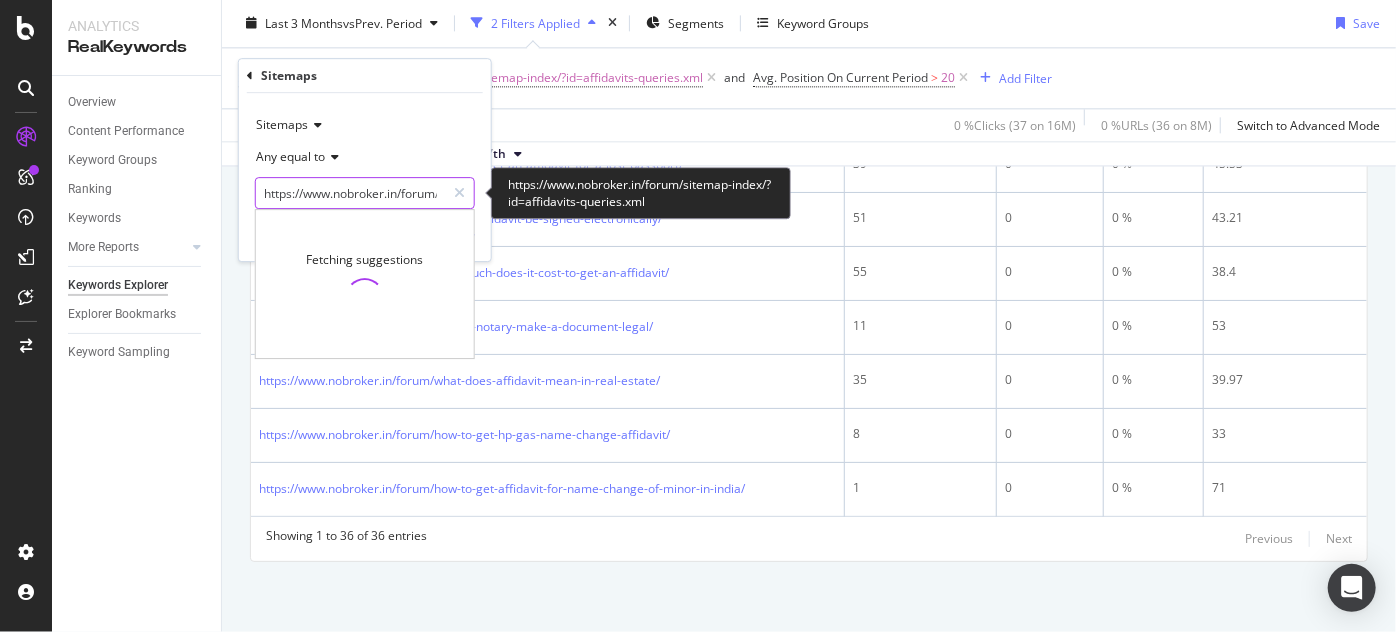 click on "https://www.nobroker.in/forum/sitemap-index/?id=affidavits-queries.xml" at bounding box center [350, 193] 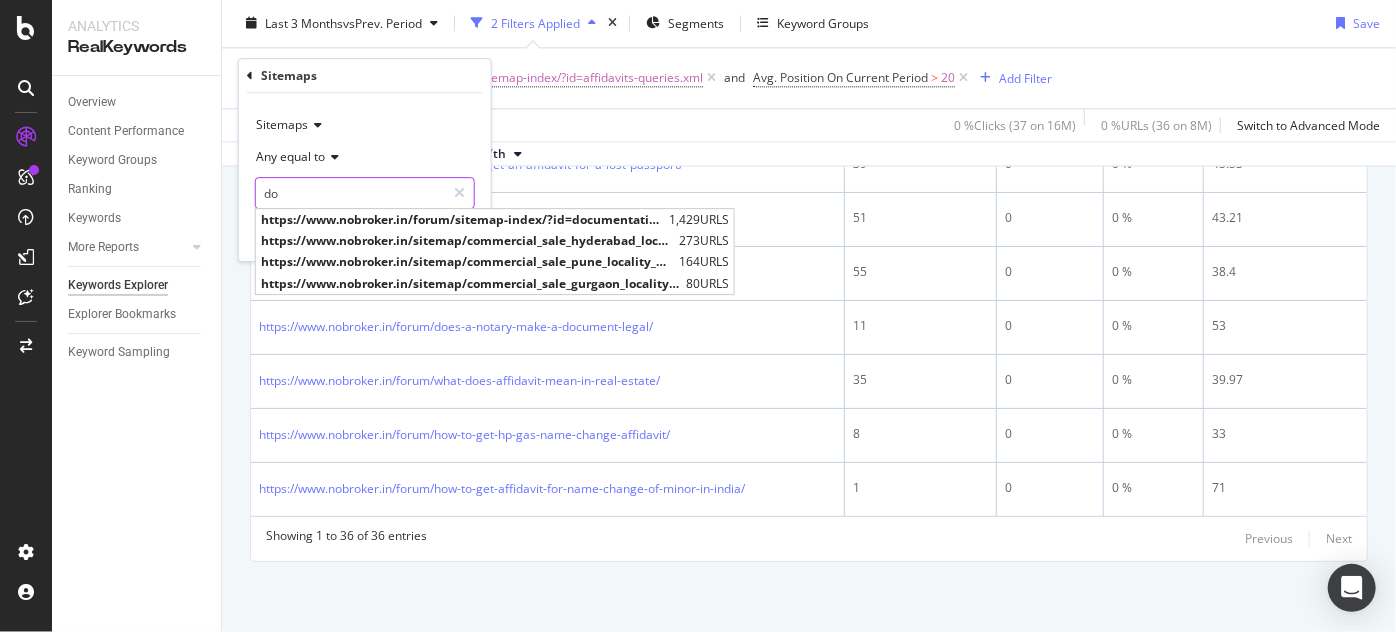 type on "d" 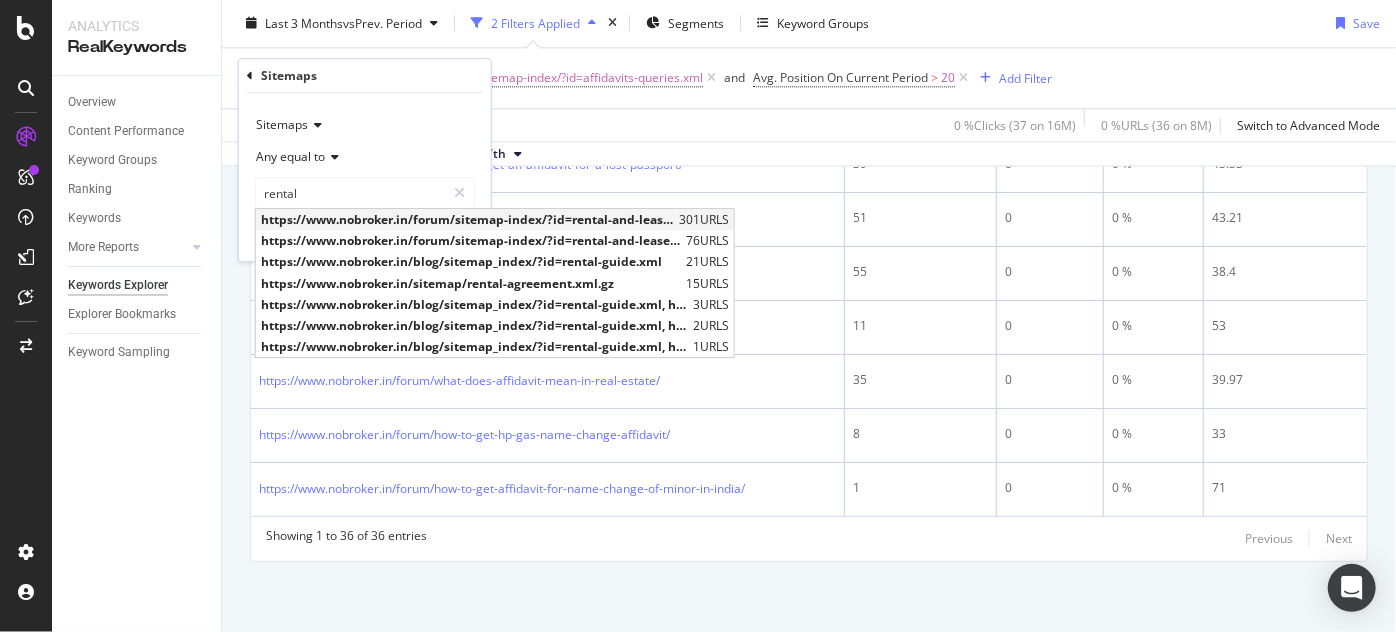 click on "https://www.nobroker.in/forum/sitemap-index/?id=rental-and-lease-agreement.xml" at bounding box center (467, 219) 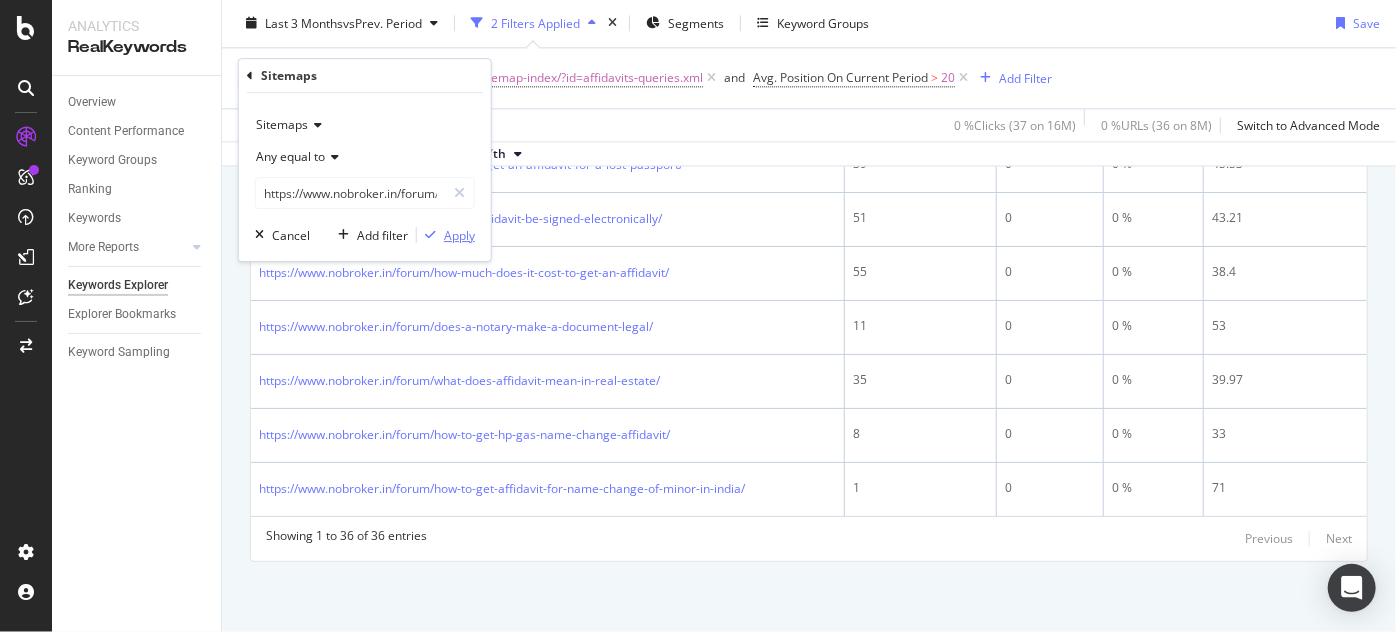 click on "Apply" at bounding box center [459, 235] 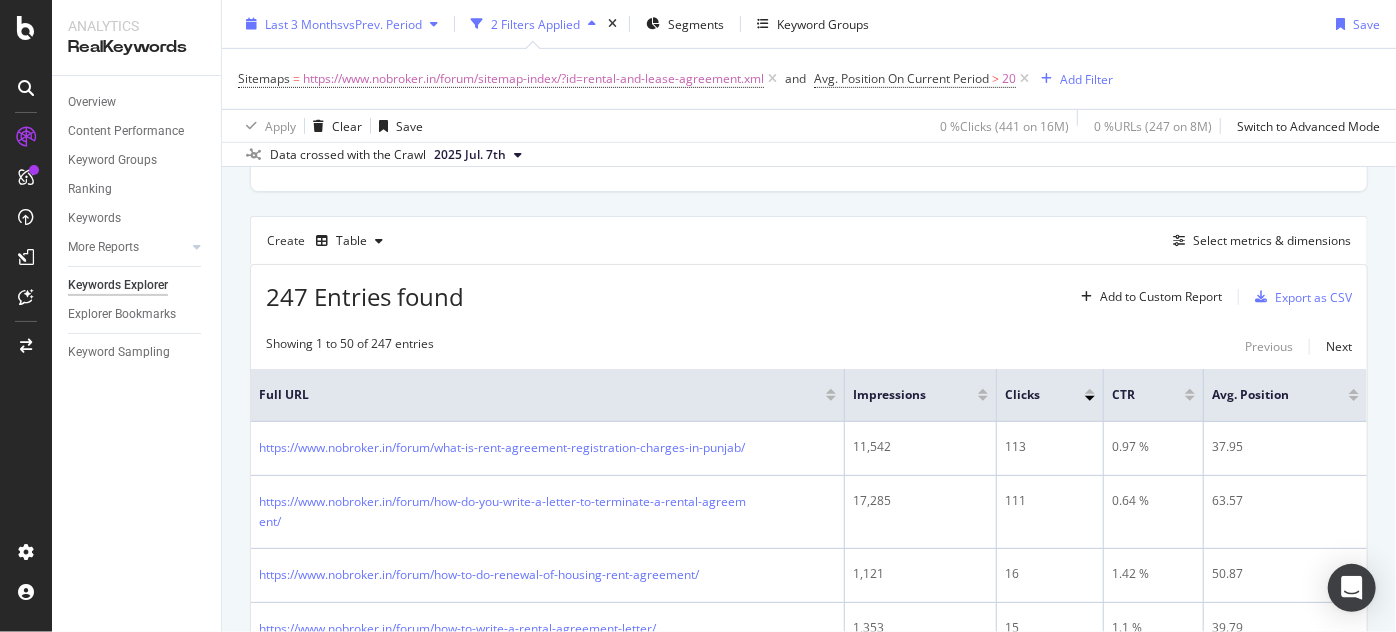 scroll, scrollTop: 2412, scrollLeft: 0, axis: vertical 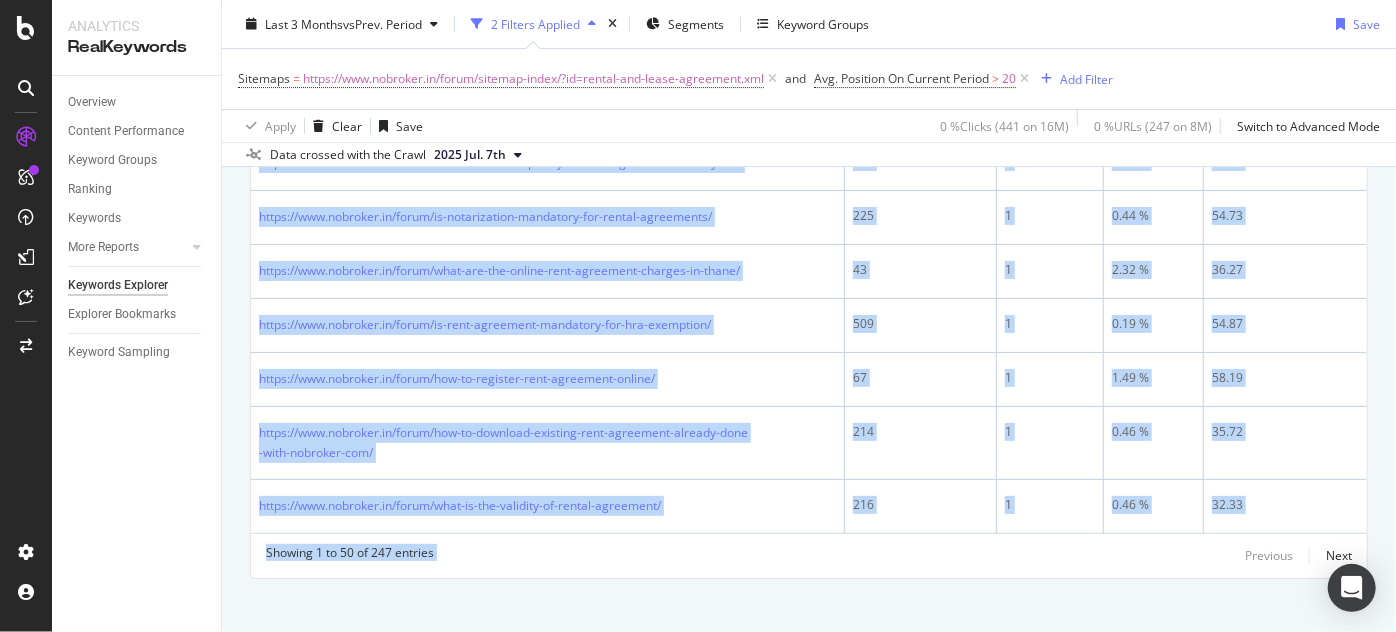 drag, startPoint x: 255, startPoint y: 338, endPoint x: 925, endPoint y: 674, distance: 749.5305 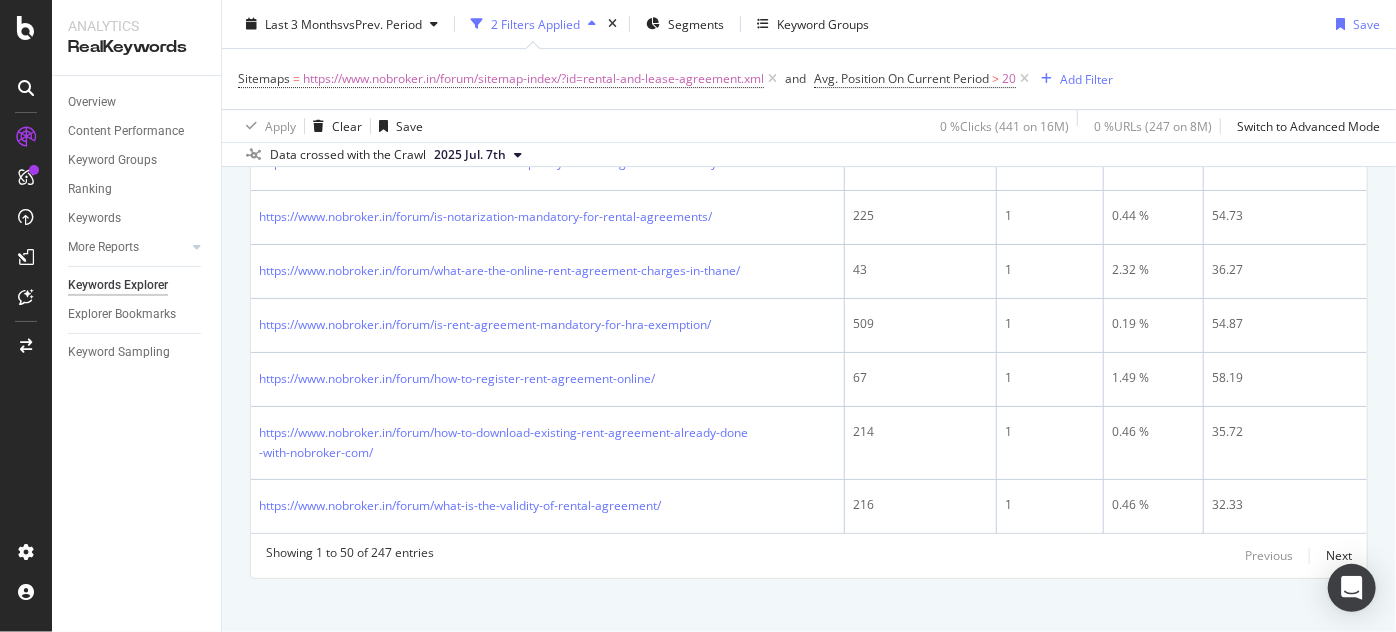 click on "Apply Clear Save 0 %  Clicks ( 441 on 16M ) 0 %  URLs ( 247 on 8M ) Switch to Advanced Mode" at bounding box center (809, 125) 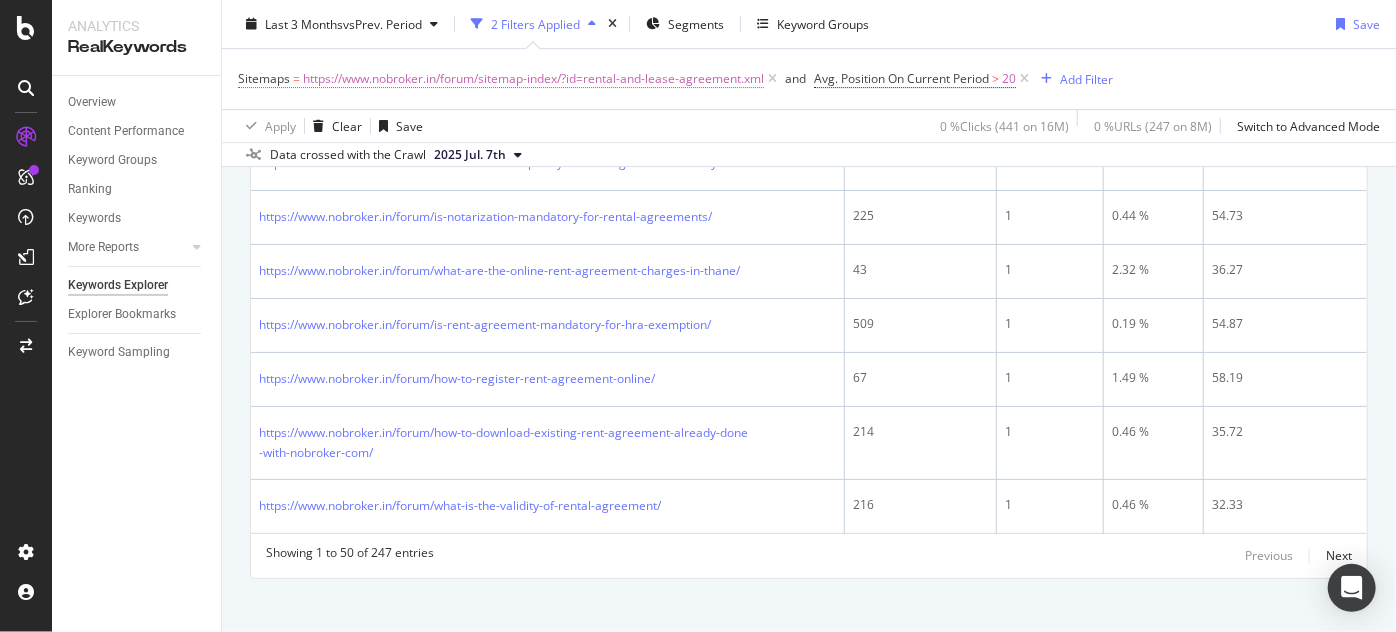 click on "https://www.nobroker.in/forum/sitemap-index/?id=rental-and-lease-agreement.xml" at bounding box center (533, 79) 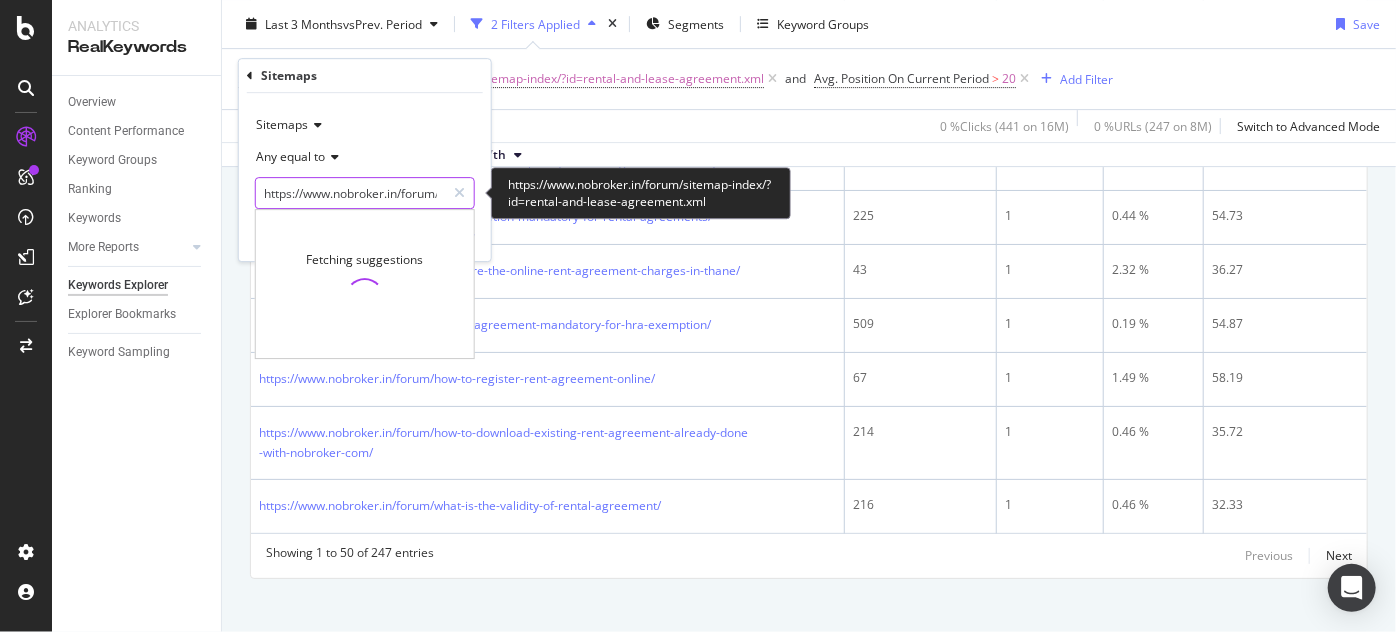 click on "https://www.nobroker.in/forum/sitemap-index/?id=rental-and-lease-agreement.xml" at bounding box center (350, 193) 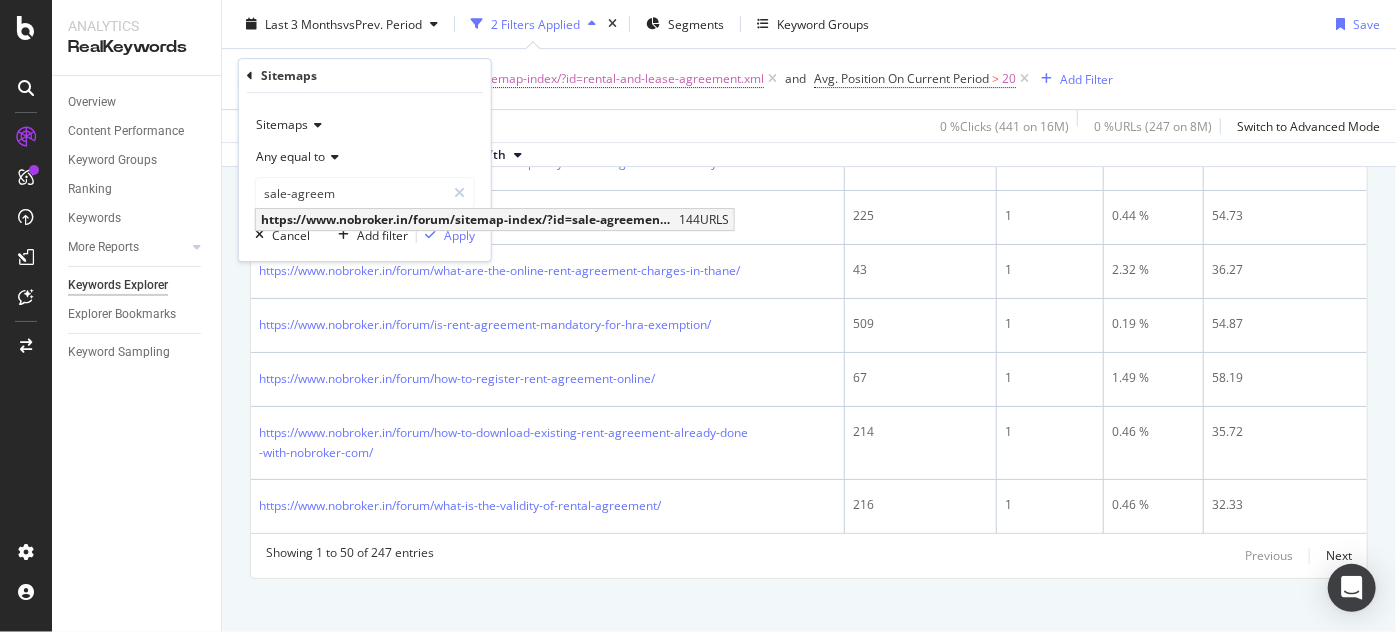 click on "https://www.nobroker.in/forum/sitemap-index/?id=sale-agreement.xml" at bounding box center [467, 219] 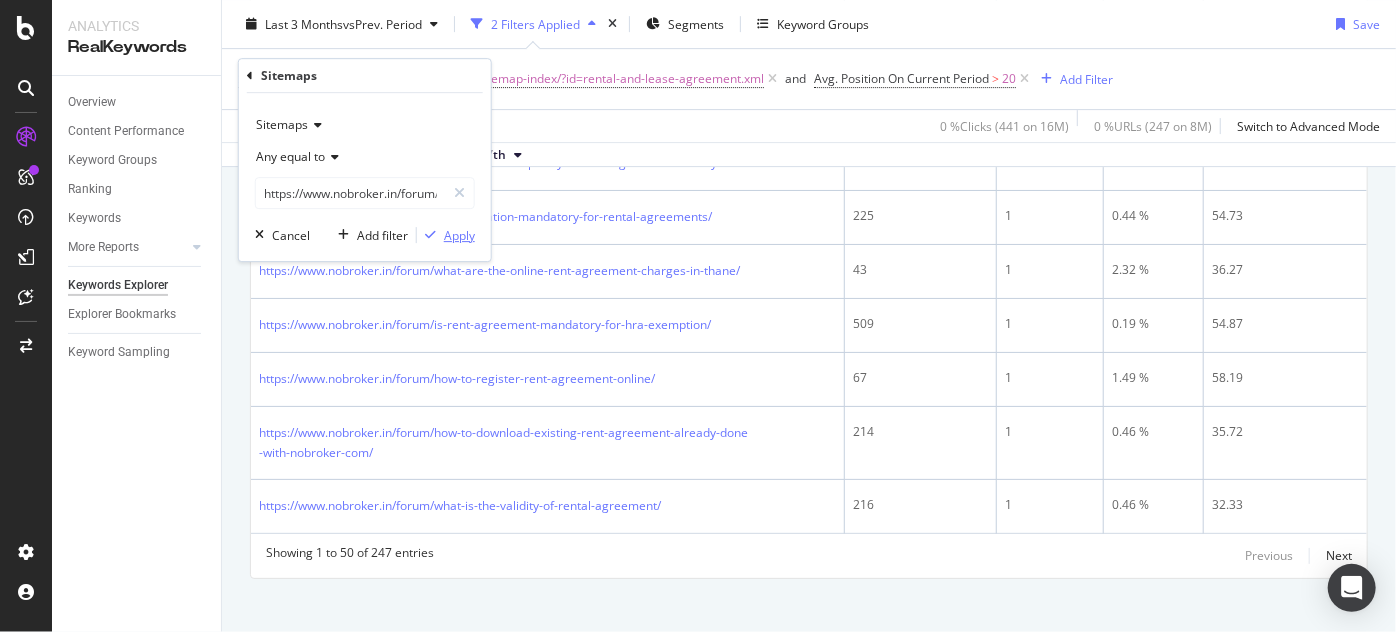 click on "Apply" at bounding box center (459, 235) 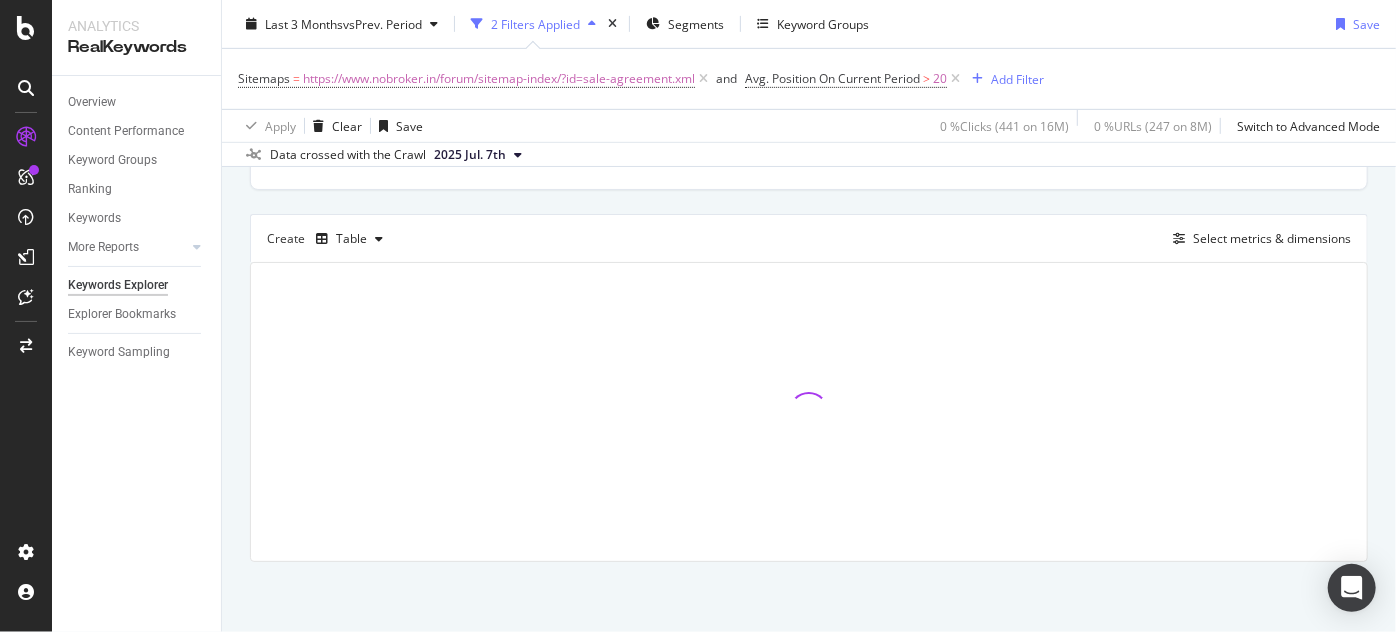 scroll, scrollTop: 500, scrollLeft: 0, axis: vertical 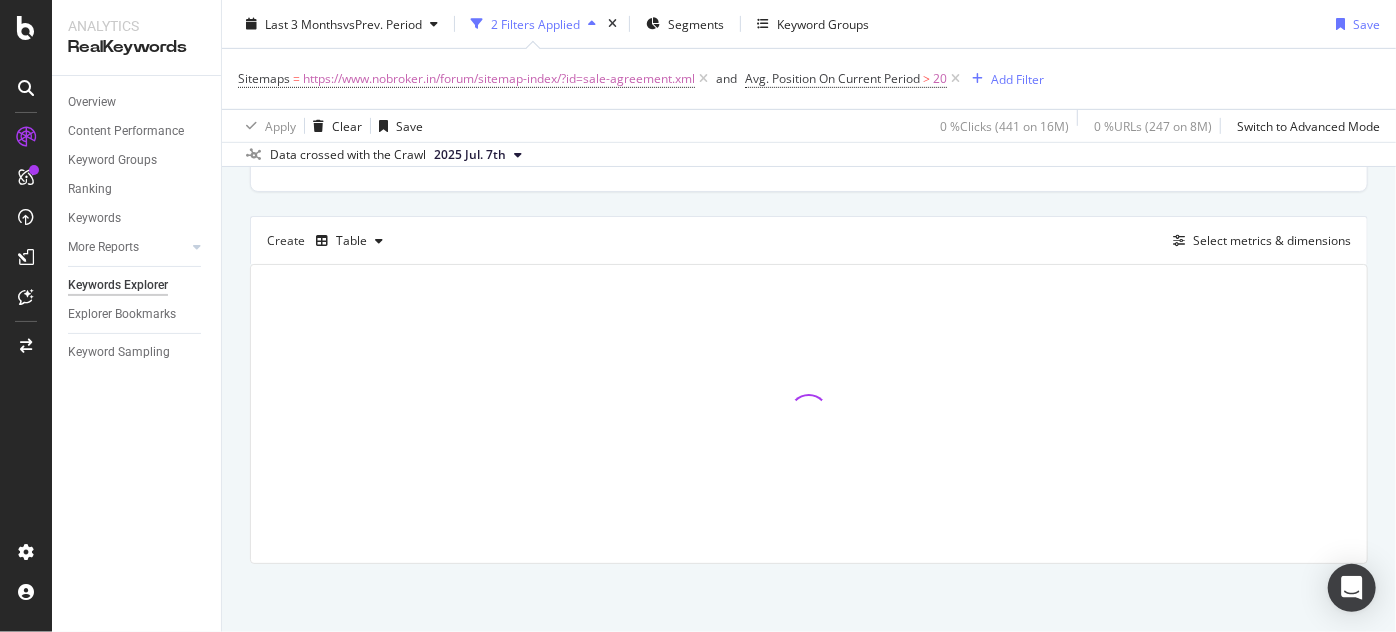click on "Avg. Position On Current Period   >     20" at bounding box center (854, 79) 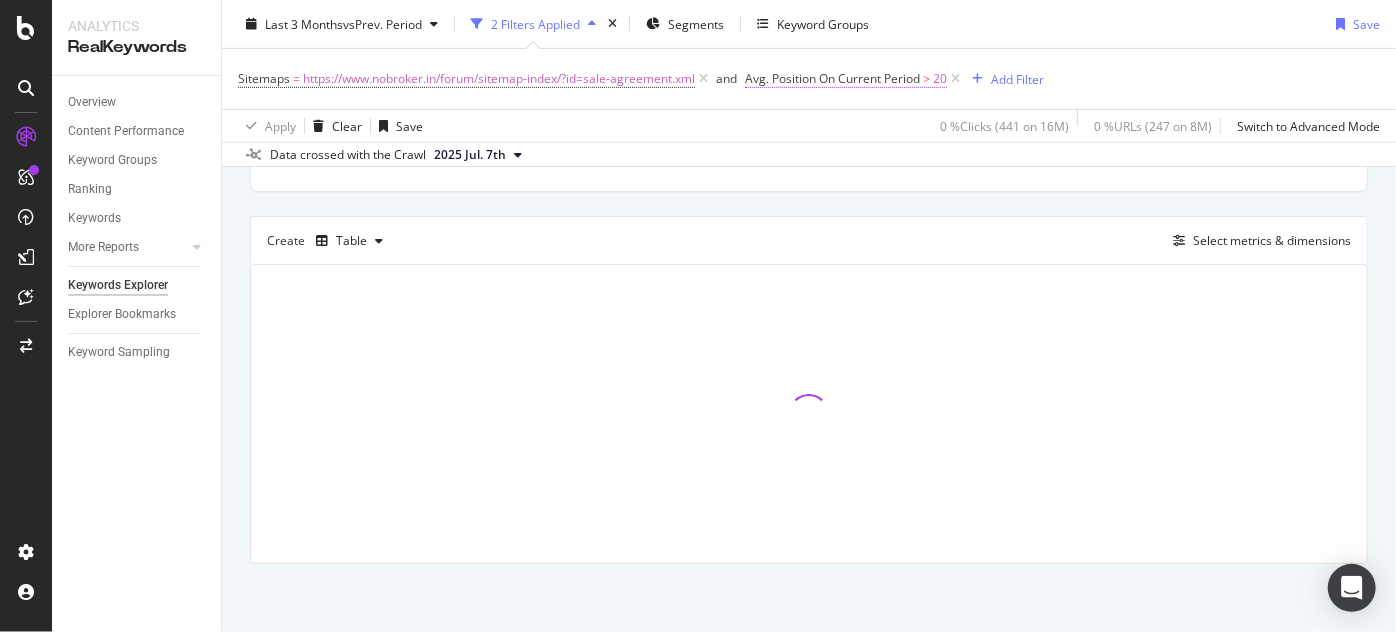 click on "Avg. Position On Current Period" at bounding box center [832, 78] 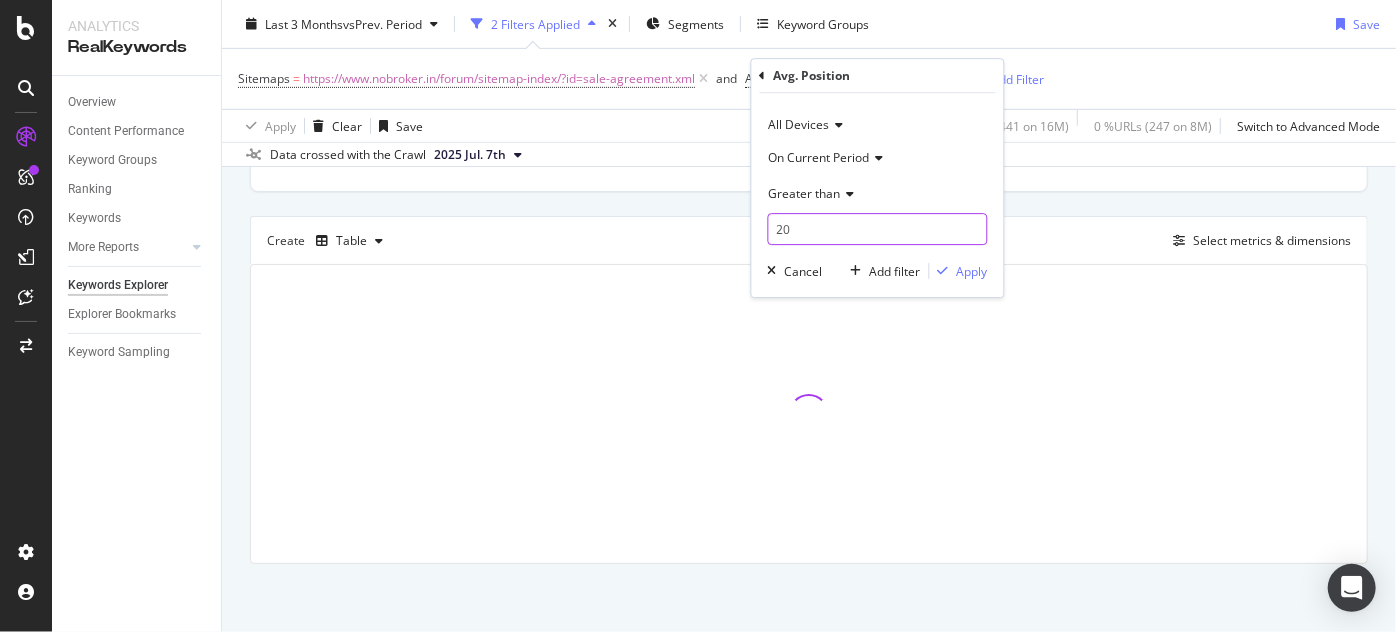 click on "20" at bounding box center [878, 229] 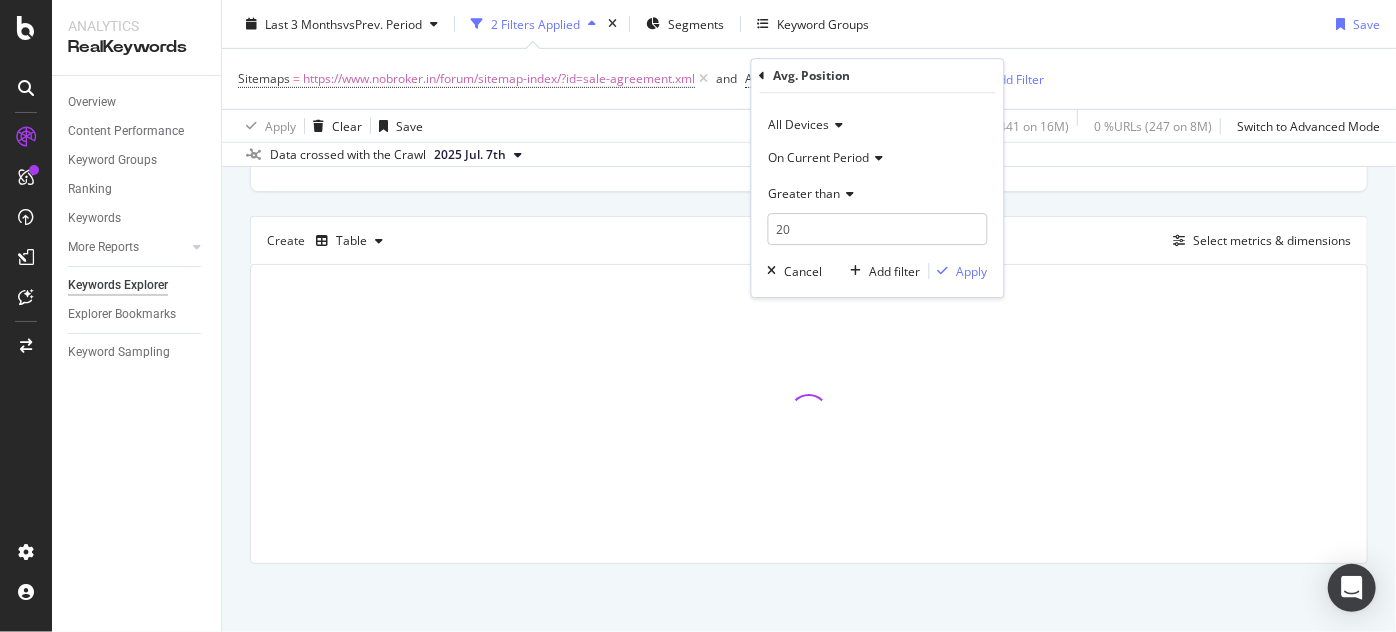 click on "Greater than" at bounding box center [805, 193] 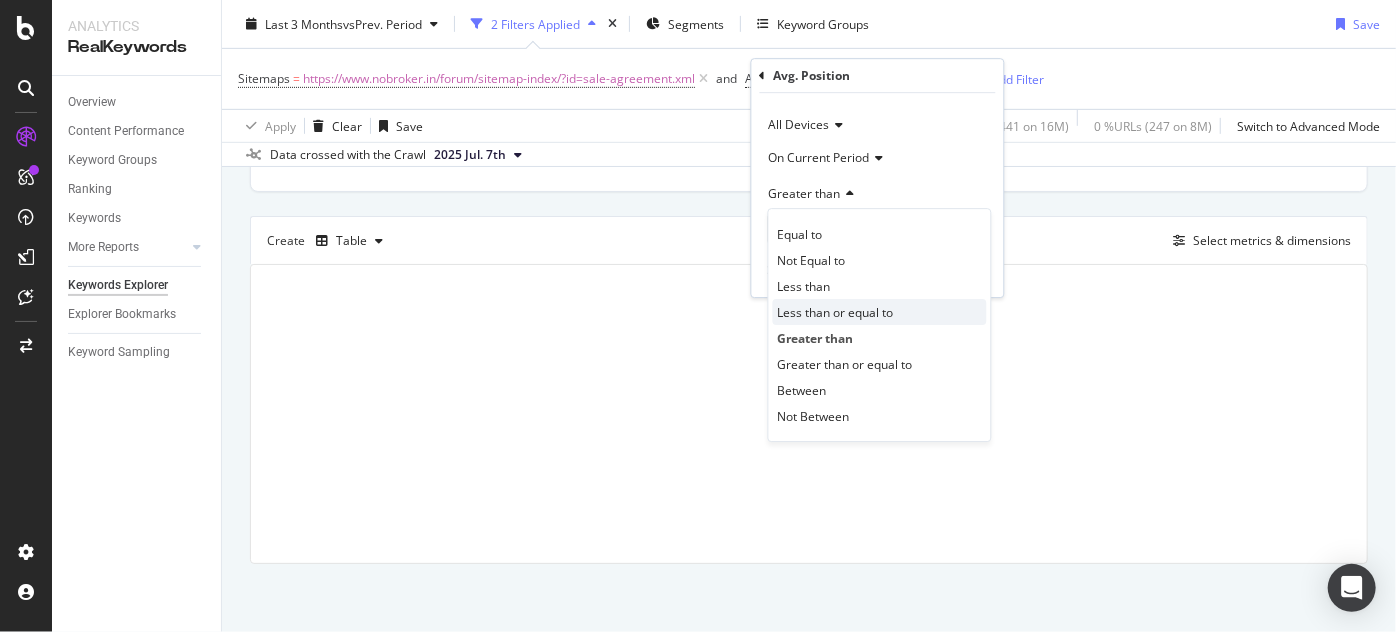 click on "Less than or equal to" at bounding box center (836, 312) 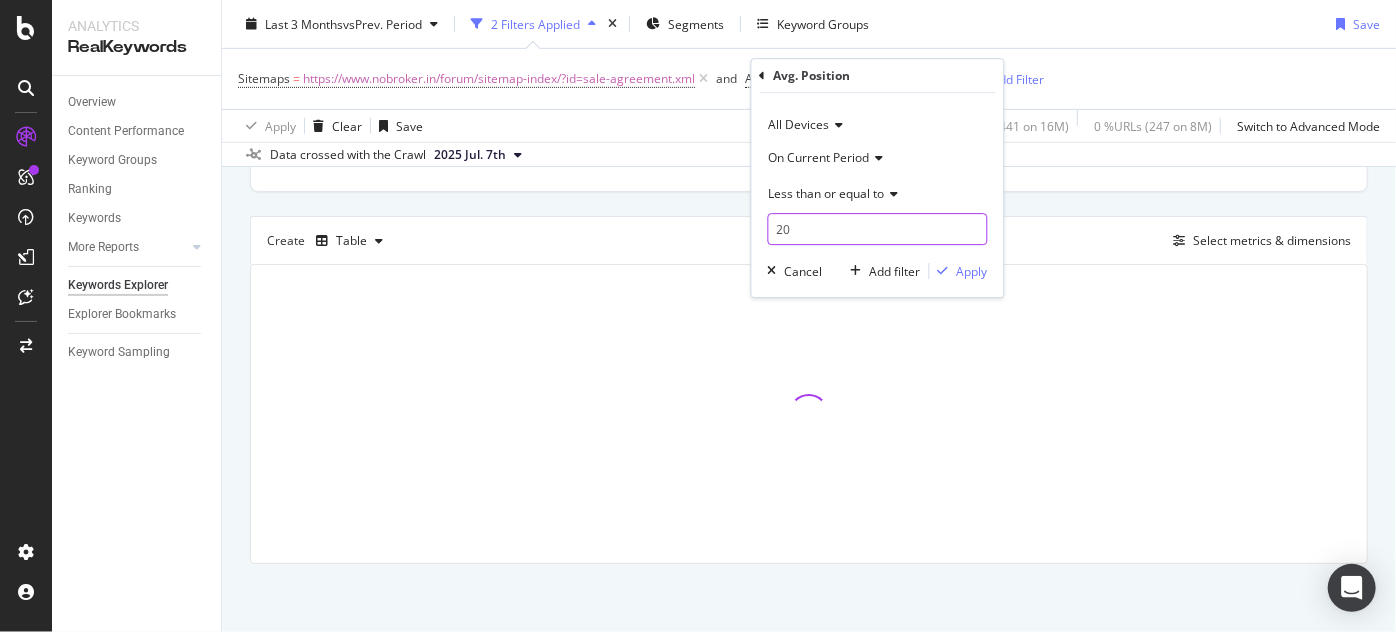 click on "20" at bounding box center (878, 229) 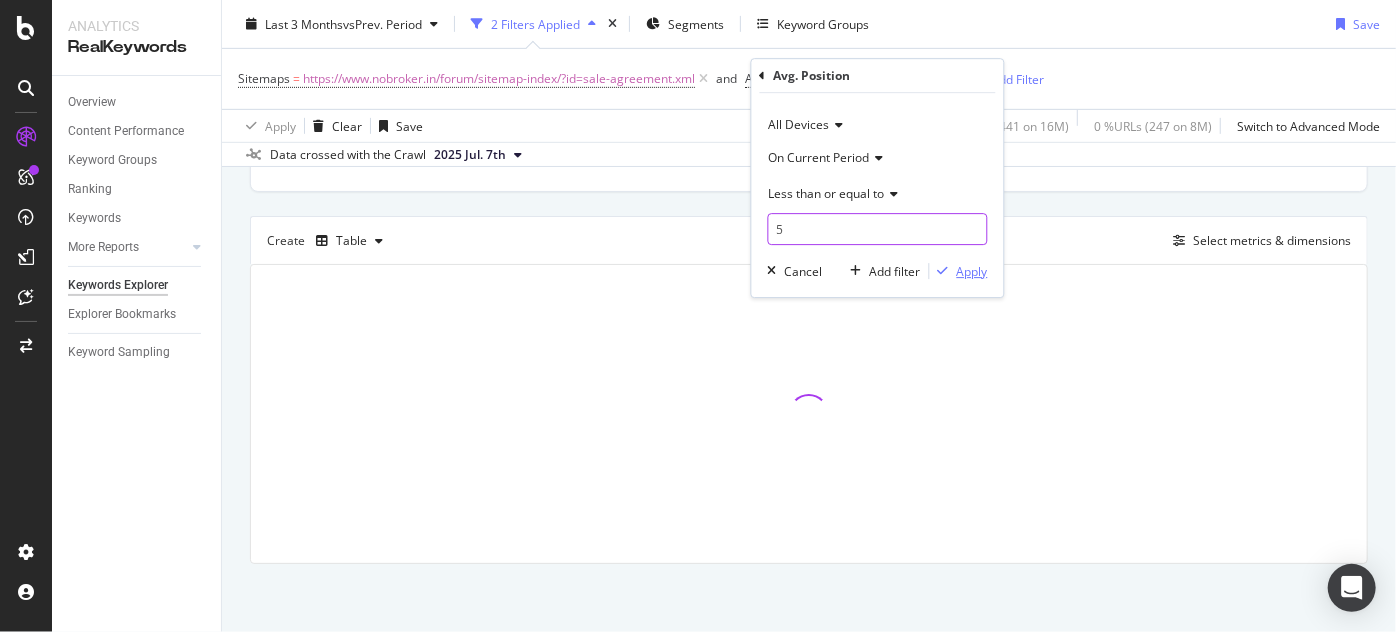 type on "5" 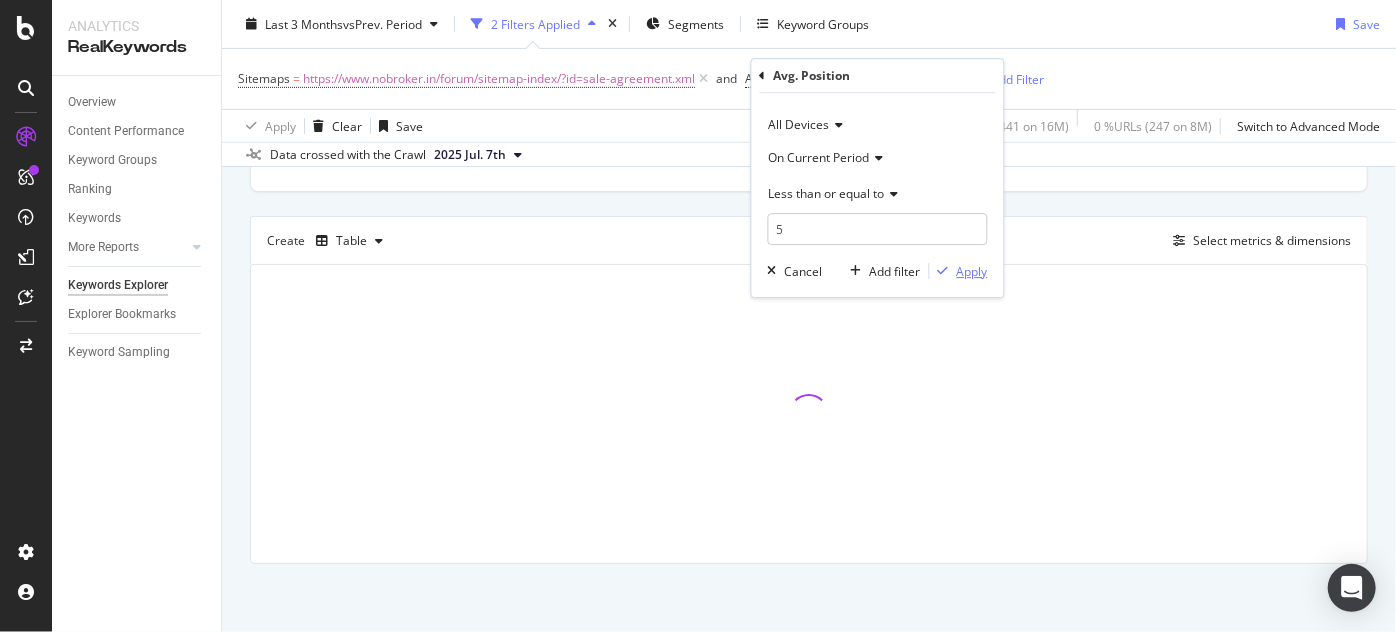 click on "Apply" at bounding box center (972, 271) 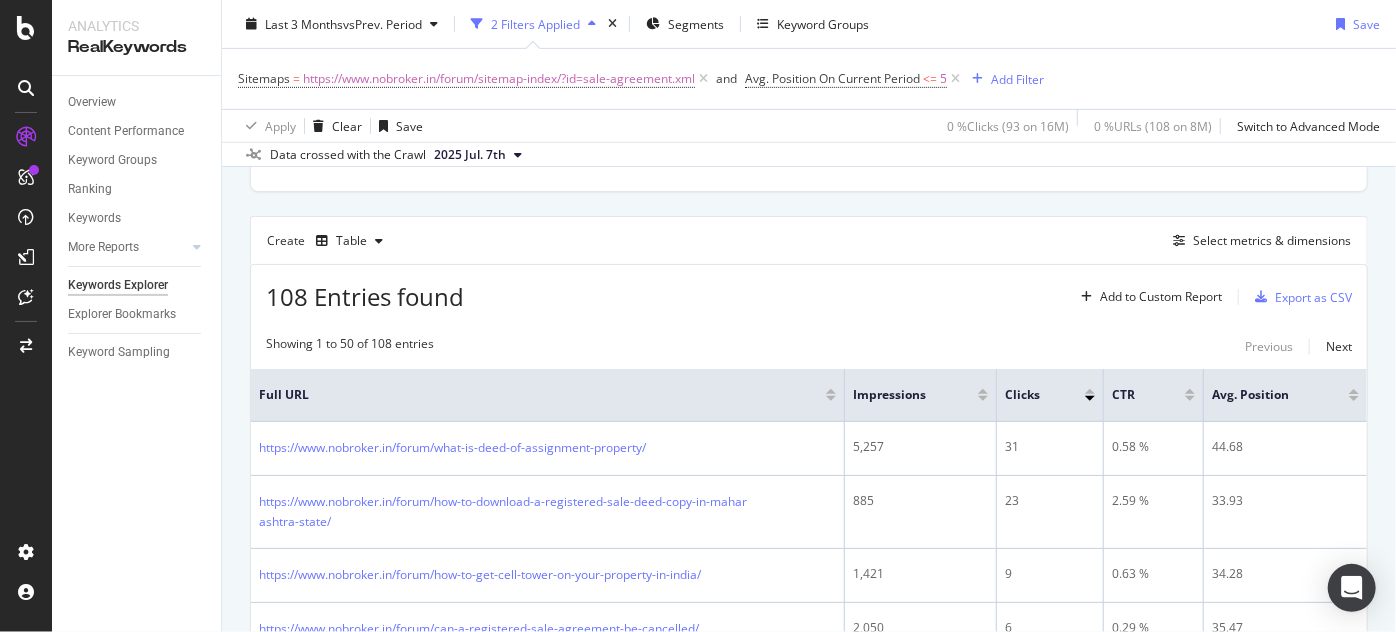 scroll, scrollTop: 3316, scrollLeft: 0, axis: vertical 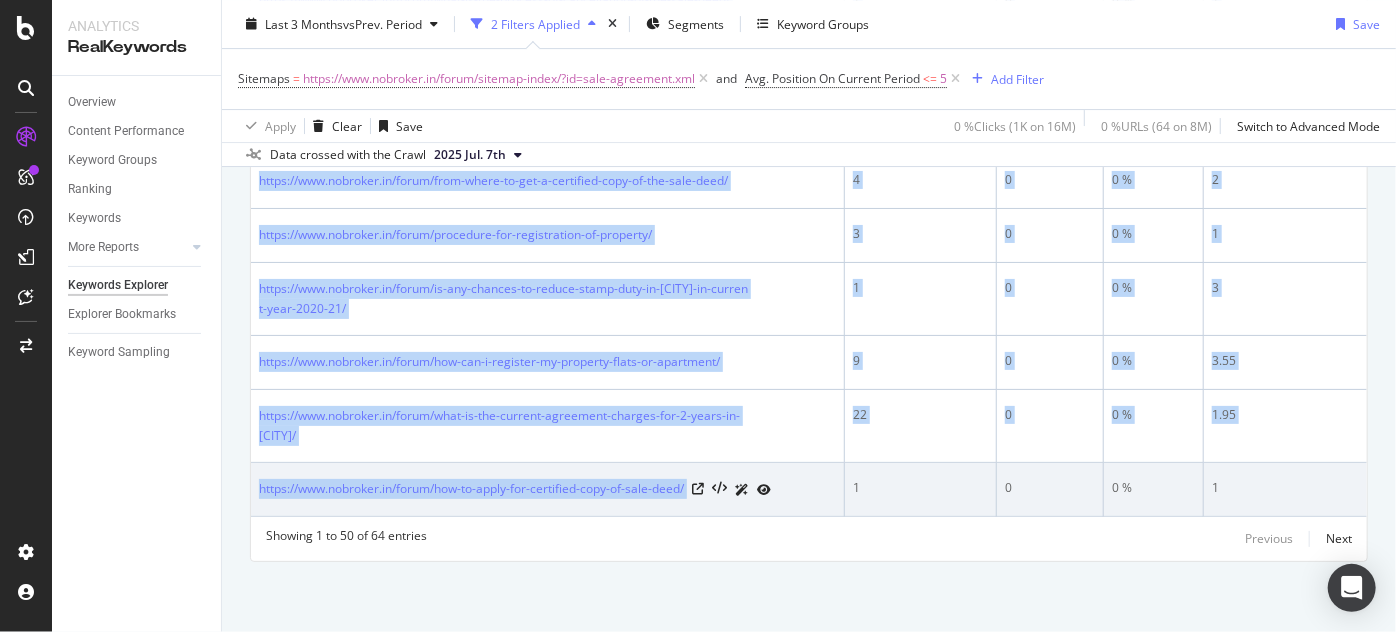 drag, startPoint x: 252, startPoint y: 428, endPoint x: 825, endPoint y: 516, distance: 579.718 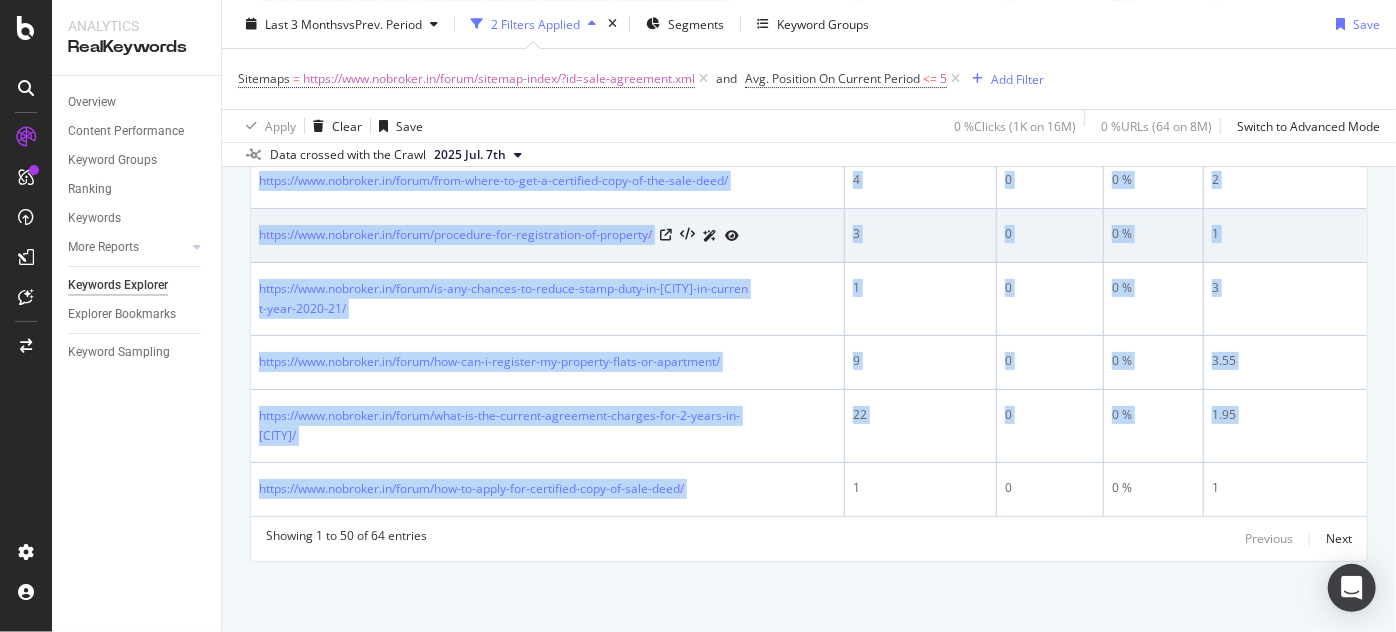 copy on "https://www.nobroker.in/forum/difference-between-sale-and-exchange/ 1,057 154 14.56 % 3.45 https://www.nobroker.in/forum/who-is-executant-and-claimant-in-sale-deed/ 6,868 149 2.16 % 4.19 https://www.nobroker.in/forum/can-a-registered-sale-agreement-be-cancelled/ 2,232 134 6 % 3.26 https://www.nobroker.in/forum/what-is-stamp-duty-in-marathi-[STATE]/ 2,745 110 4 % 3.15 https://www.nobroker.in/forum/what-is-deemed-assessee/ 3,629 94 2.59 % 3.72 https://www.nobroker.in/forum/how-can-we-stop-the-land-survey-during-survey/ 1,011 86 8.5 % 4.61 https://www.nobroker.in/forum/what-is-the-unregistered-sale-agreement-validity-period/ 4,256 84 1.97 % 4.05 https://www.nobroker.in/forum/what-is-deed-of-assignment-property/ 2,904 82 2.82 % 4.18 https://www.nobroker.in/forum/makan-ki-registry-kaise-hoti-hai-hi/ 3,015 80 2.65 % 3.81 https://www.nobroker.in/forum/can-a-property-be-registered-in-two-names/ 2,180 74 3.39 % 2.6 https://www.nobroker.in/forum/what-is-cd-number-in-sale-deed/ 2,058 69 3.35 % 3.92 https://www.nobroker.in..." 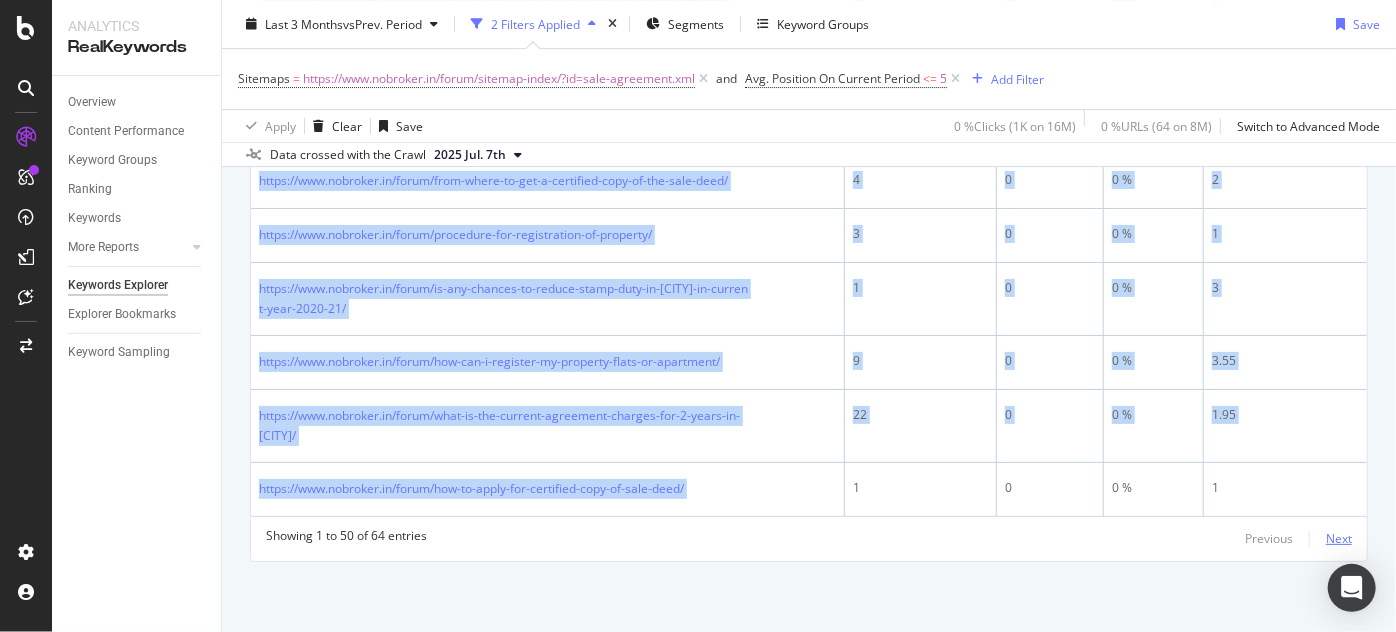 click on "Next" at bounding box center (1339, 538) 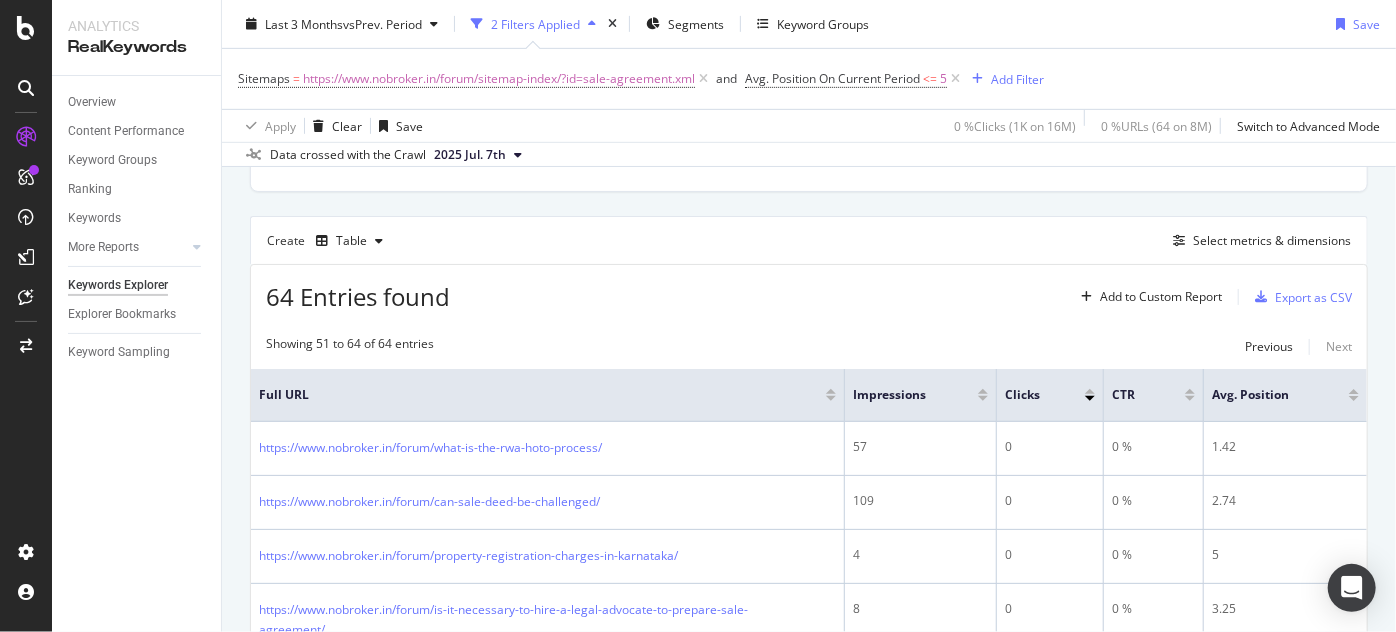 scroll, scrollTop: 1230, scrollLeft: 0, axis: vertical 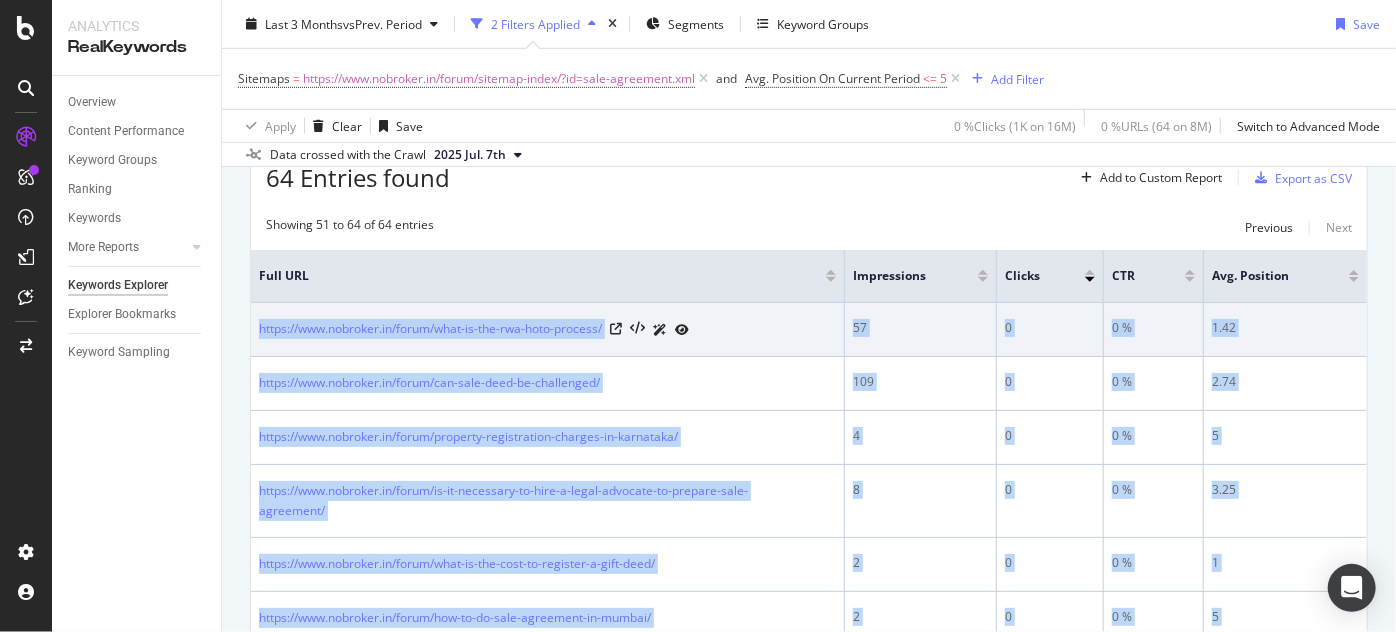 drag, startPoint x: 739, startPoint y: 507, endPoint x: 255, endPoint y: 312, distance: 521.80554 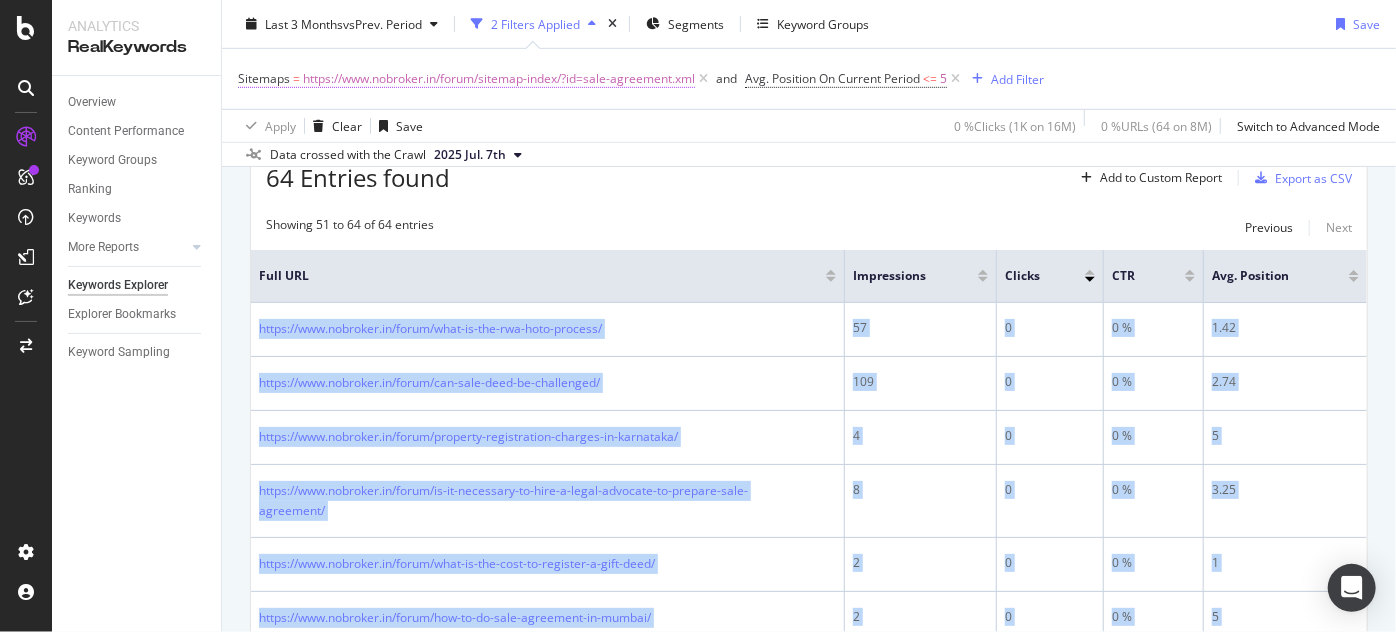 copy on "https://www.nobroker.in/forum/what-is-the-rwa-hoto-process/ 57 0 0 % 1.42 https://www.nobroker.in/forum/can-sale-deed-be-challenged/ 109 0 0 % 2.74 https://www.nobroker.in/forum/property-registration-charges-in-karnataka/ 4 0 0 % 5 https://www.nobroker.in/forum/is-it-necessary-to-hire-a-legal-advocate-to-prepare-sale-agreement/ 8 0 0 % 3.25 https://www.nobroker.in/forum/what-is-the-cost-to-register-a-gift-deed/ 2 0 0 % 1 https://www.nobroker.in/forum/how-to-do-sale-agreement-in-mumbai/ 2 0 0 % 5 https://www.nobroker.in/forum/what-are-the-5-must-clause-in-sale-agreement-of-house/ 2 0 0 % 5 https://www.nobroker.in/forum/can-i-mention-cash-in-flat-sale-deed/ 8 0 0 % 1 https://www.nobroker.in/forum/what-is-the-process-of-house-registration/ 9 0 0 % 1.55 https://www.nobroker.in/forum/can-gpa-holder-execute-sale-agreement-within-blood-related-family-members/ 1 0 0 % 5 https://www.nobroker.in/forum/what-is-a-probate-sale-in-real-estate/ 5 0 0 % 4.59 https://www.nobroker.in/forum/can-a-seller-back-out-of-a-contrac..." 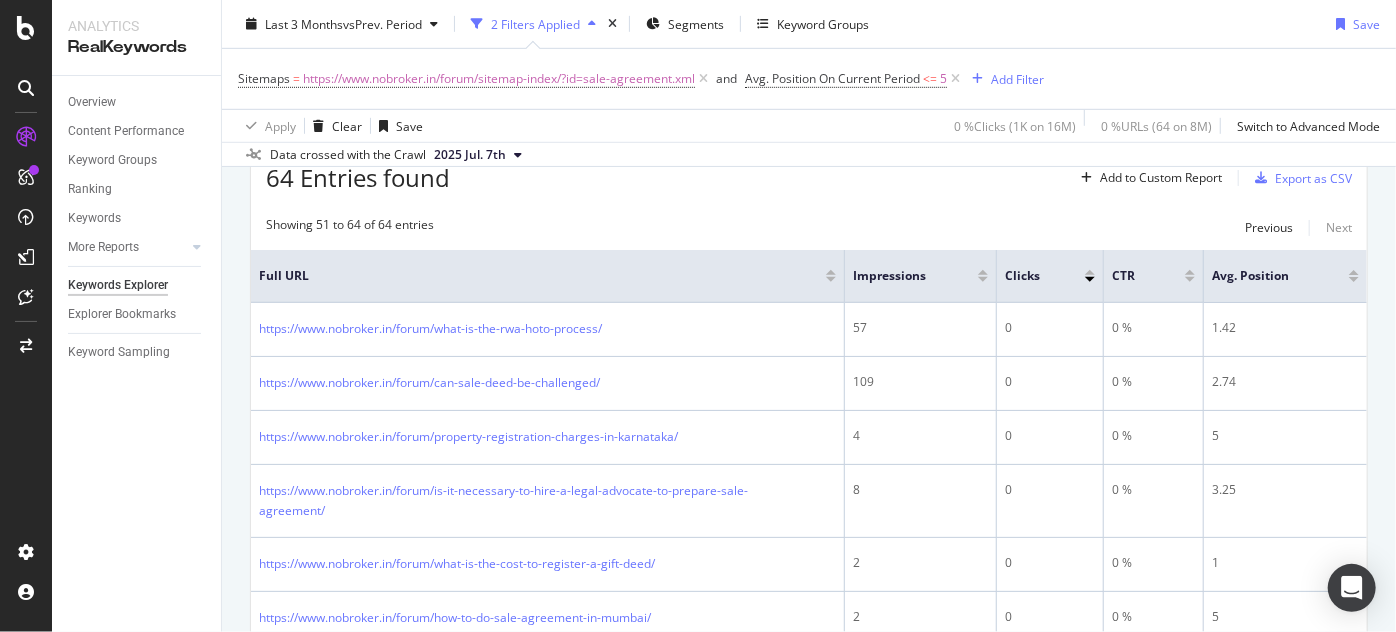 click on "Apply Clear Save 0 %  Clicks ( 1K on 16M ) 0 %  URLs ( 64 on 8M ) Switch to Advanced Mode" at bounding box center (809, 125) 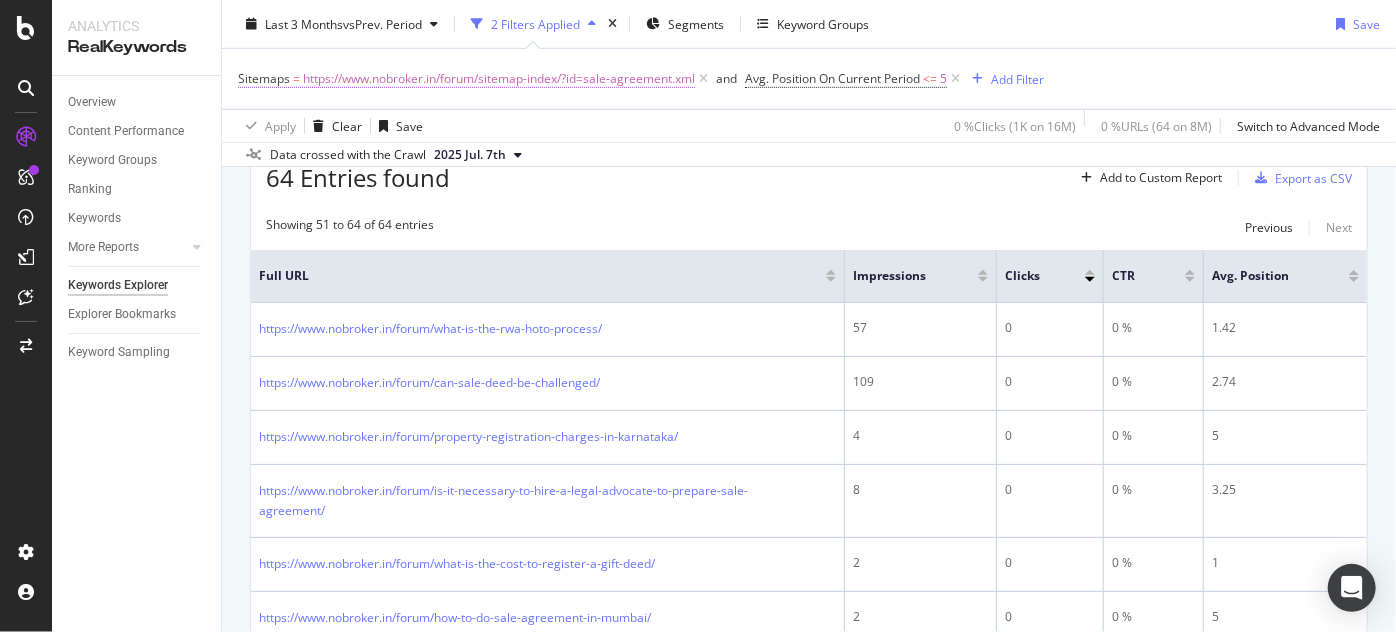 click on "https://www.nobroker.in/forum/sitemap-index/?id=sale-agreement.xml" at bounding box center [499, 79] 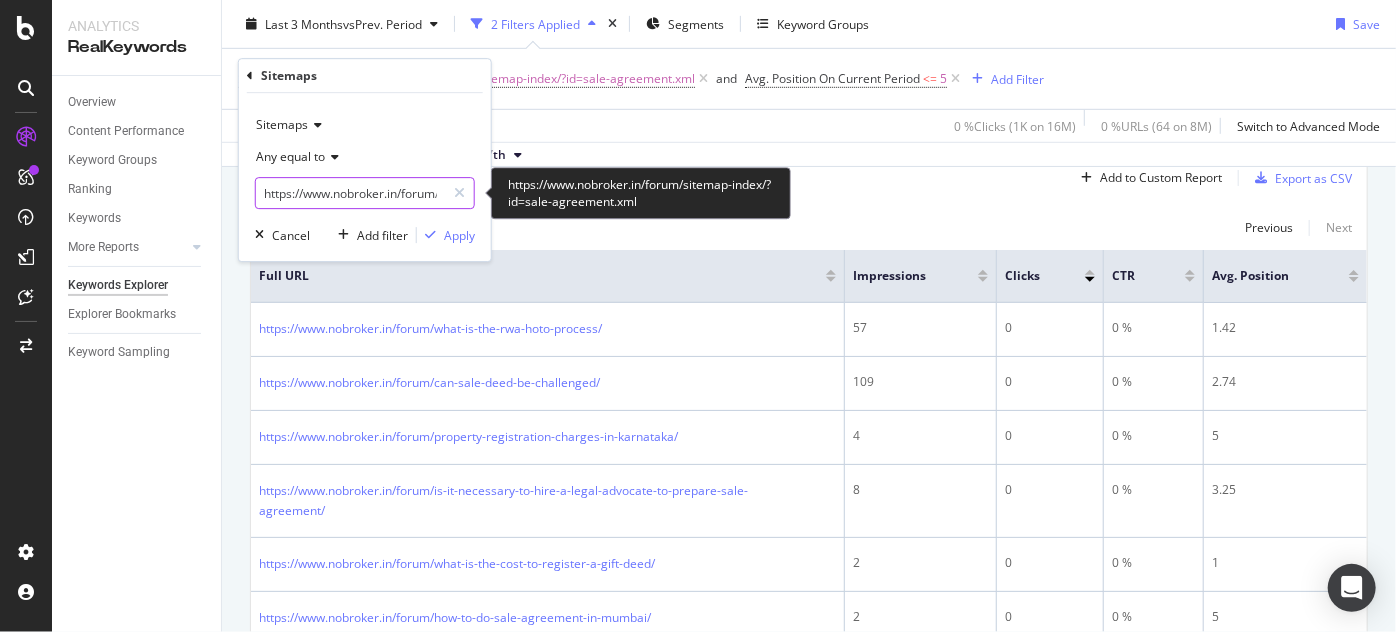 click on "https://www.nobroker.in/forum/sitemap-index/?id=sale-agreement.xml" at bounding box center (350, 193) 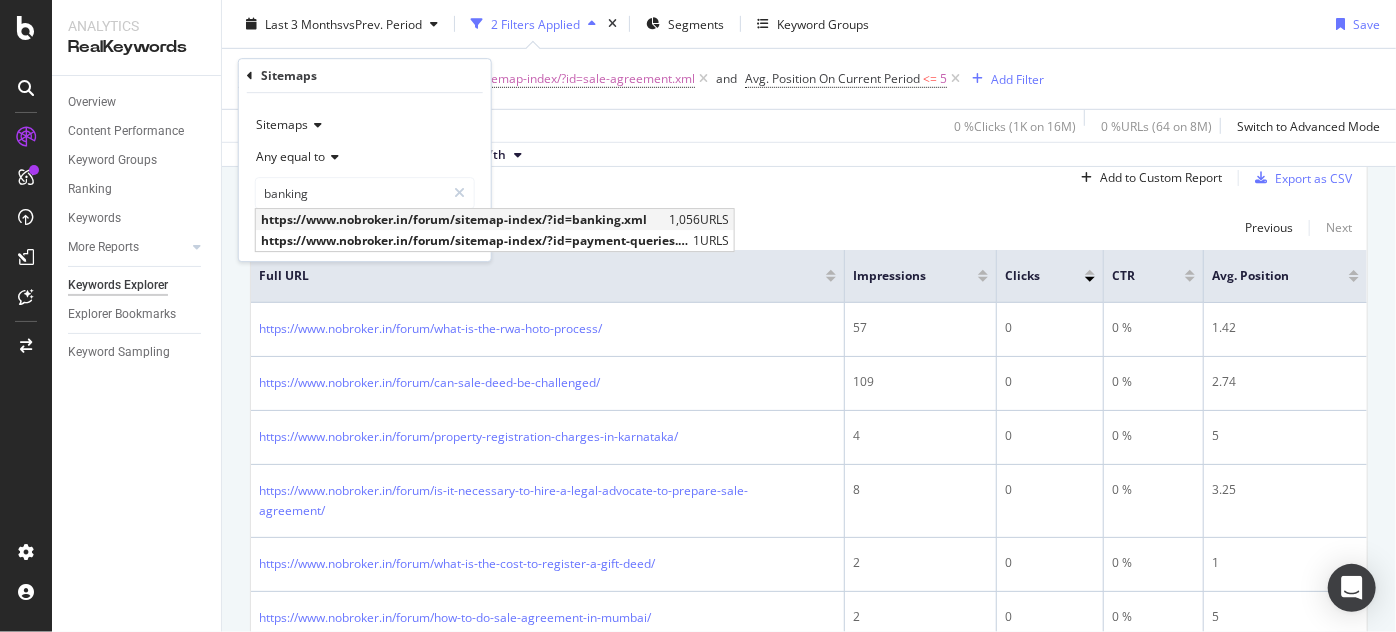 click on "https://www.nobroker.in/forum/sitemap-index/?id=banking.xml" at bounding box center [462, 219] 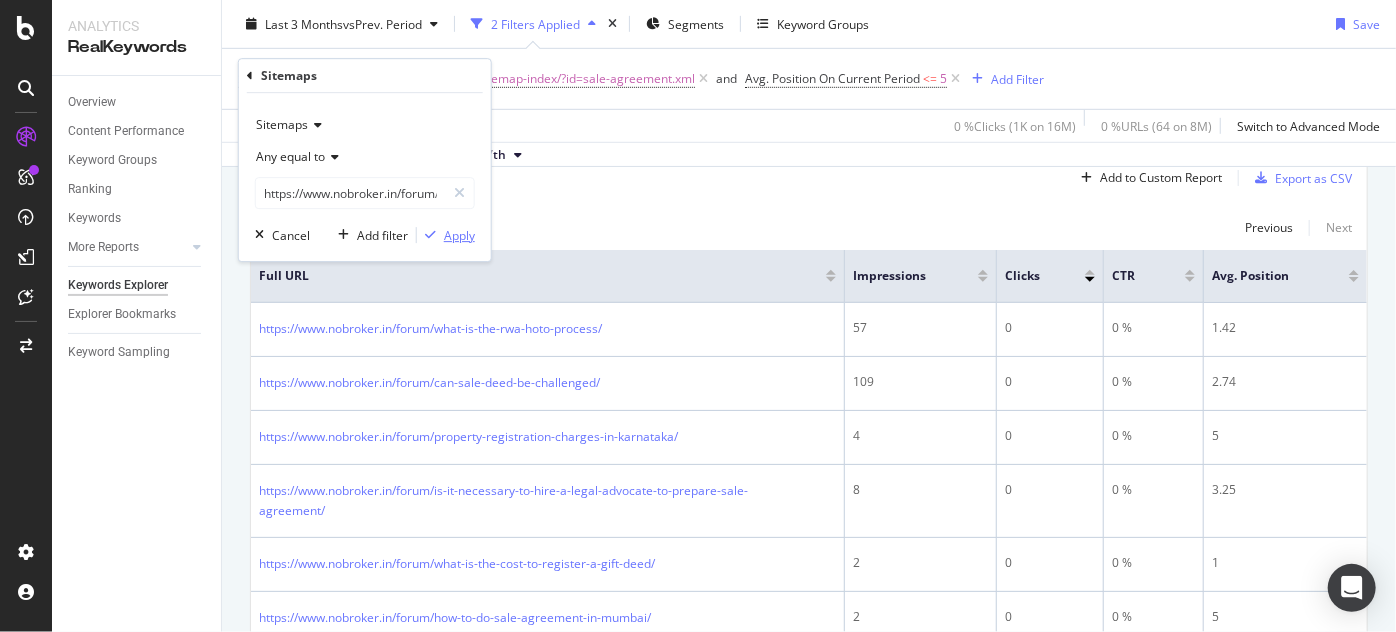 click on "Apply" at bounding box center [459, 235] 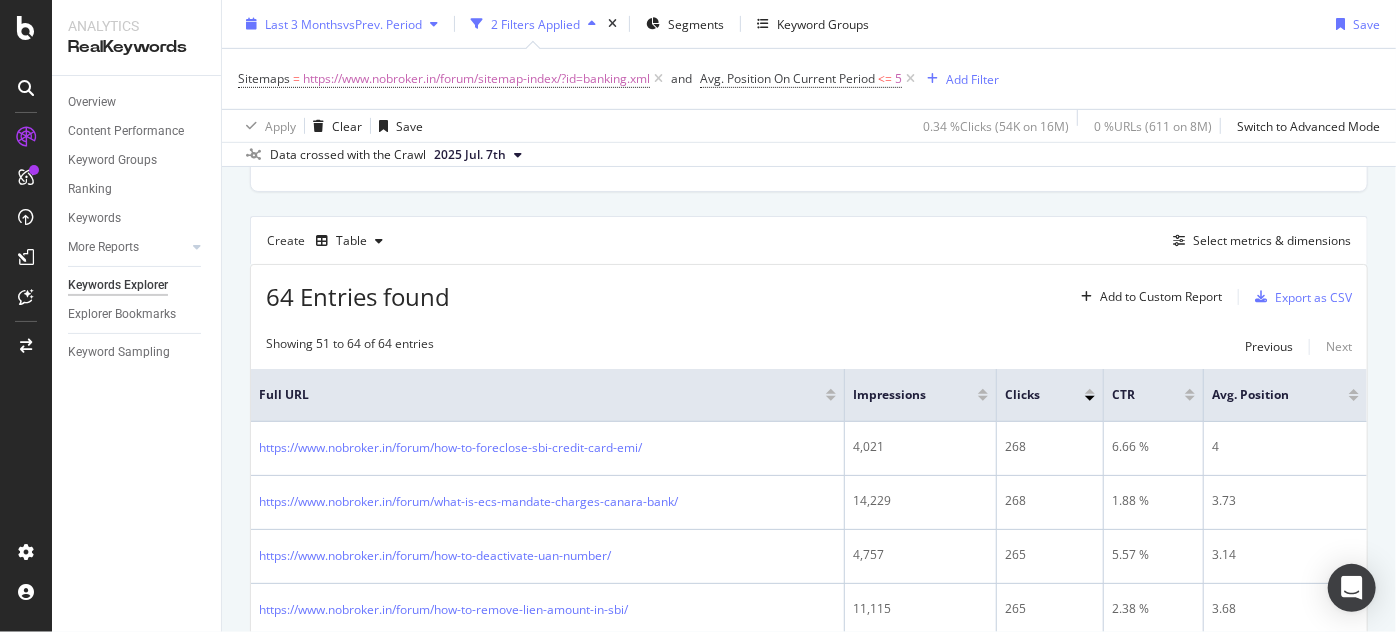 scroll, scrollTop: 619, scrollLeft: 0, axis: vertical 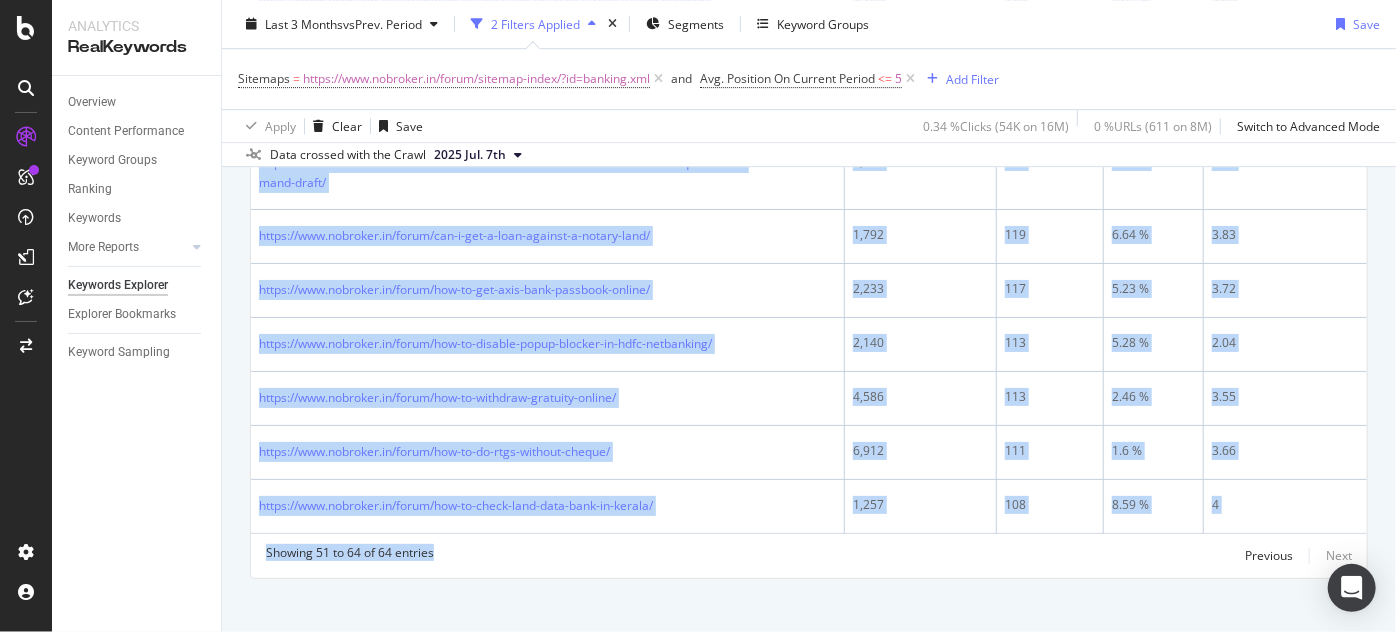 drag, startPoint x: 253, startPoint y: 310, endPoint x: 782, endPoint y: 674, distance: 642.1347 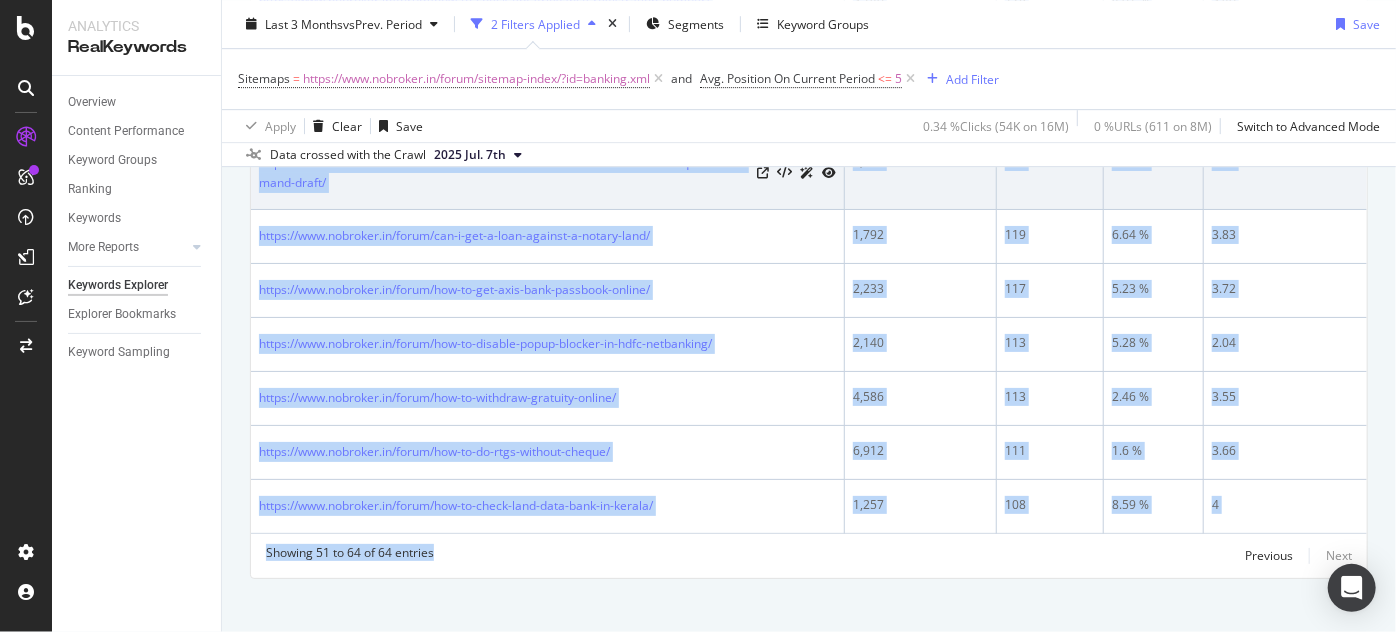copy on "https://www.nobroker.in/forum/how-to-foreclose-sbi-credit-card-emi/ 4,021 268 6.66 % 4 https://www.nobroker.in/forum/what-is-ecs-mandate-charges-canara-bank/ 14,229 268 1.88 % 3.73 https://www.nobroker.in/forum/how-to-deactivate-uan-number/ 4,757 265 5.57 % 3.14 https://www.nobroker.in/forum/how-to-remove-lien-amount-in-sbi/ 11,115 265 2.38 % 3.68 https://www.nobroker.in/forum/what-is-hsn-code-for-rent/ 54,333 262 0.48 % 4.68 https://www.nobroker.in/forum/how-long-is-a-notarized-document-valid/ 6,694 262 3.91 % 2.97 https://www.nobroker.in/forum/how-to-pay-rd-in-hdfc/ 2,630 261 9.92 % 2.28 https://www.nobroker.in/forum/what-is-uncleared-balance-in-sbi/ 10,848 258 2.37 % 3.05 https://www.nobroker.in/forum/what-is-cdm-charge/ 33,948 255 0.75 % 2.75 https://www.nobroker.in/forum/what-is-cms-in-banking/ 15,238 251 1.64 % 3.34 https://www.nobroker.in/forum/how-to-activate-auto-sweep-facility-in-sbi-online/ 7,176 244 3.4 % 3.66 https://www.nobroker.in/forum/what-are-the-documents-required-for-joint-account-in-sb..." 